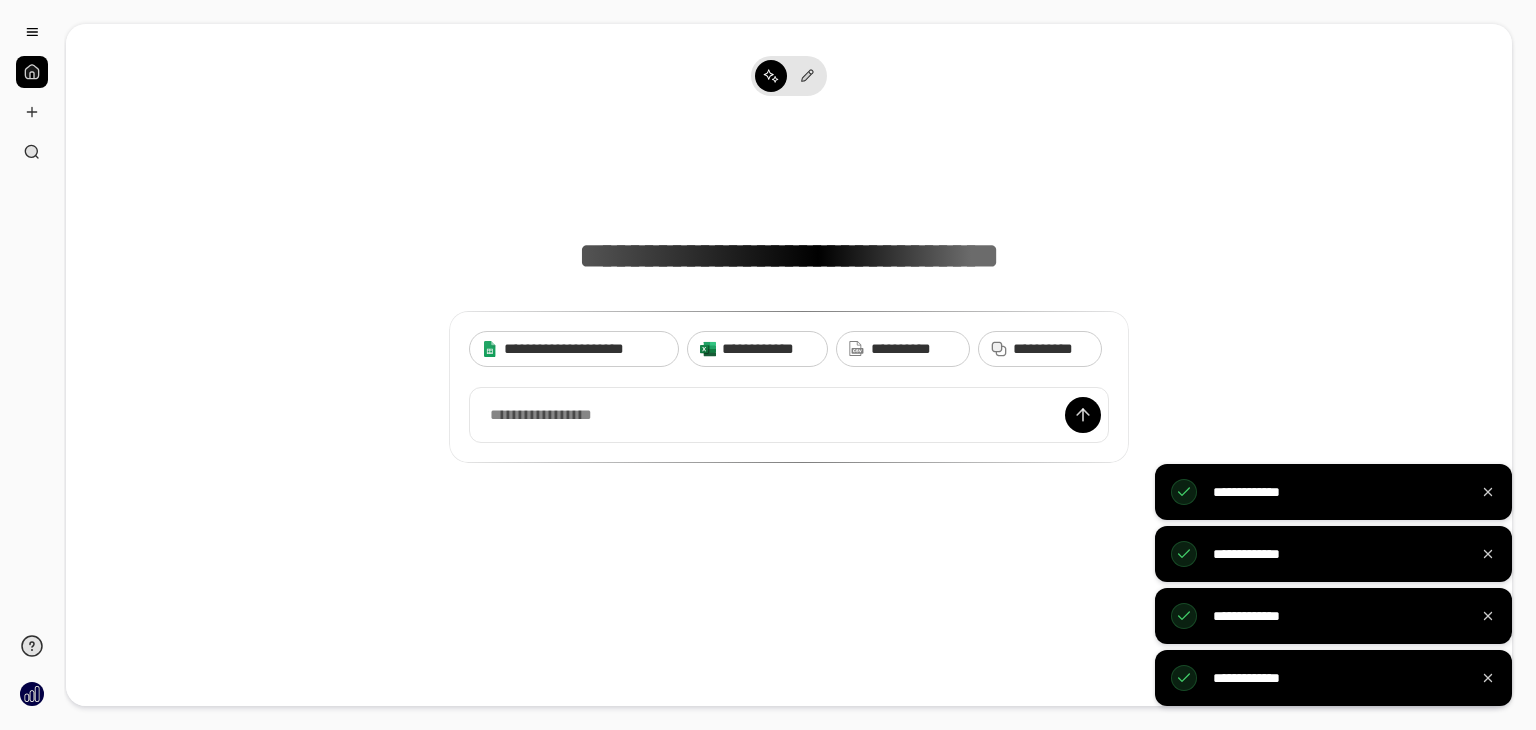 scroll, scrollTop: 0, scrollLeft: 0, axis: both 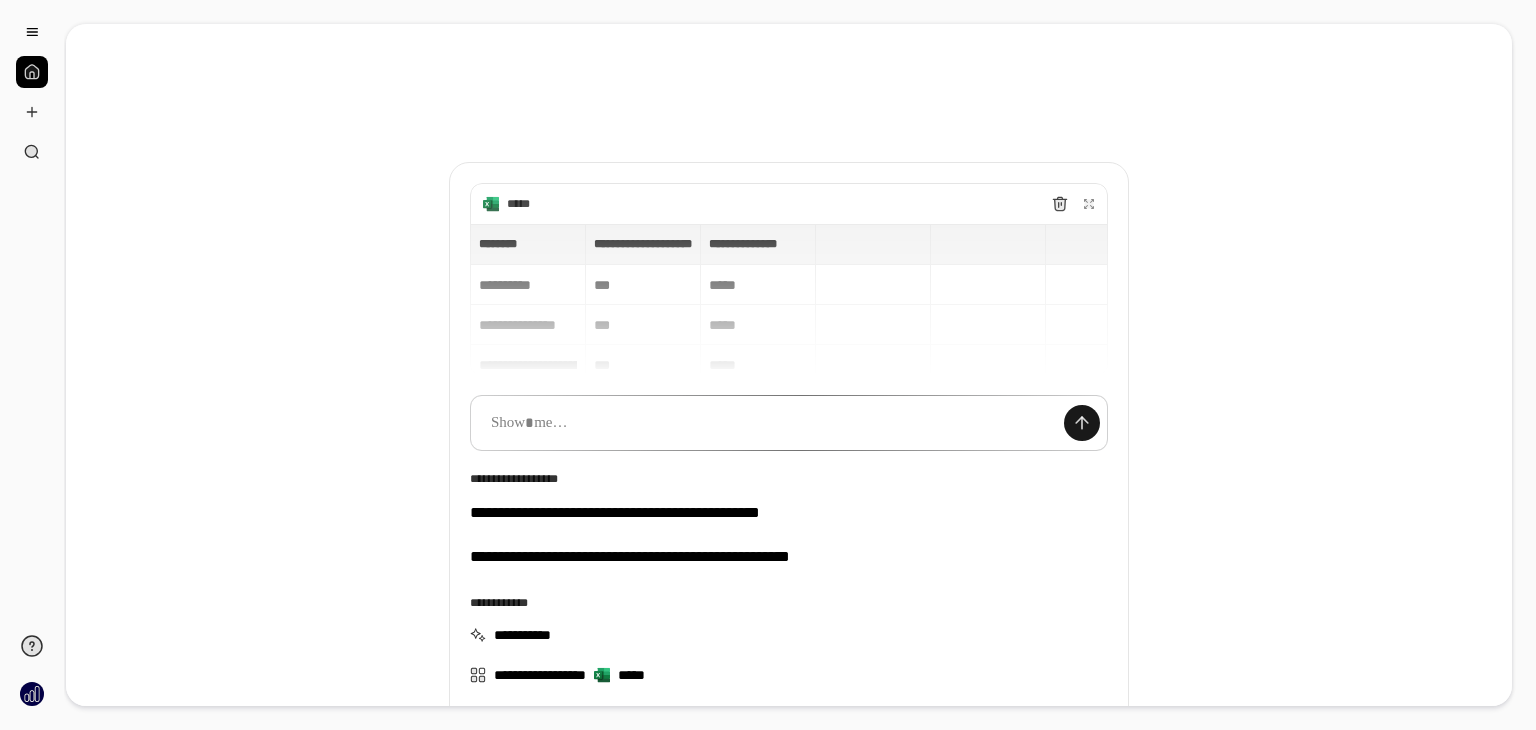 click at bounding box center [1082, 423] 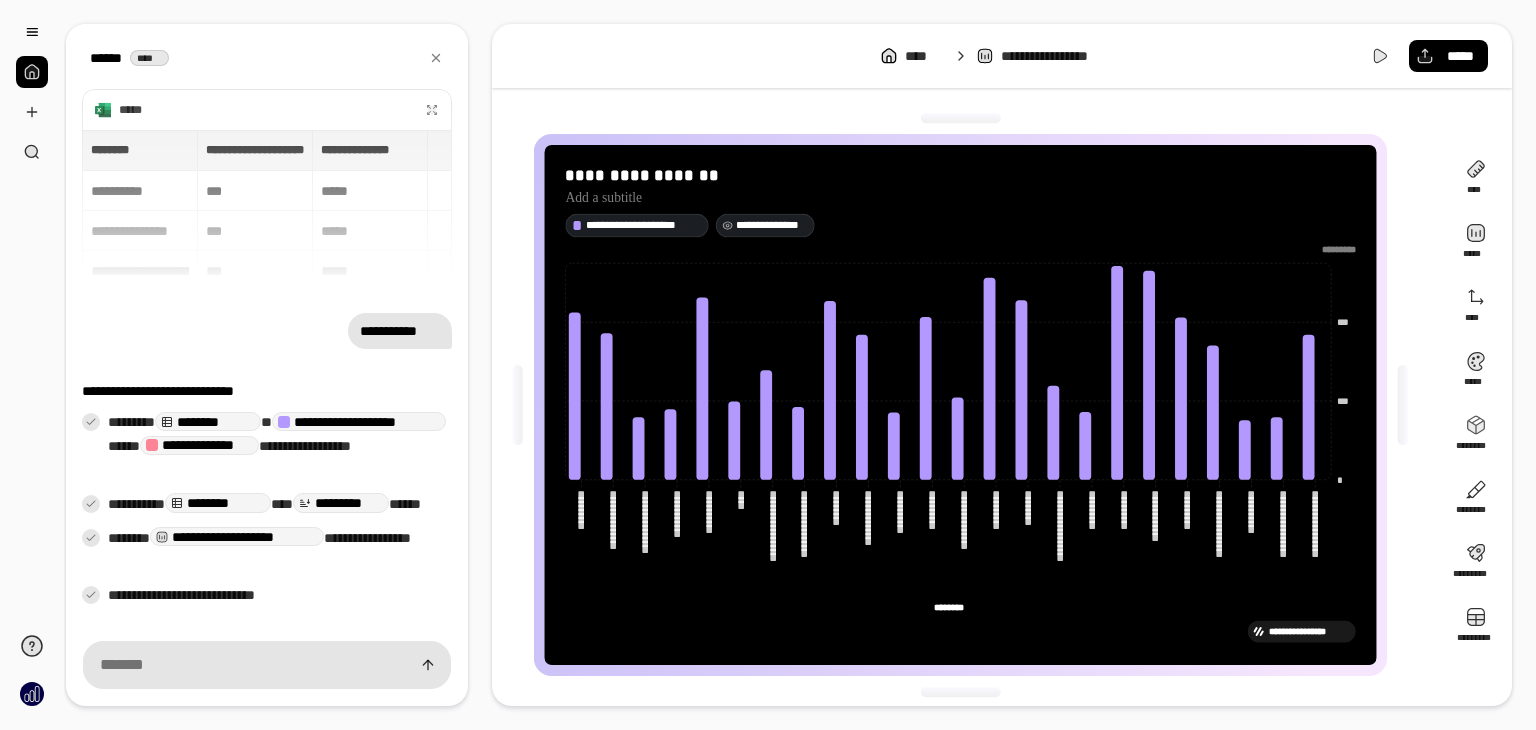 click on "**********" at bounding box center [772, 225] 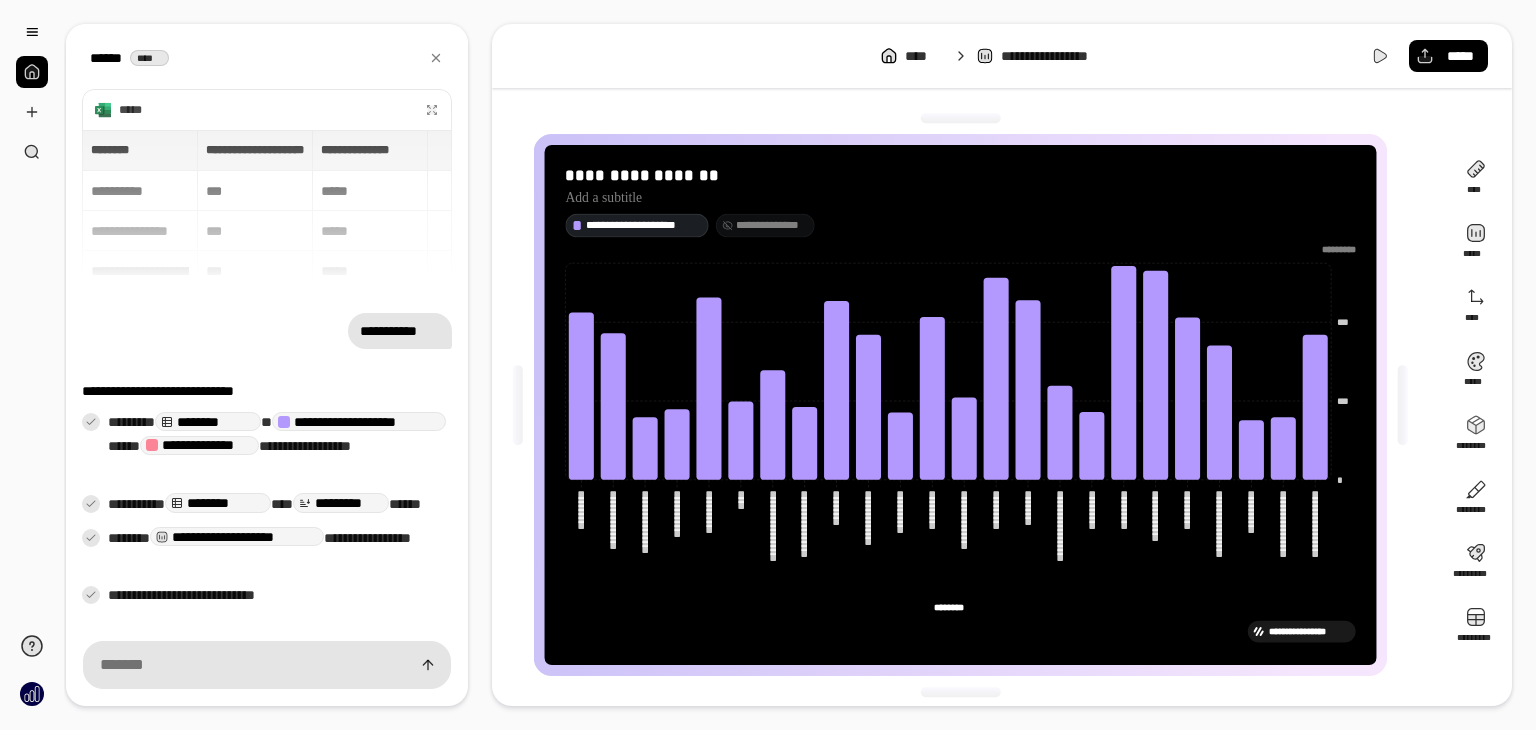 click on "**********" at bounding box center [772, 225] 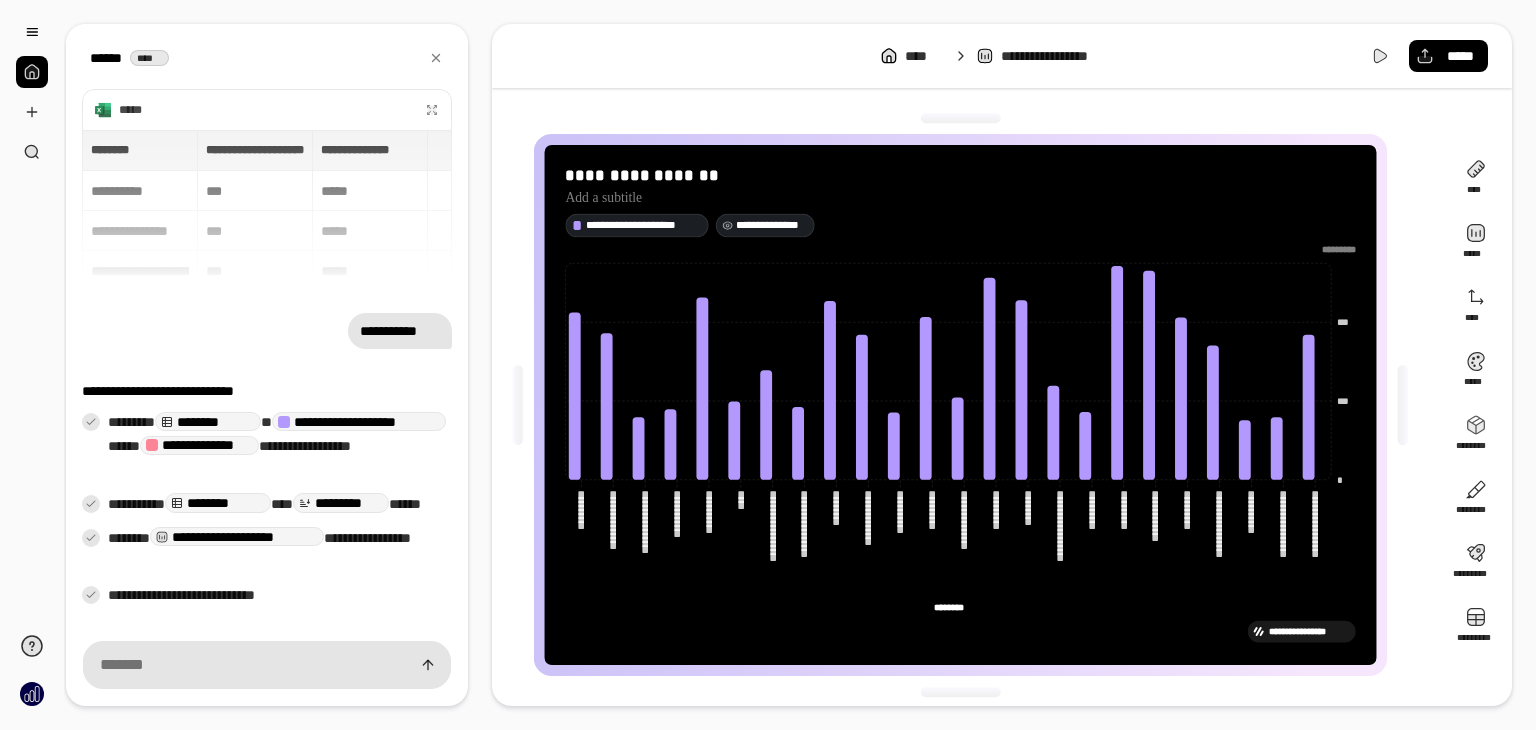 click on "**********" at bounding box center (772, 225) 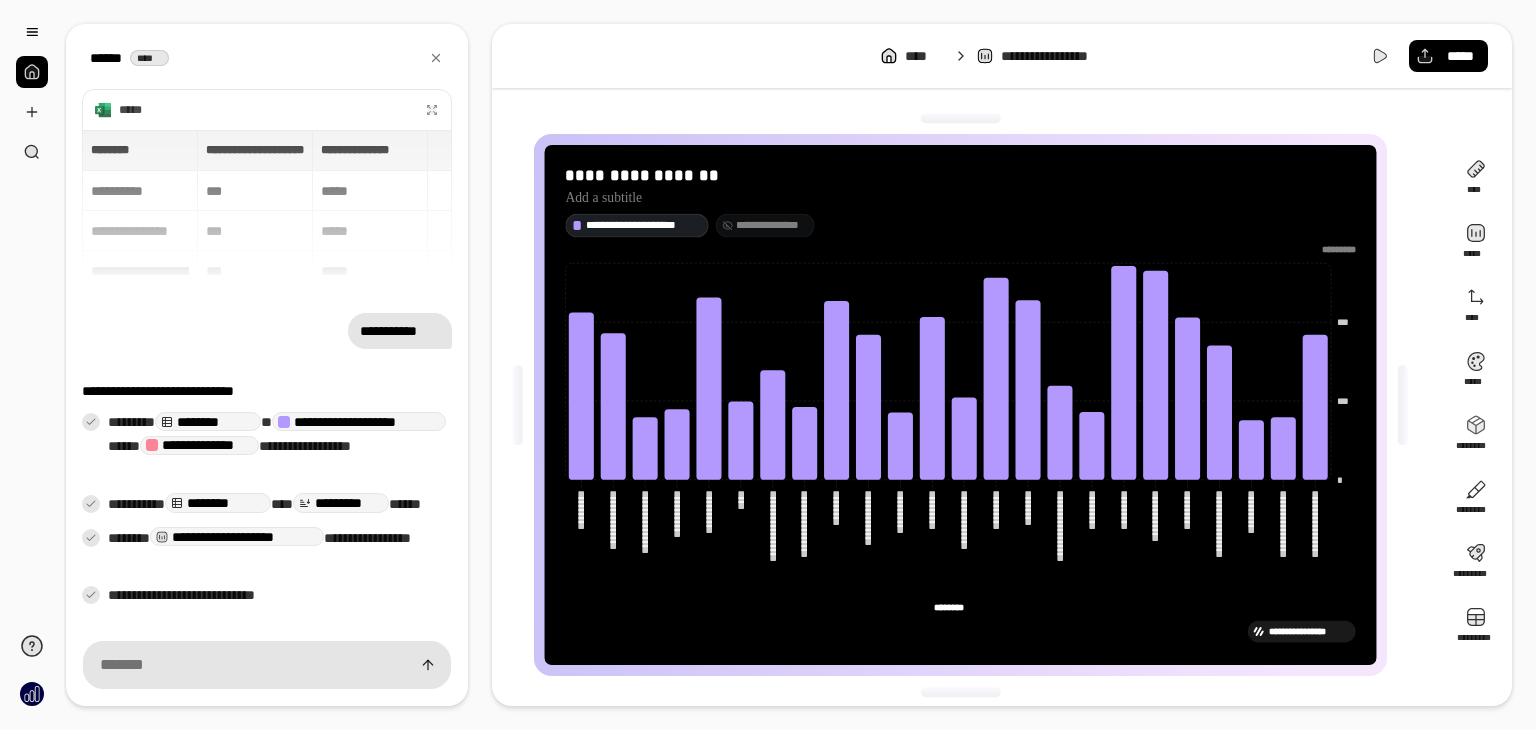 click on "**********" at bounding box center (772, 225) 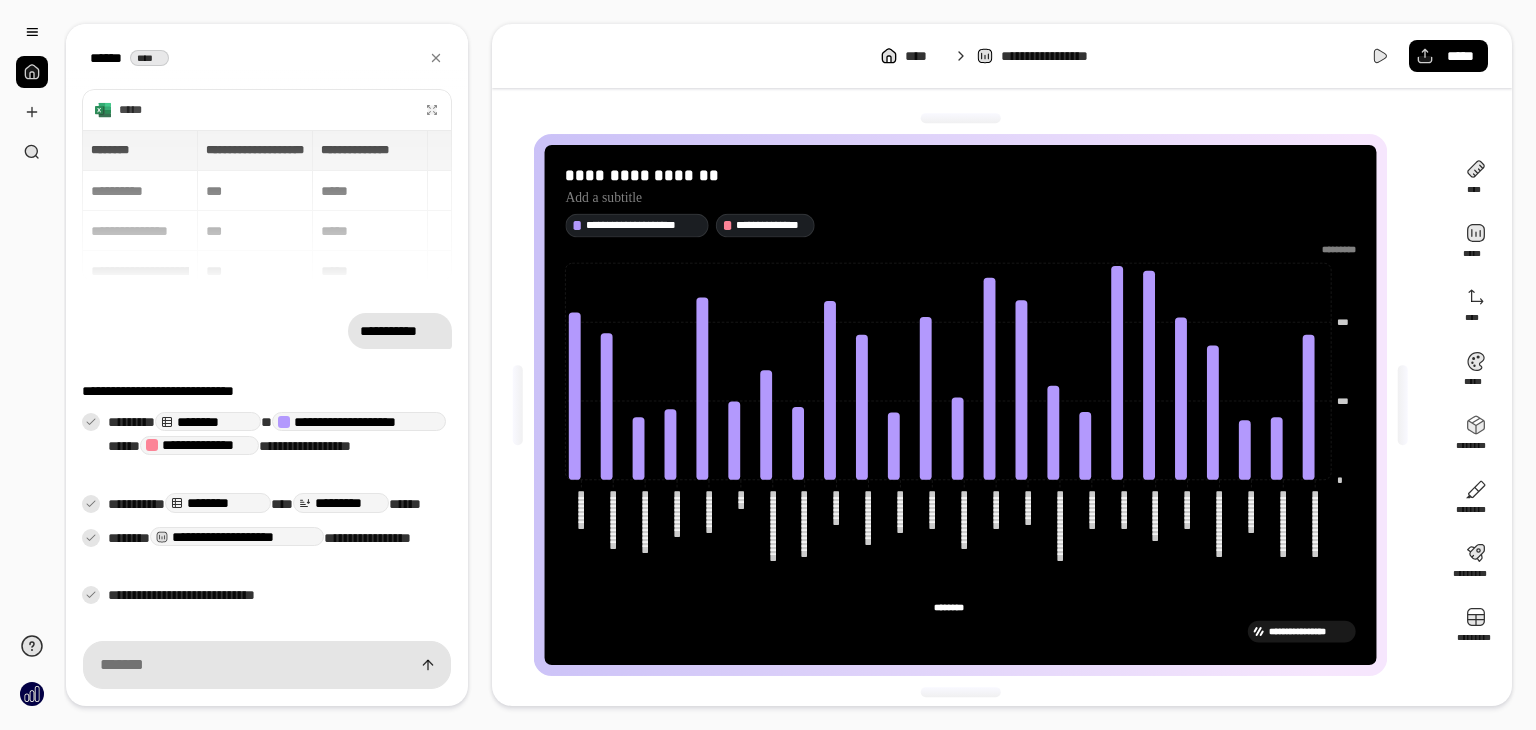 click on "**********" at bounding box center (960, 411) 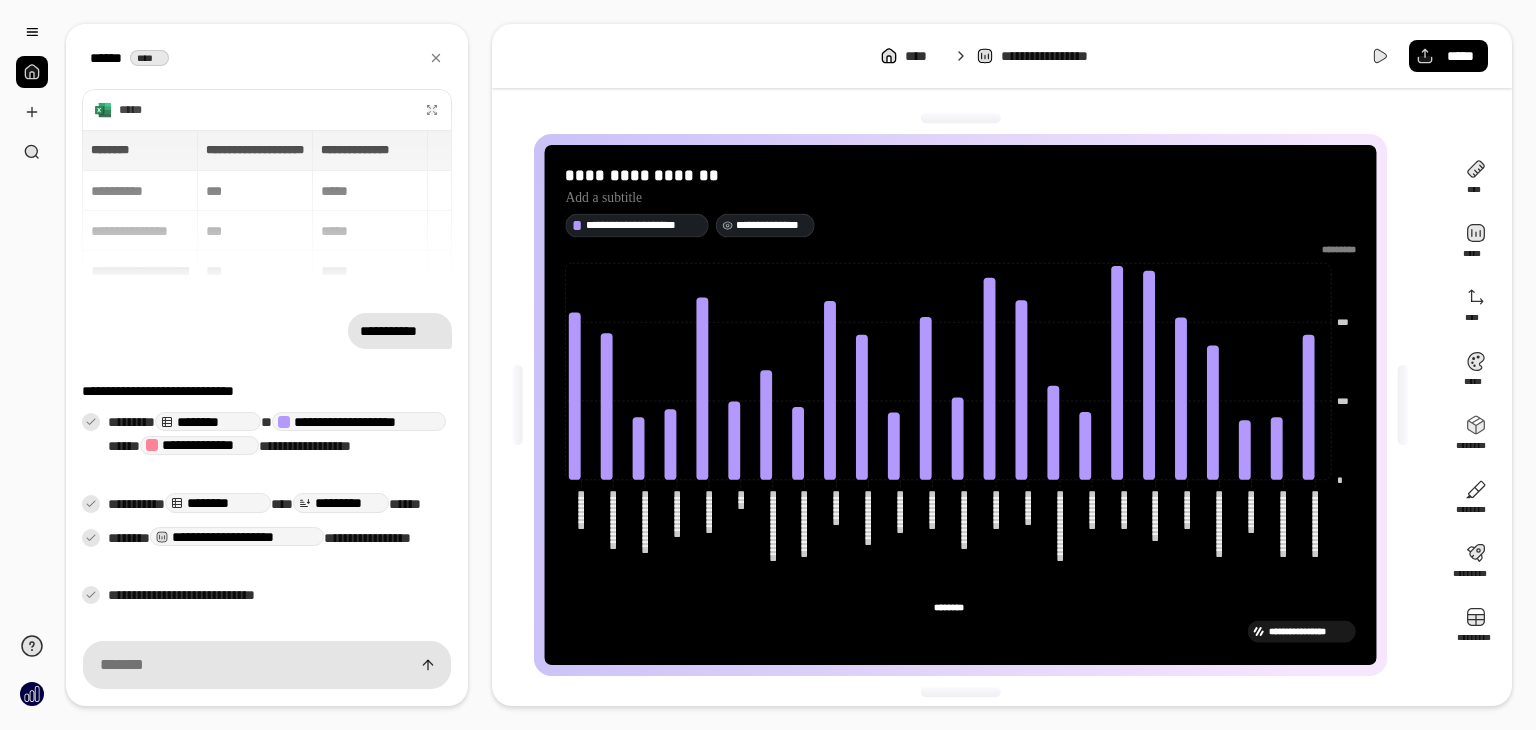 click on "**********" at bounding box center (772, 225) 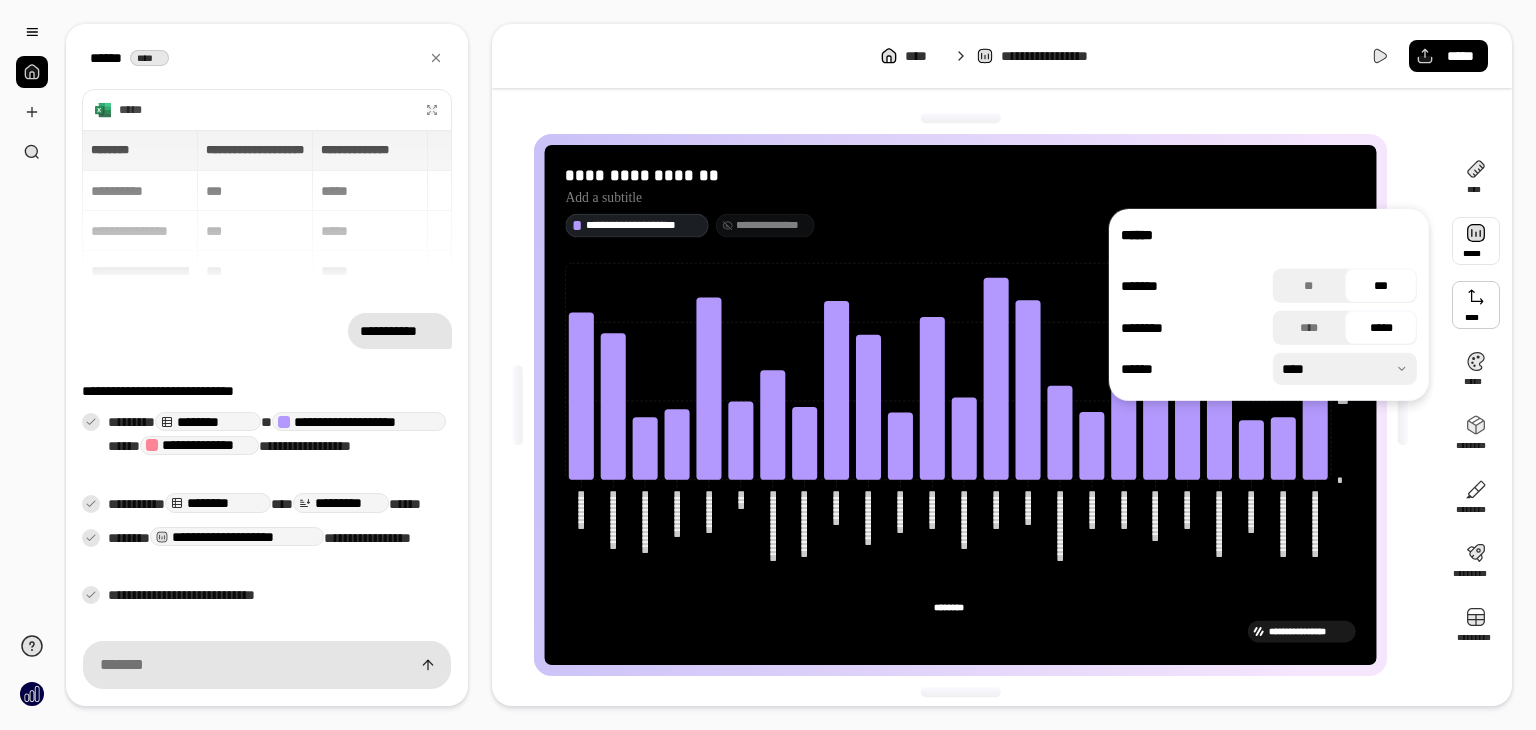 click at bounding box center (1476, 241) 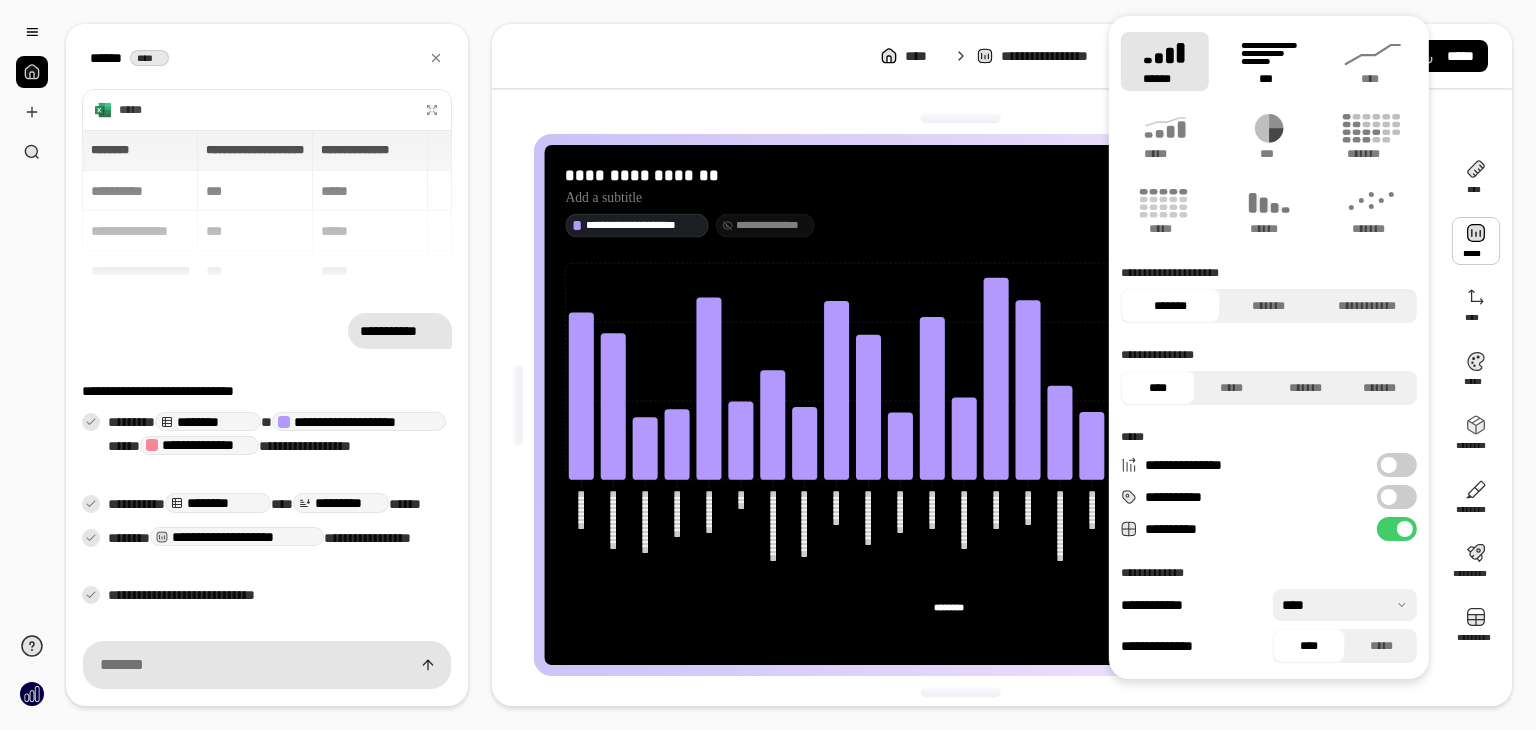 click 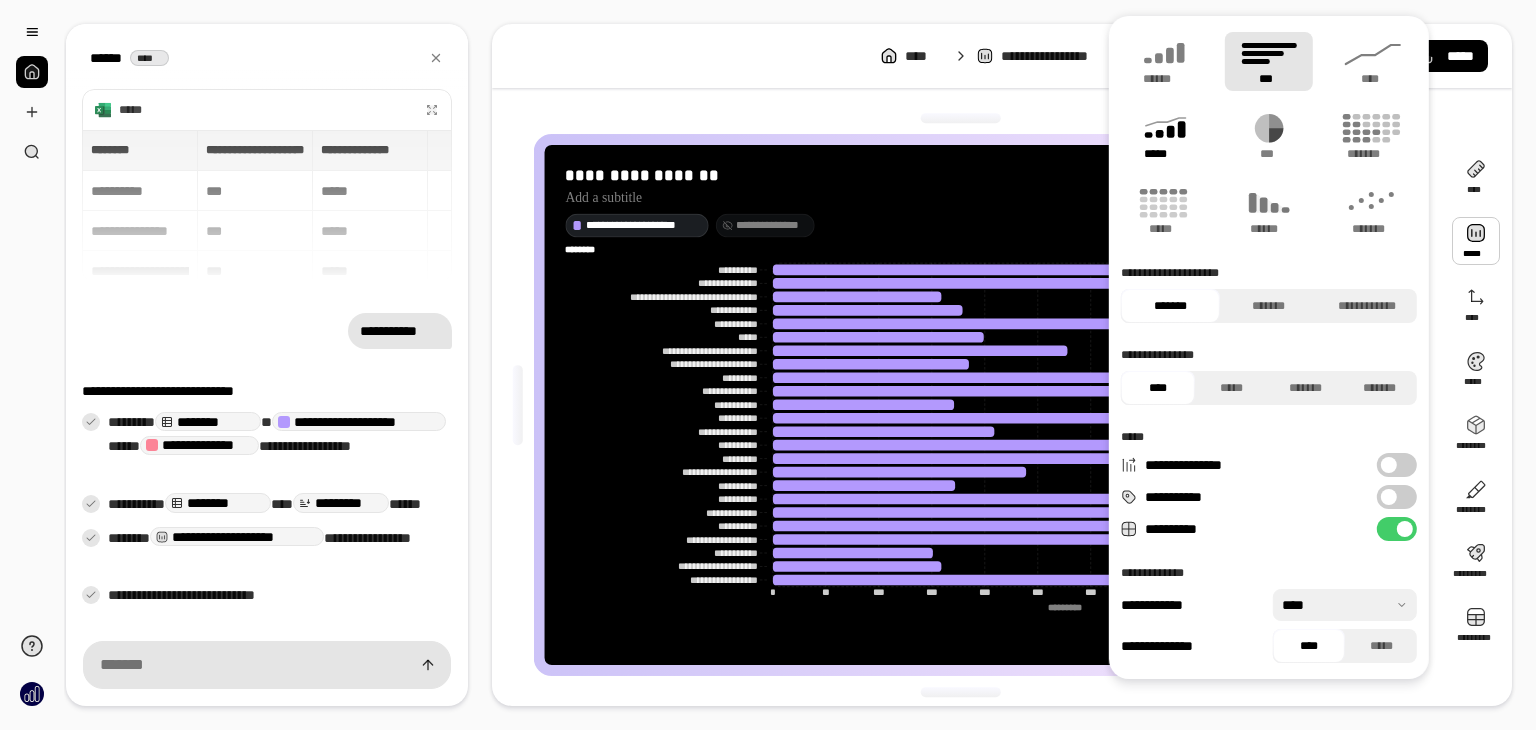 click on "*****" at bounding box center [1164, 154] 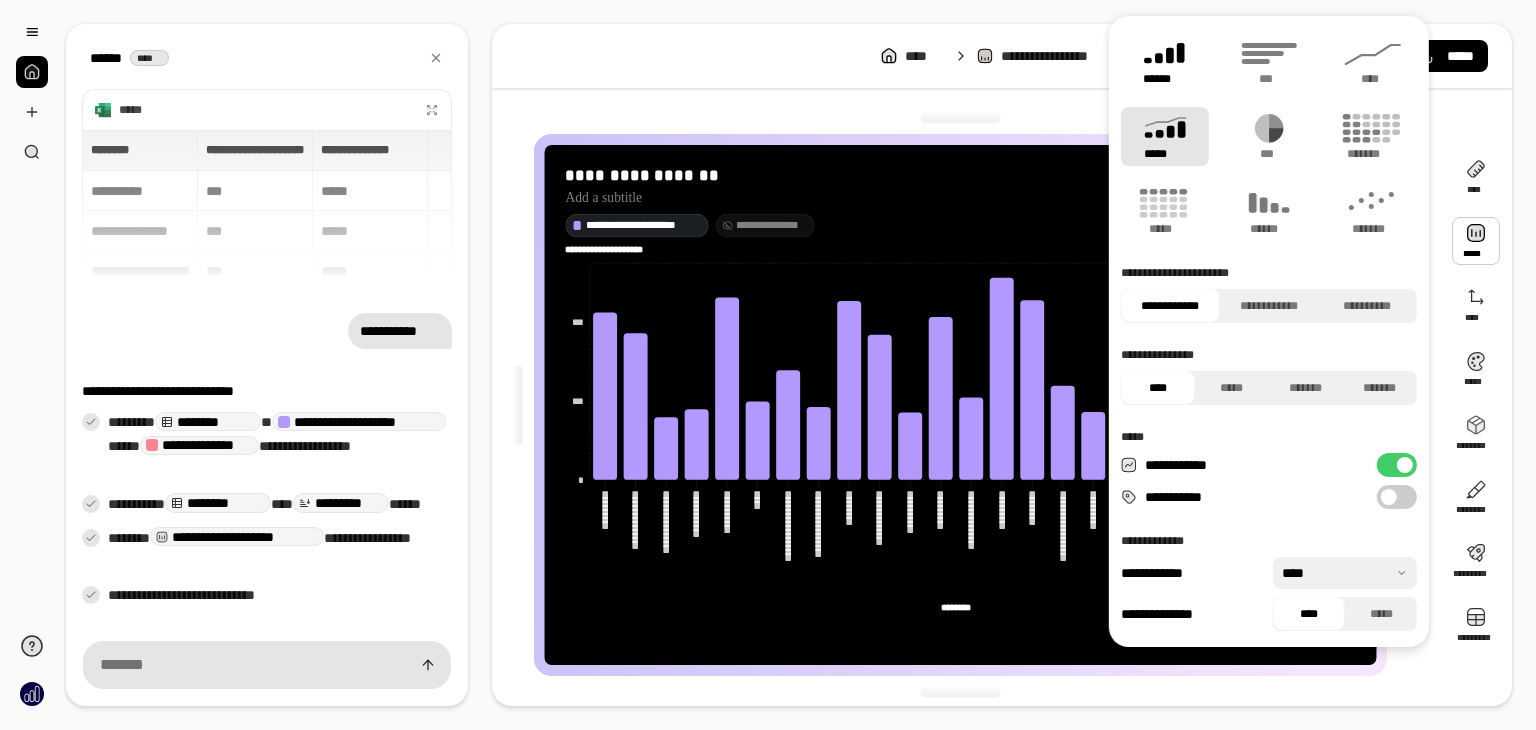 click 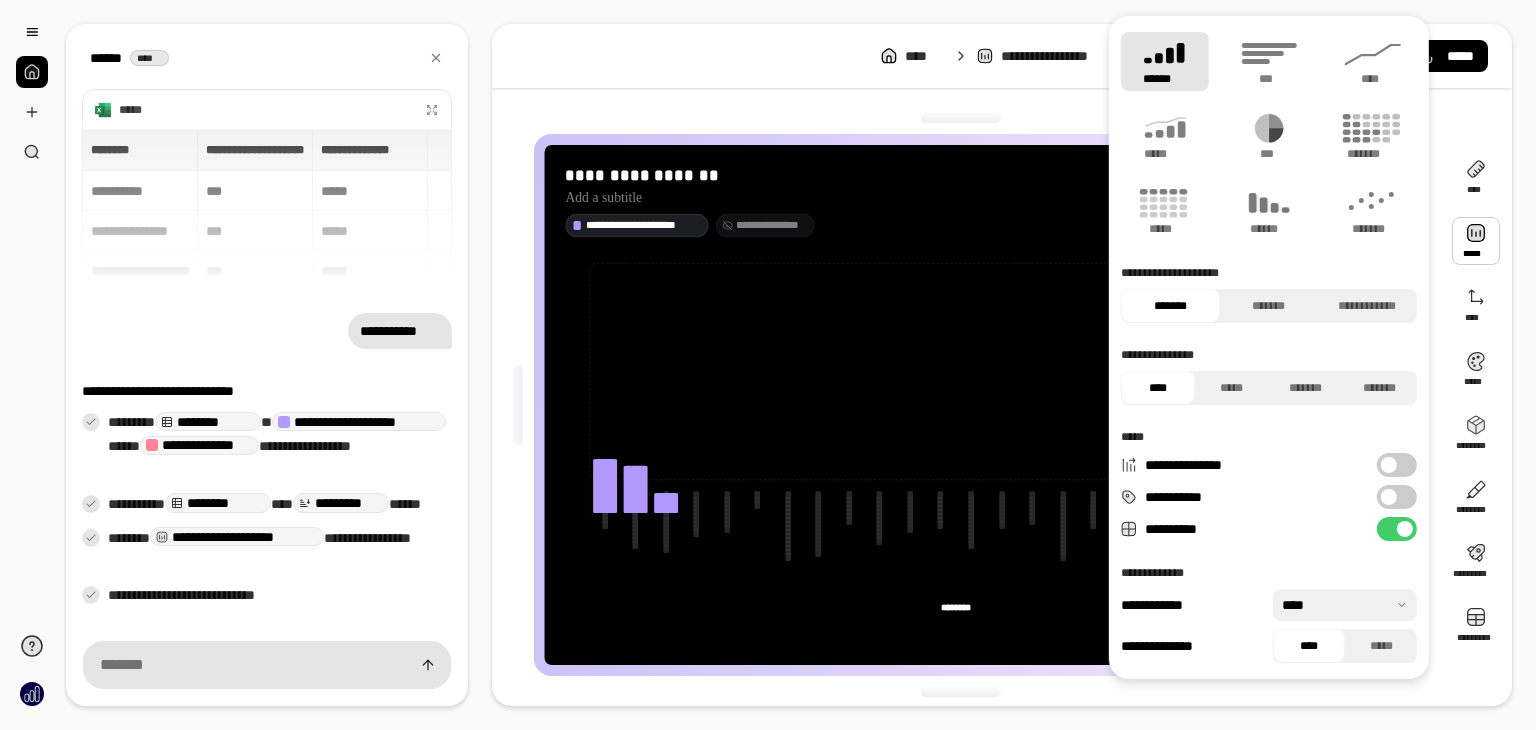 type 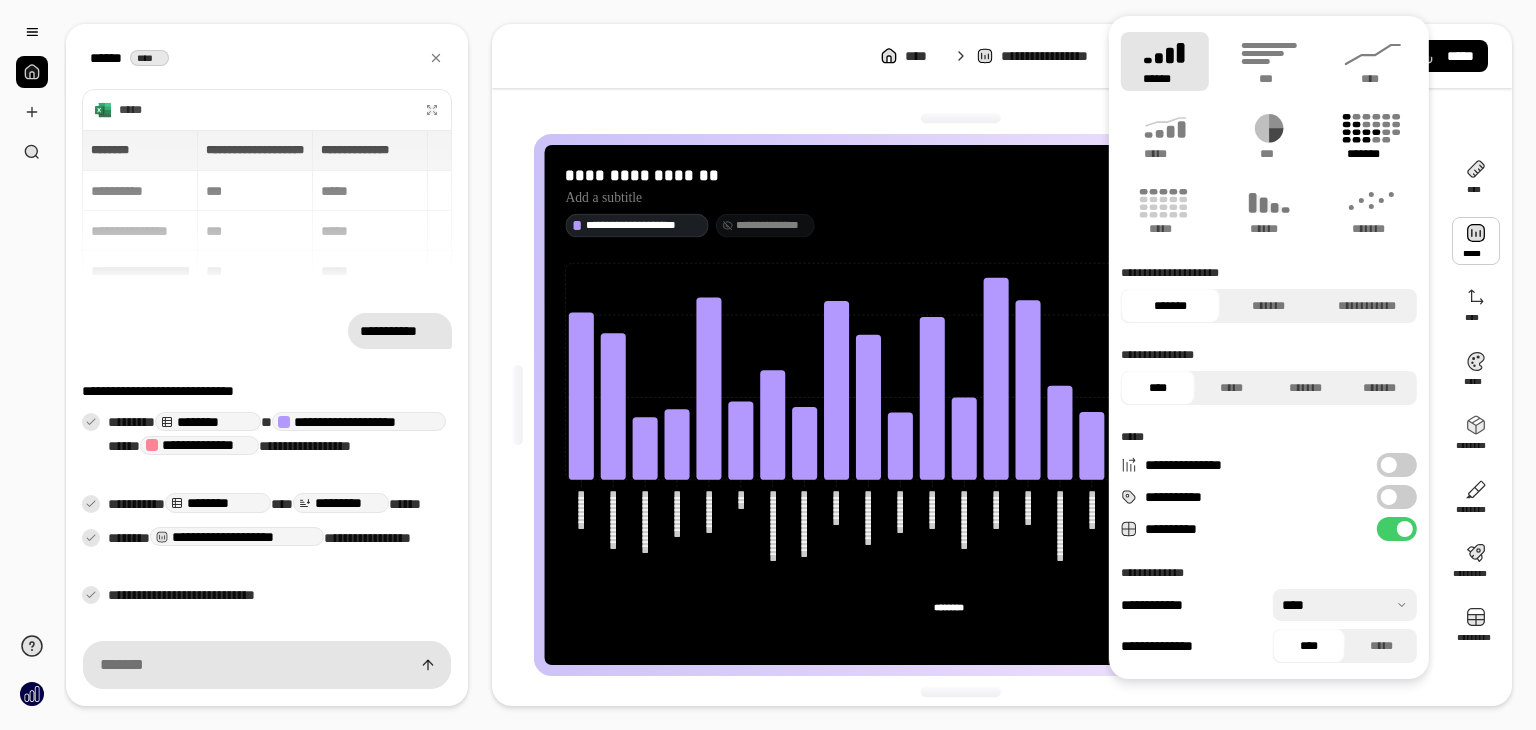 click 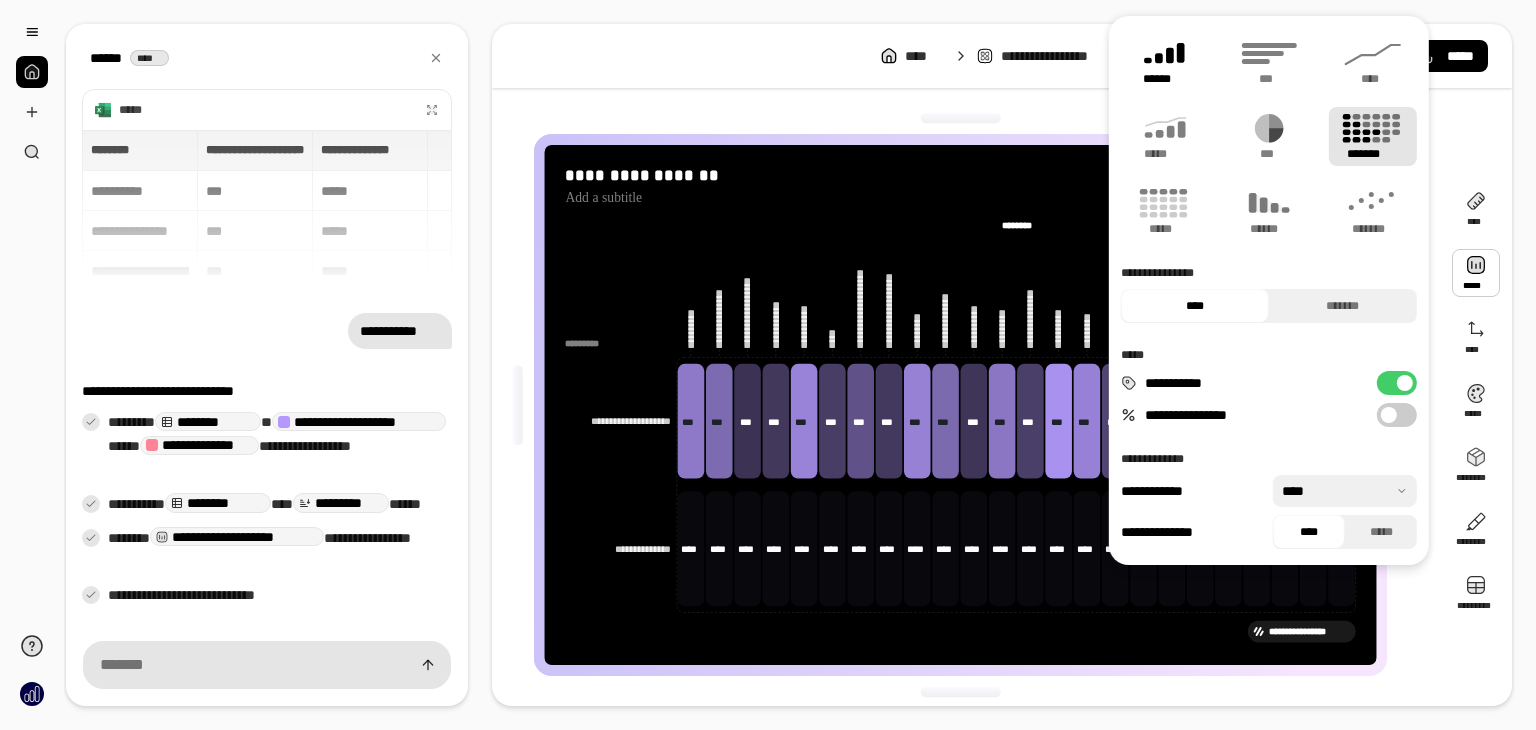 click 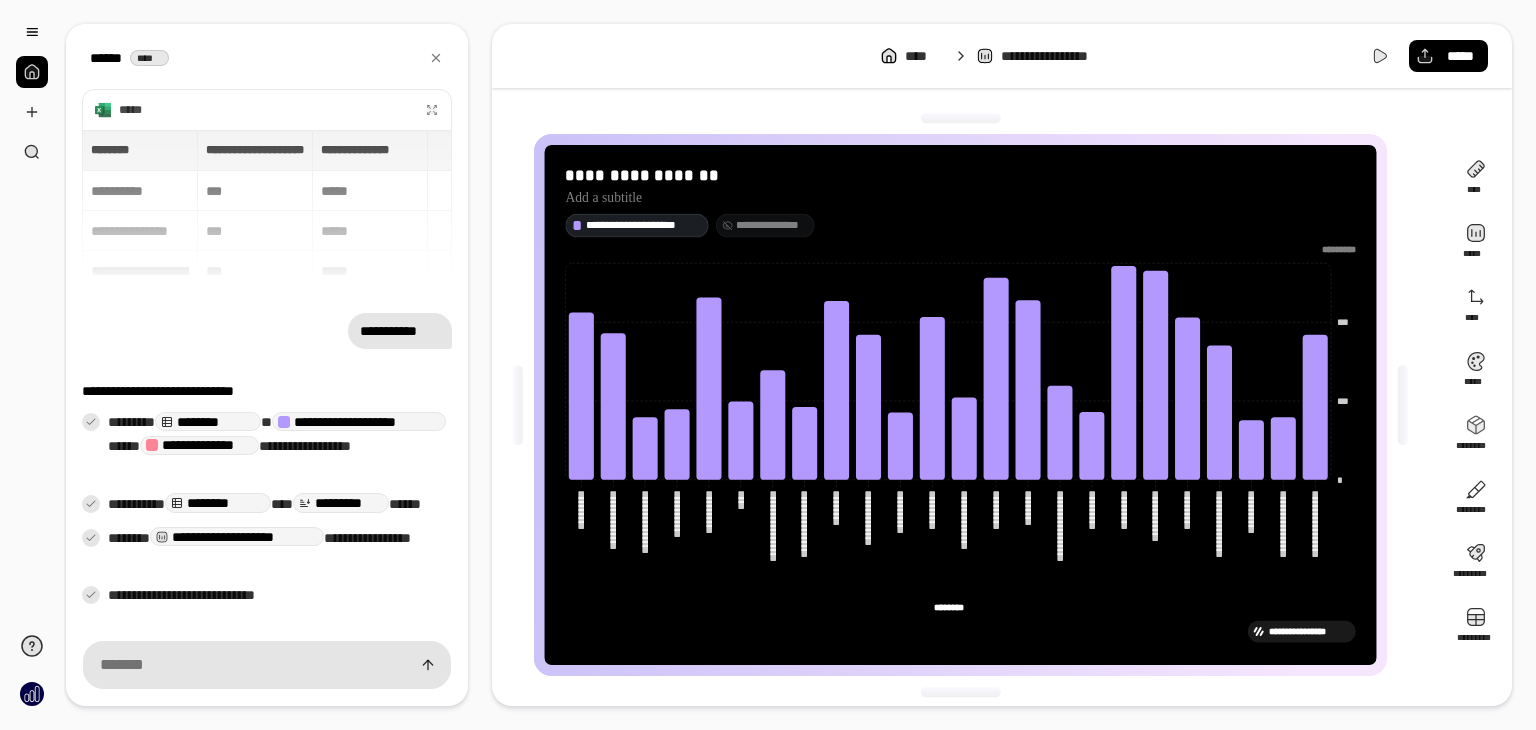 click on "**********" at bounding box center [1002, 56] 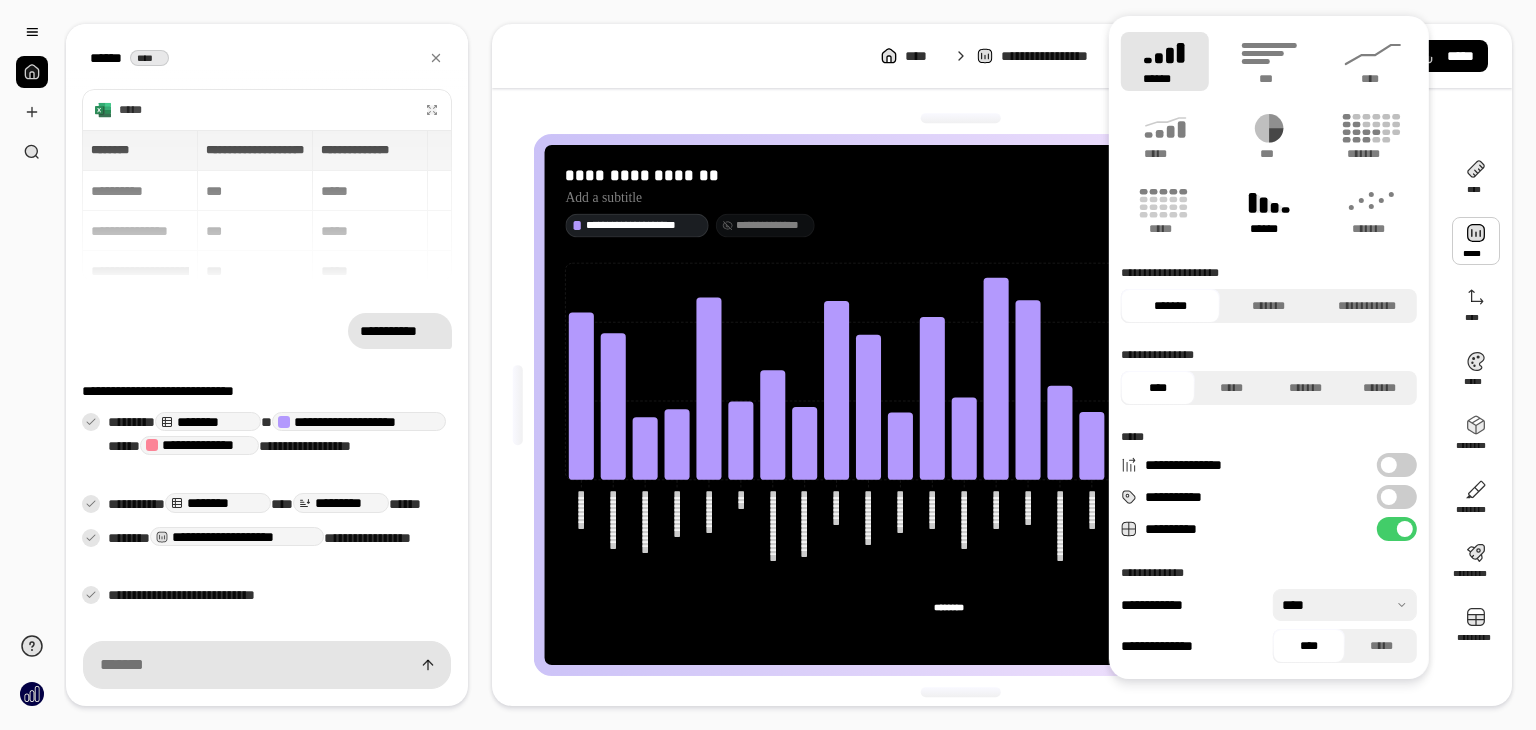 click on "******" at bounding box center (1269, 229) 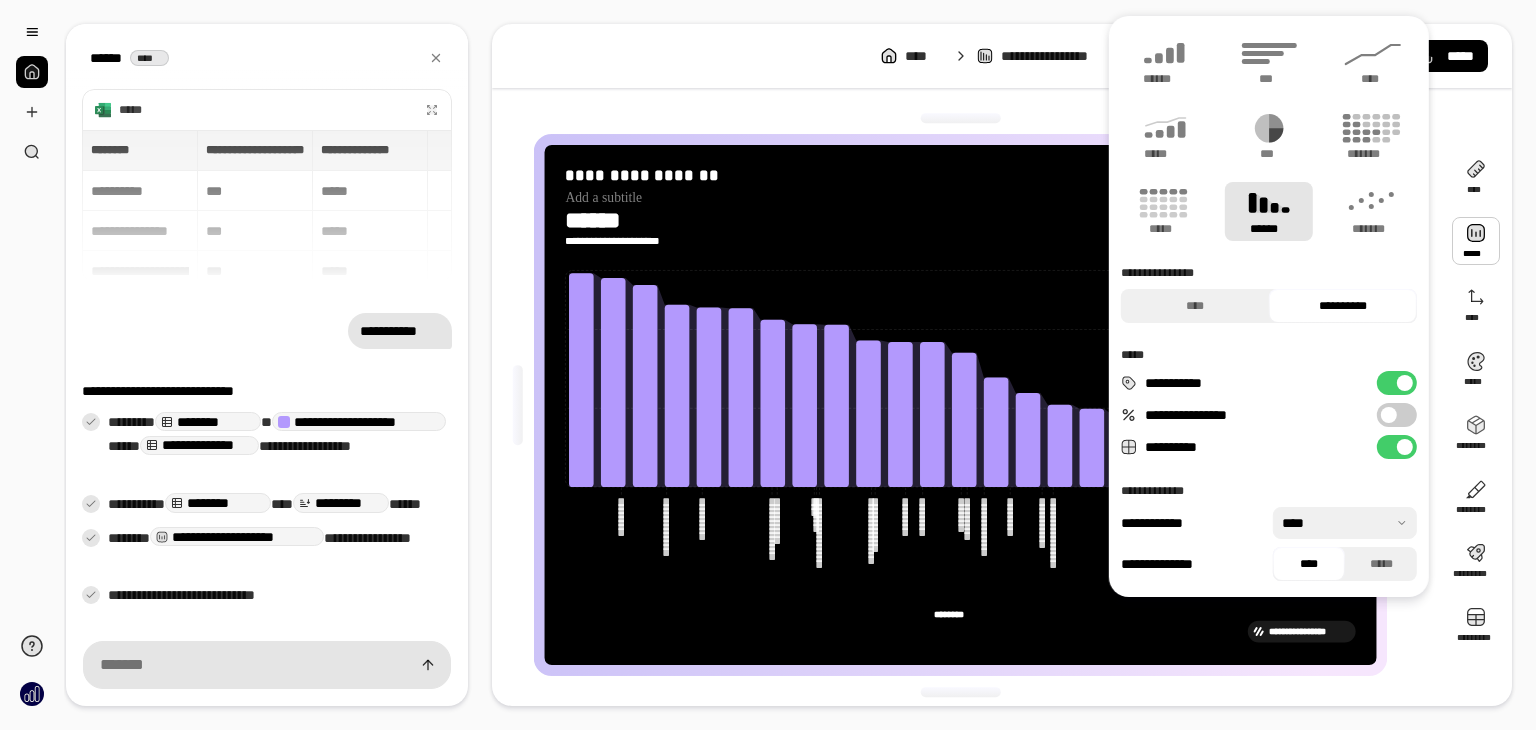 type on "**********" 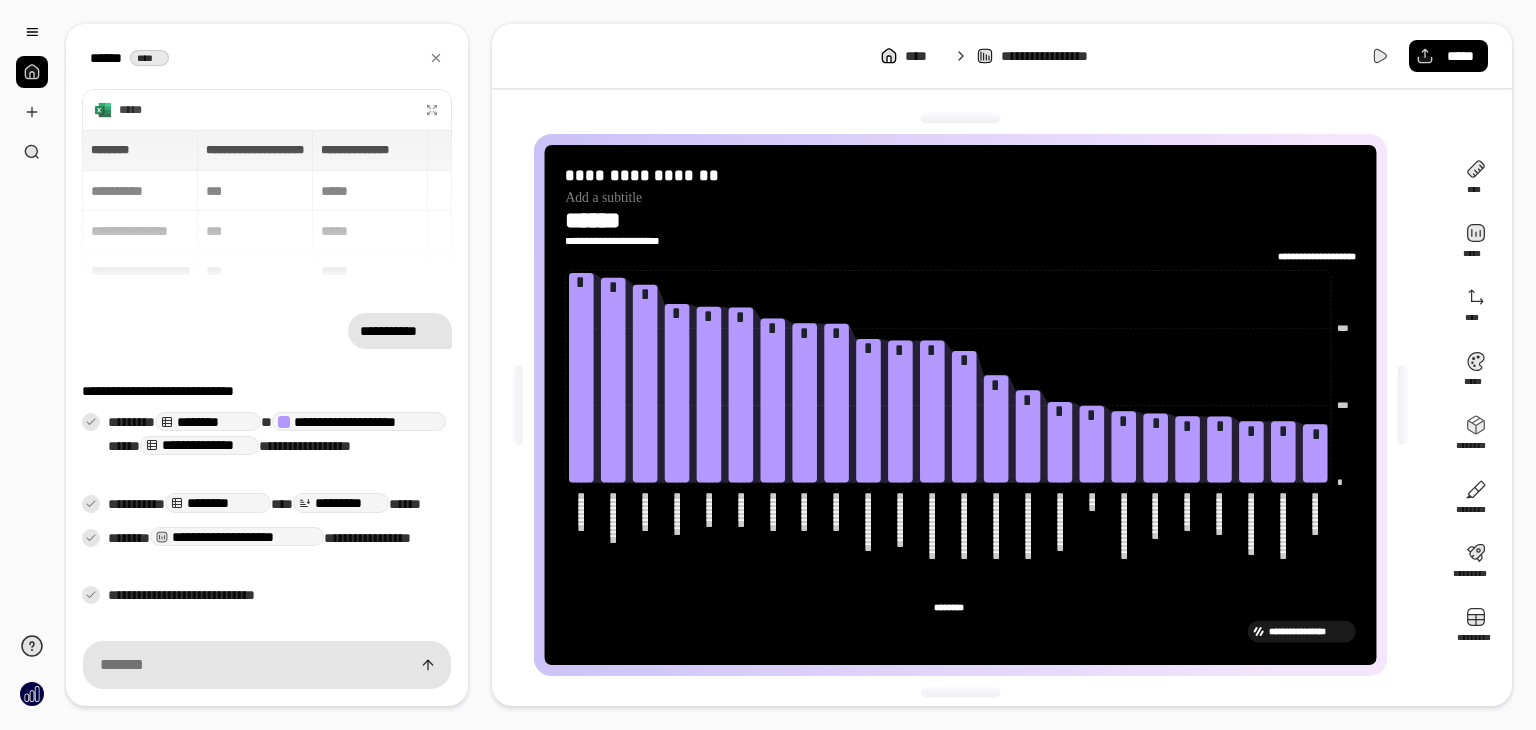 click on "**********" at bounding box center (1002, 56) 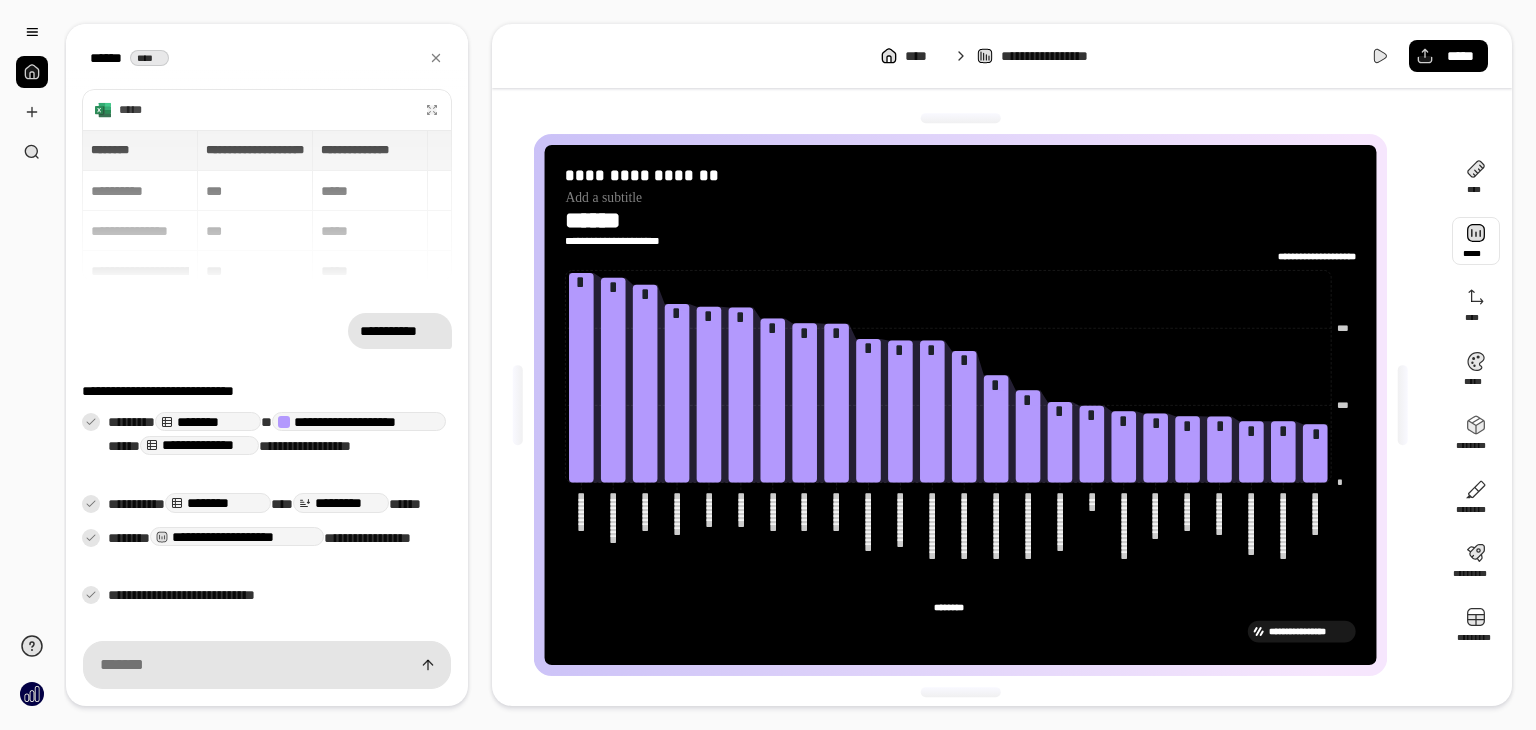 click at bounding box center (1476, 241) 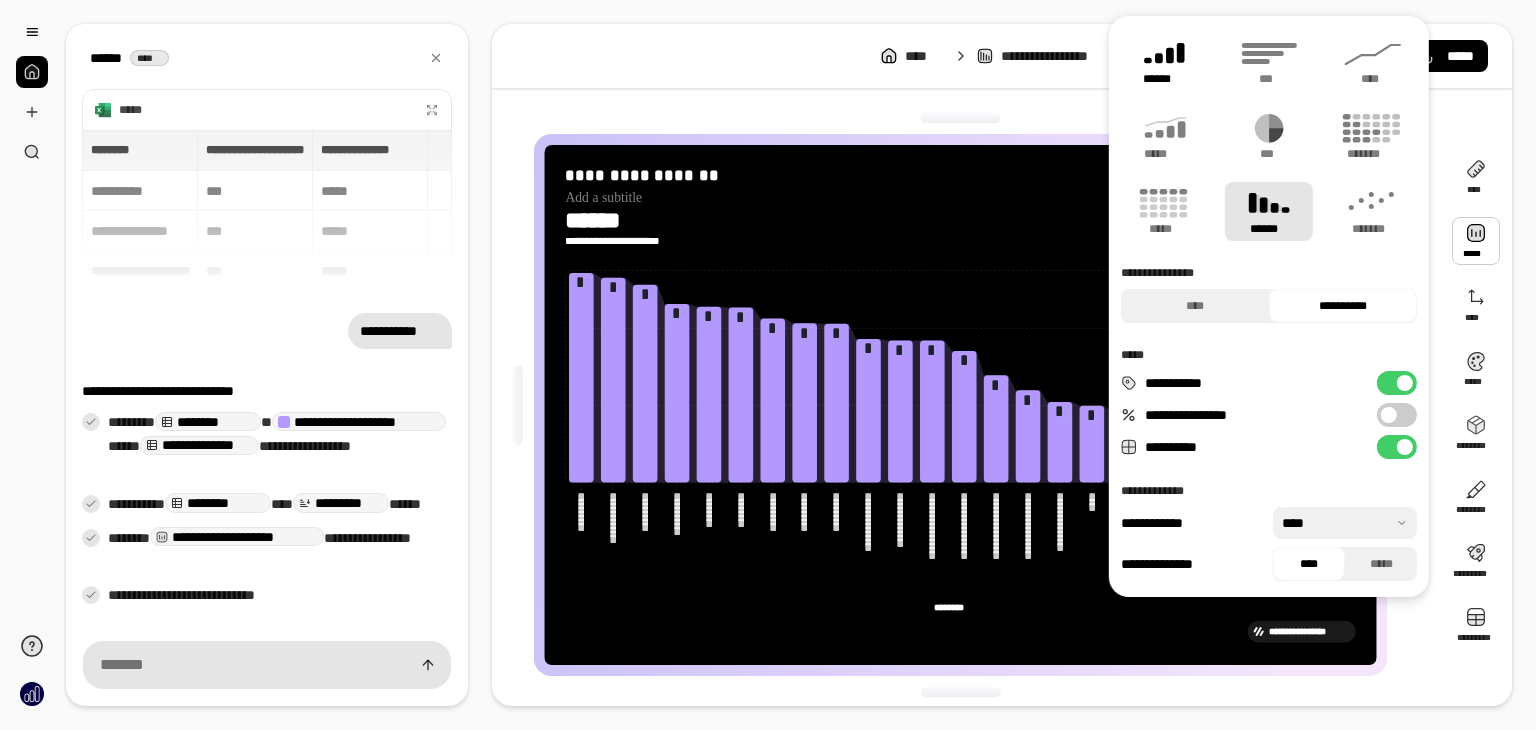 click on "******" at bounding box center [1165, 79] 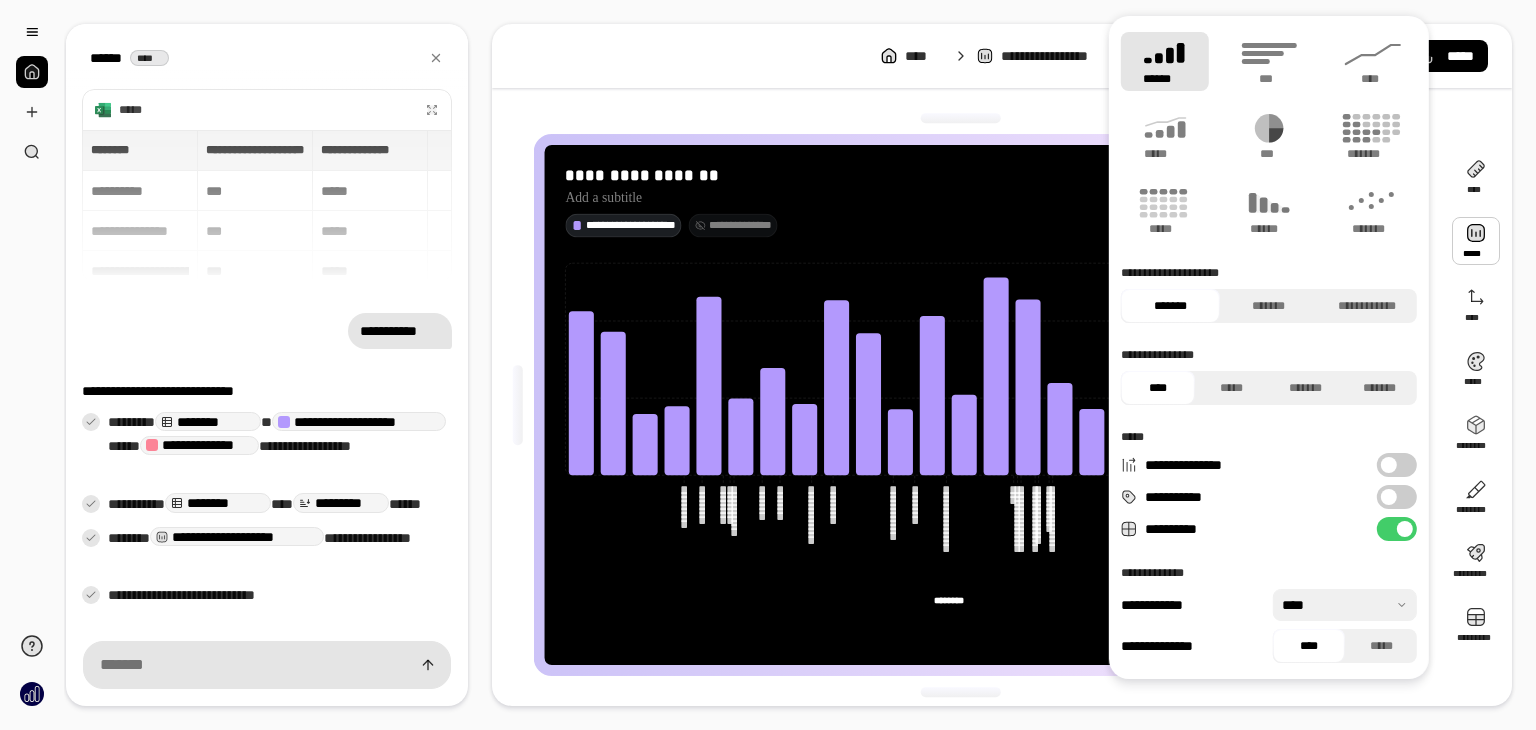 type 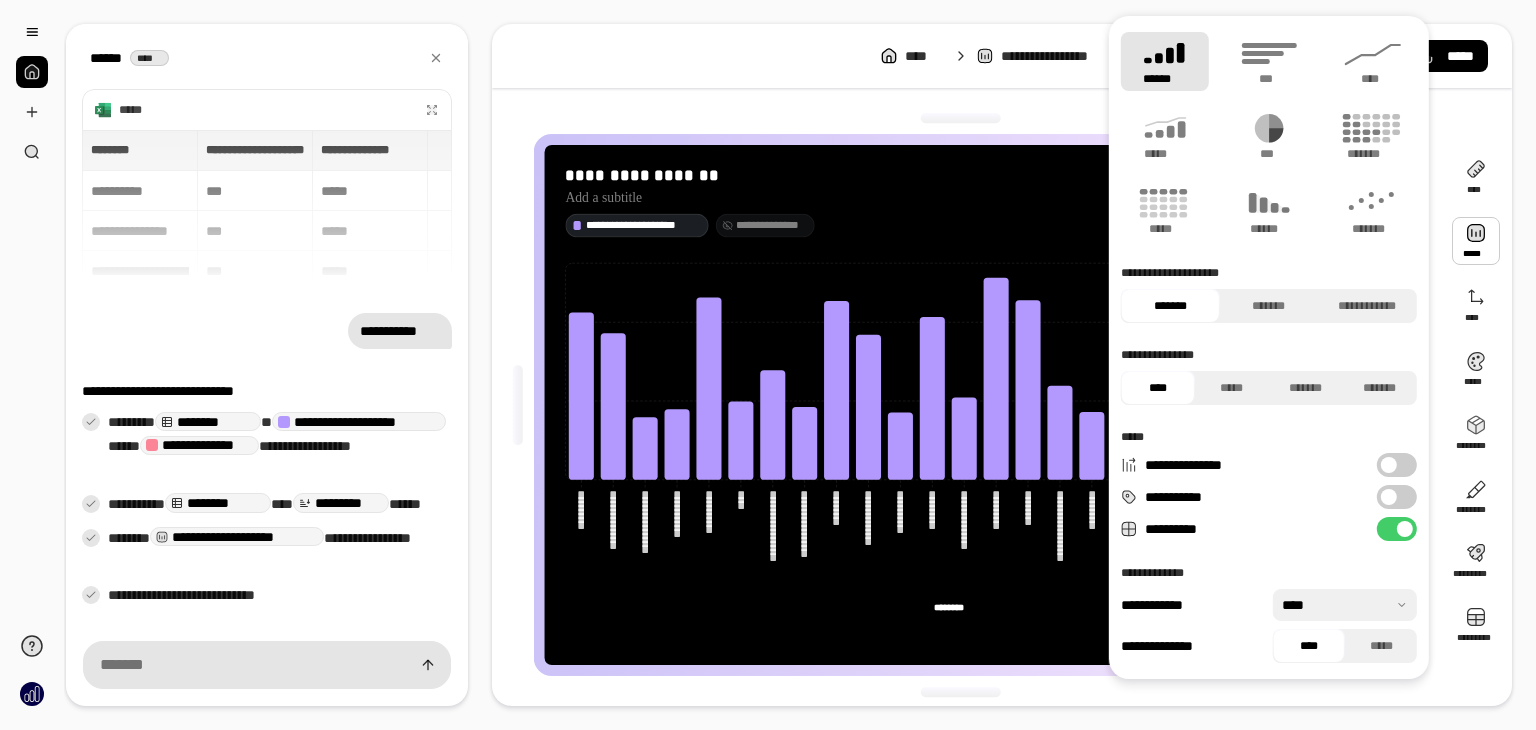 click on "**********" at bounding box center (1397, 465) 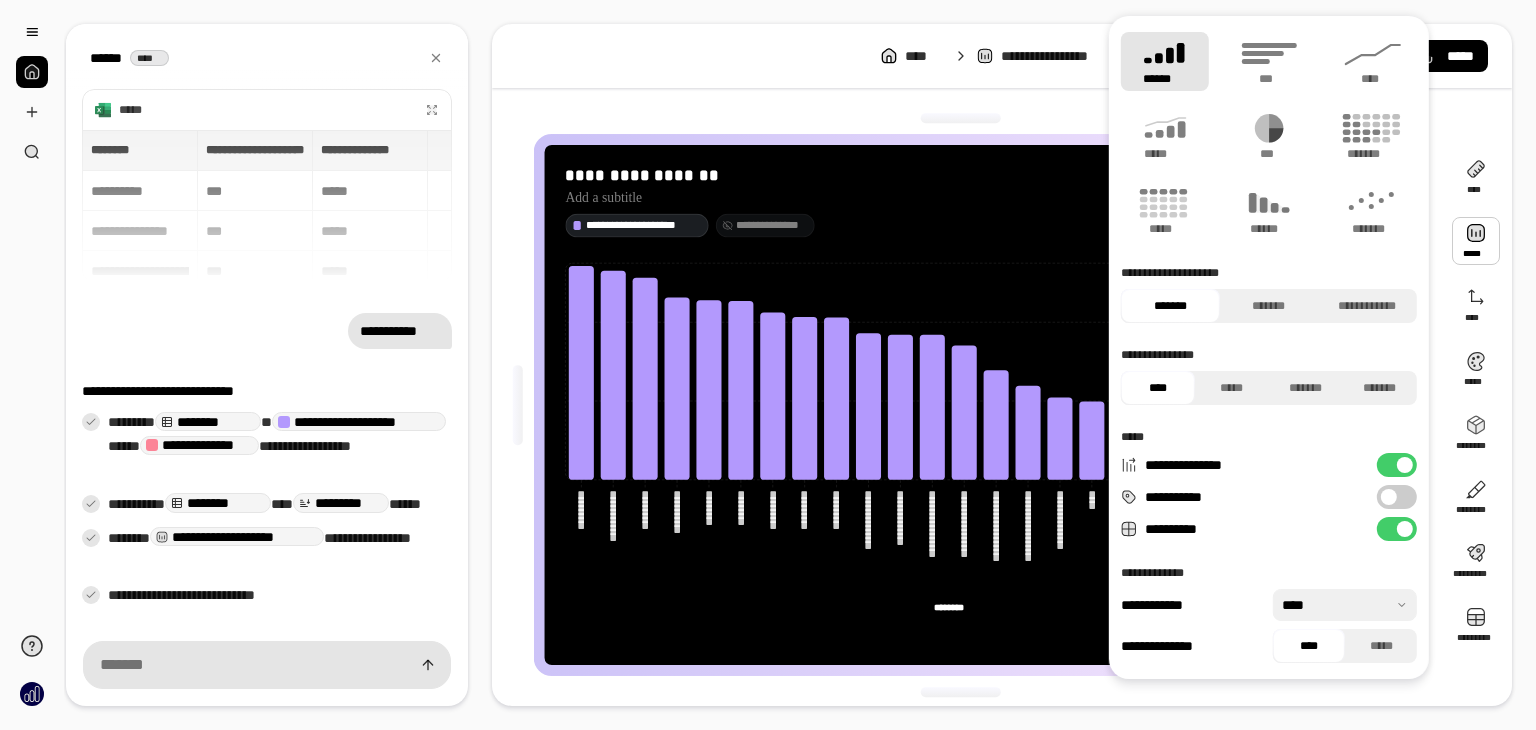 click on "**********" at bounding box center [1397, 497] 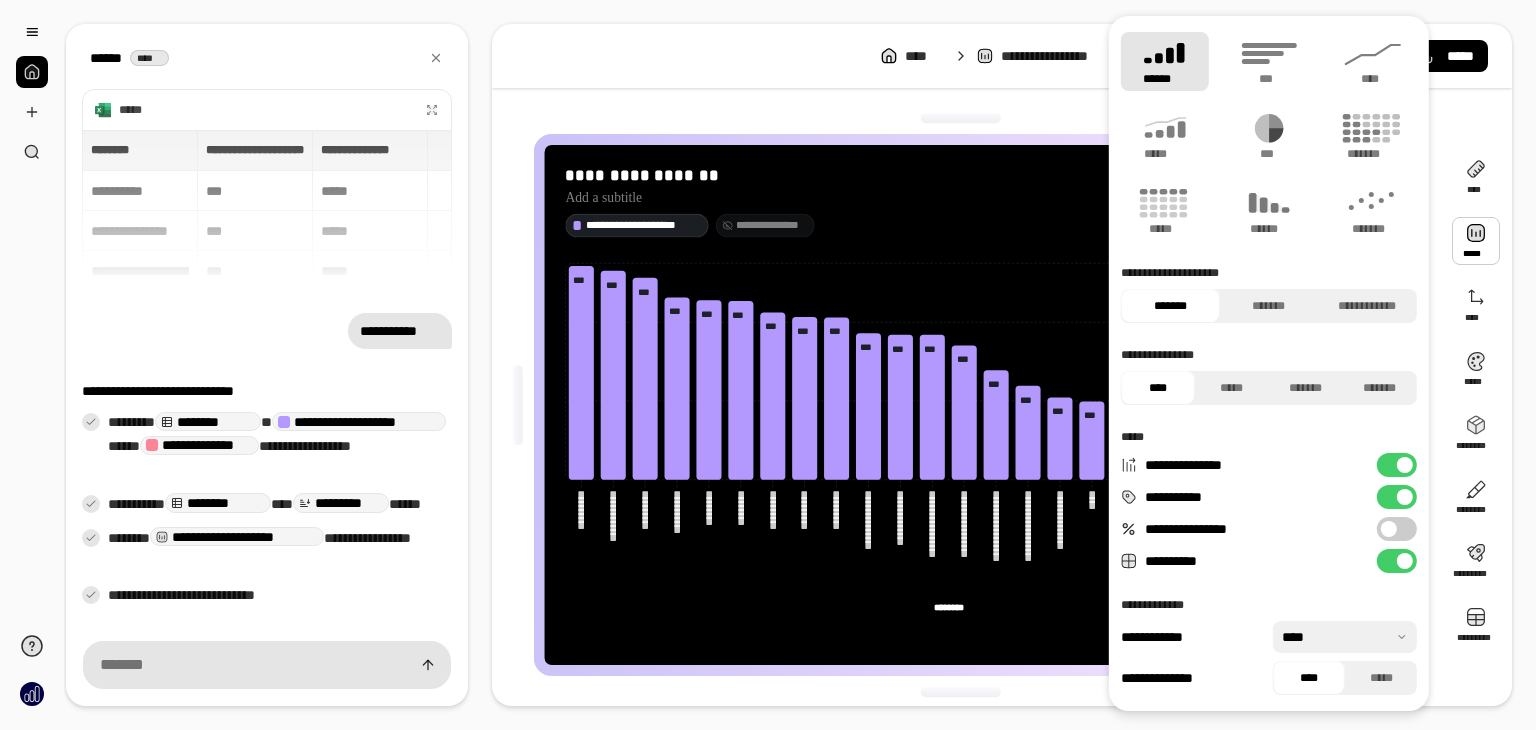 click at bounding box center [1405, 497] 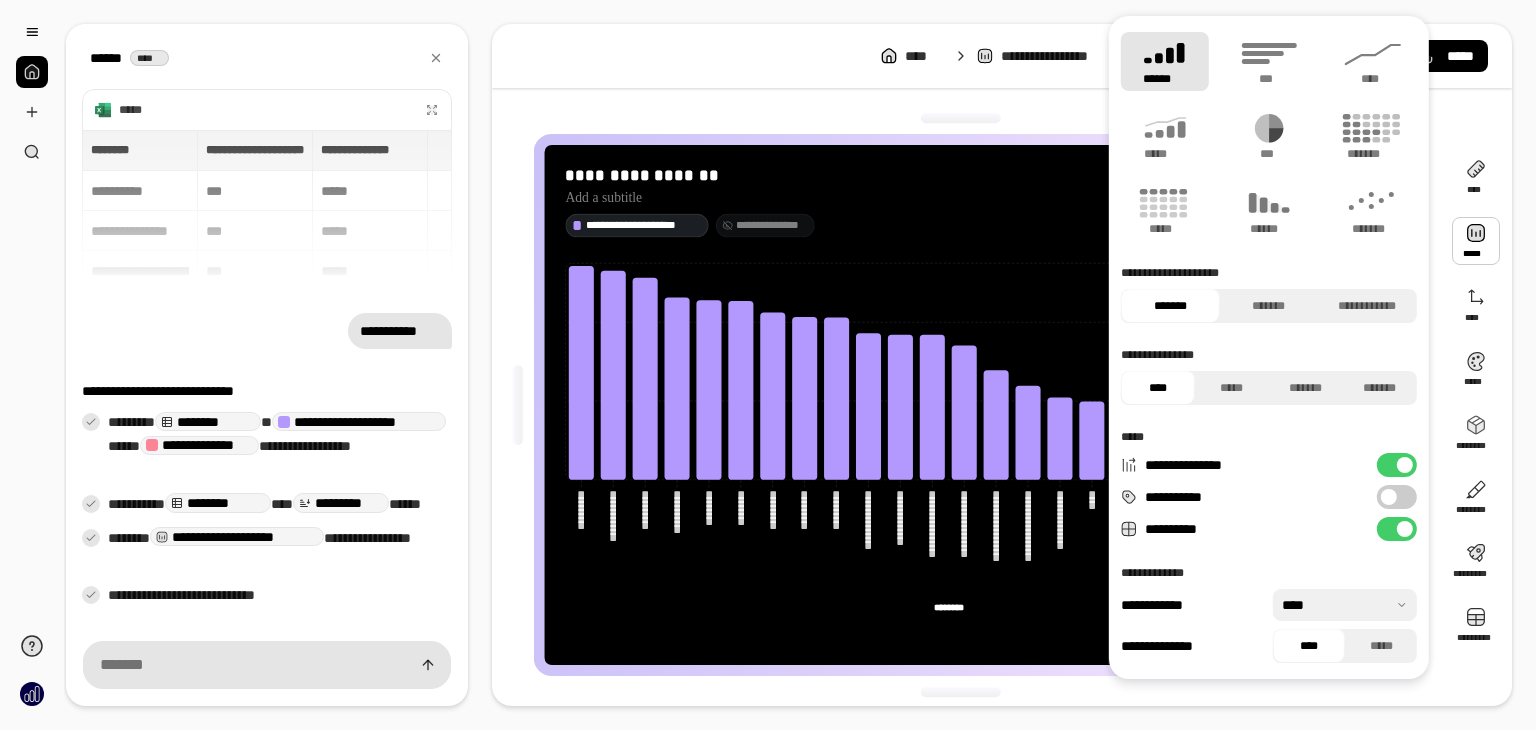 click on "**********" at bounding box center (1397, 497) 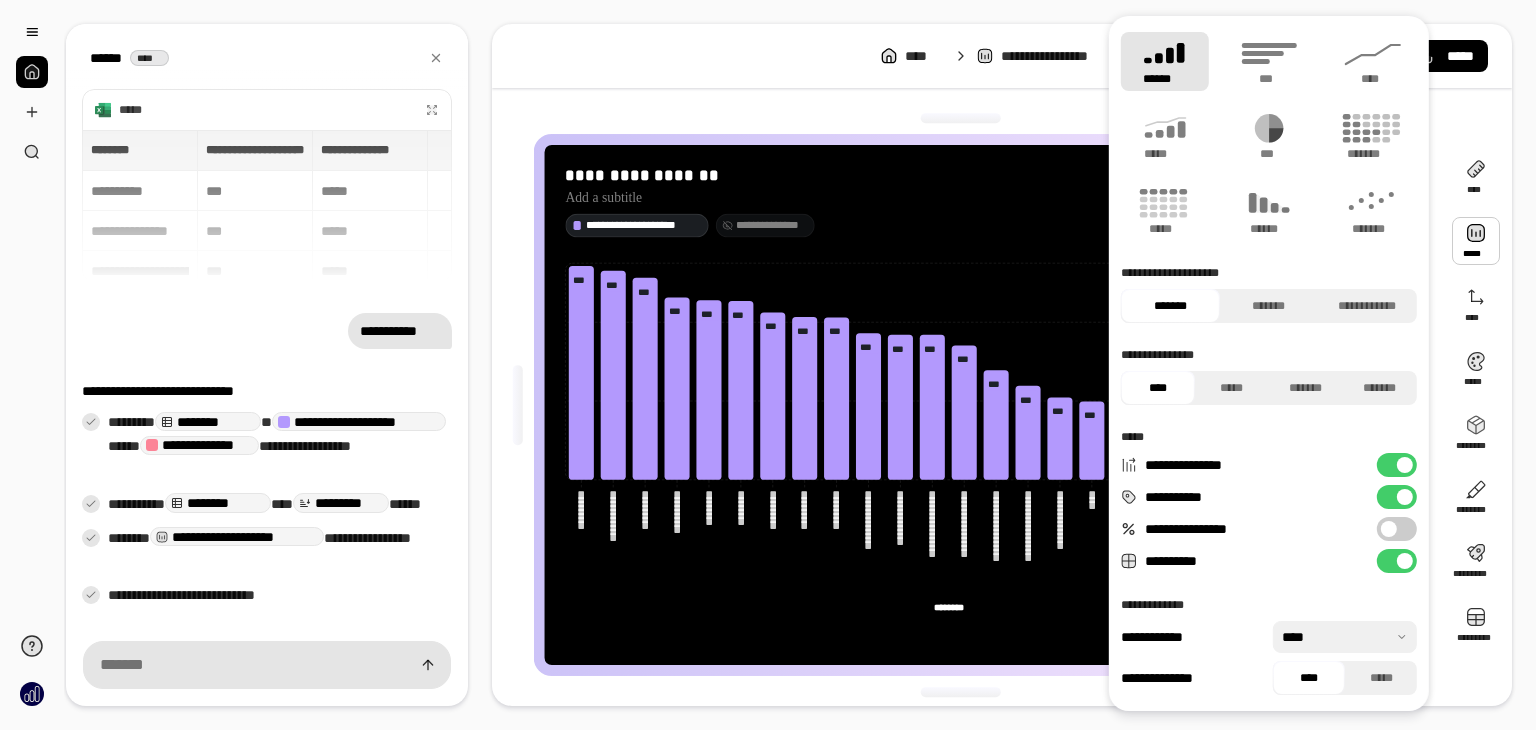 click at bounding box center [1389, 529] 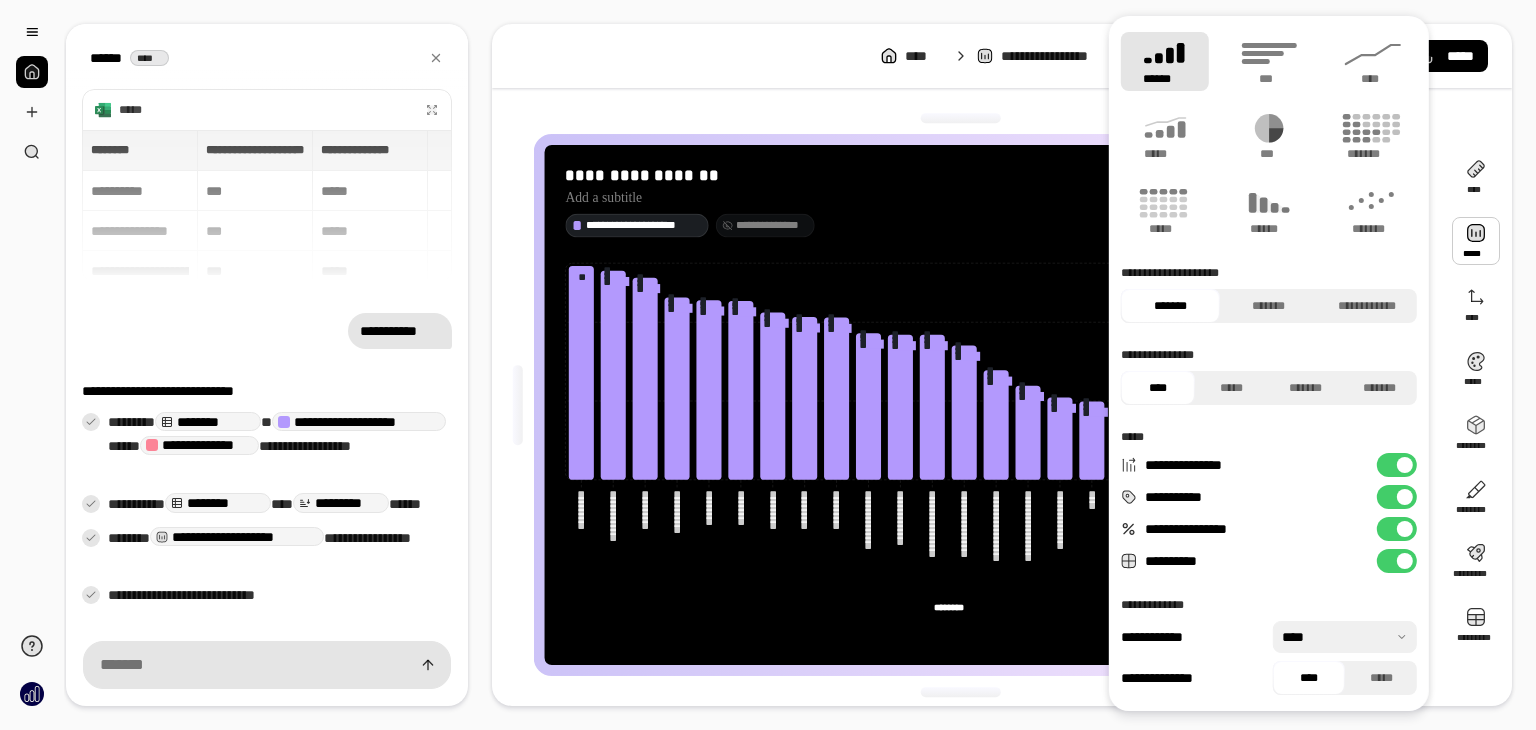click on "**********" at bounding box center (1397, 529) 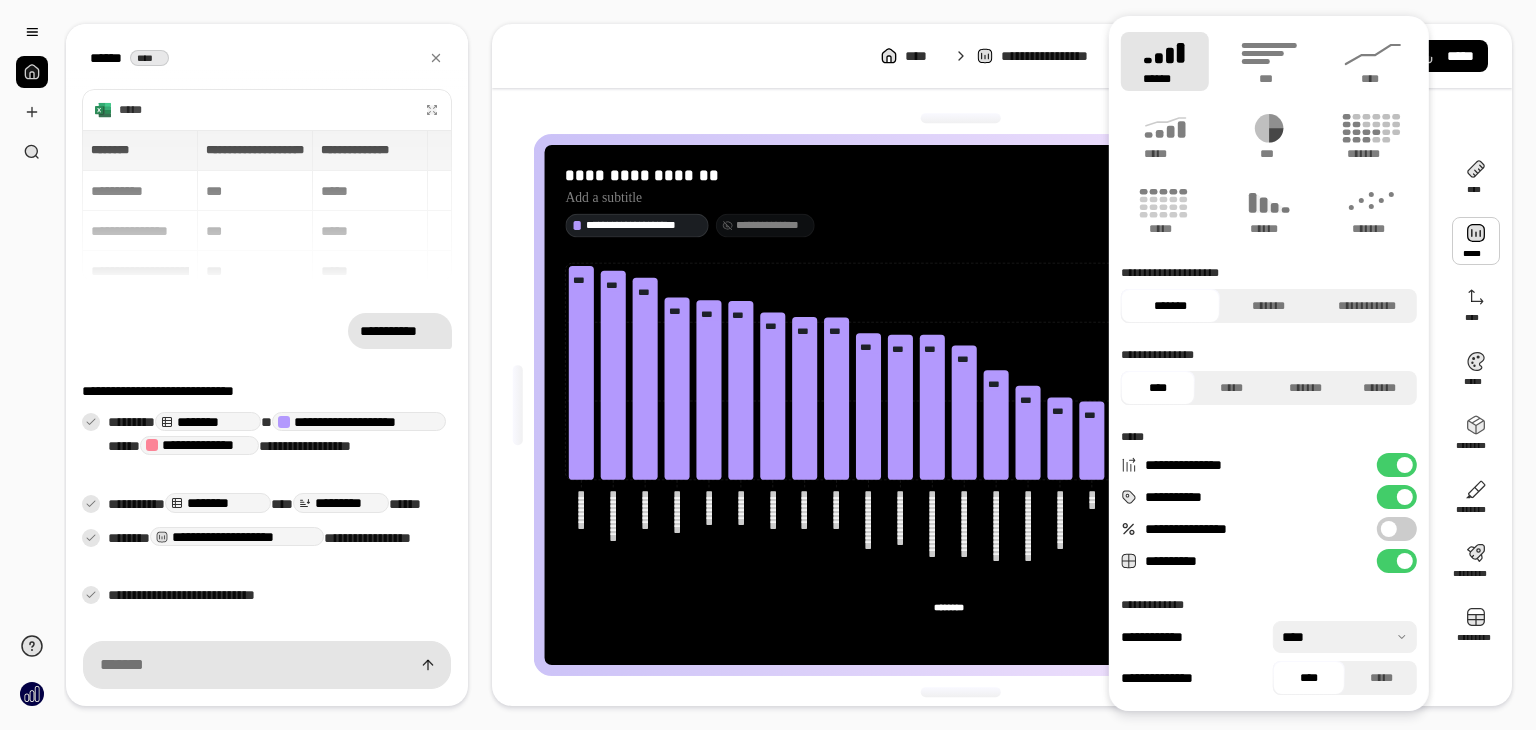 click on "**********" at bounding box center [1397, 561] 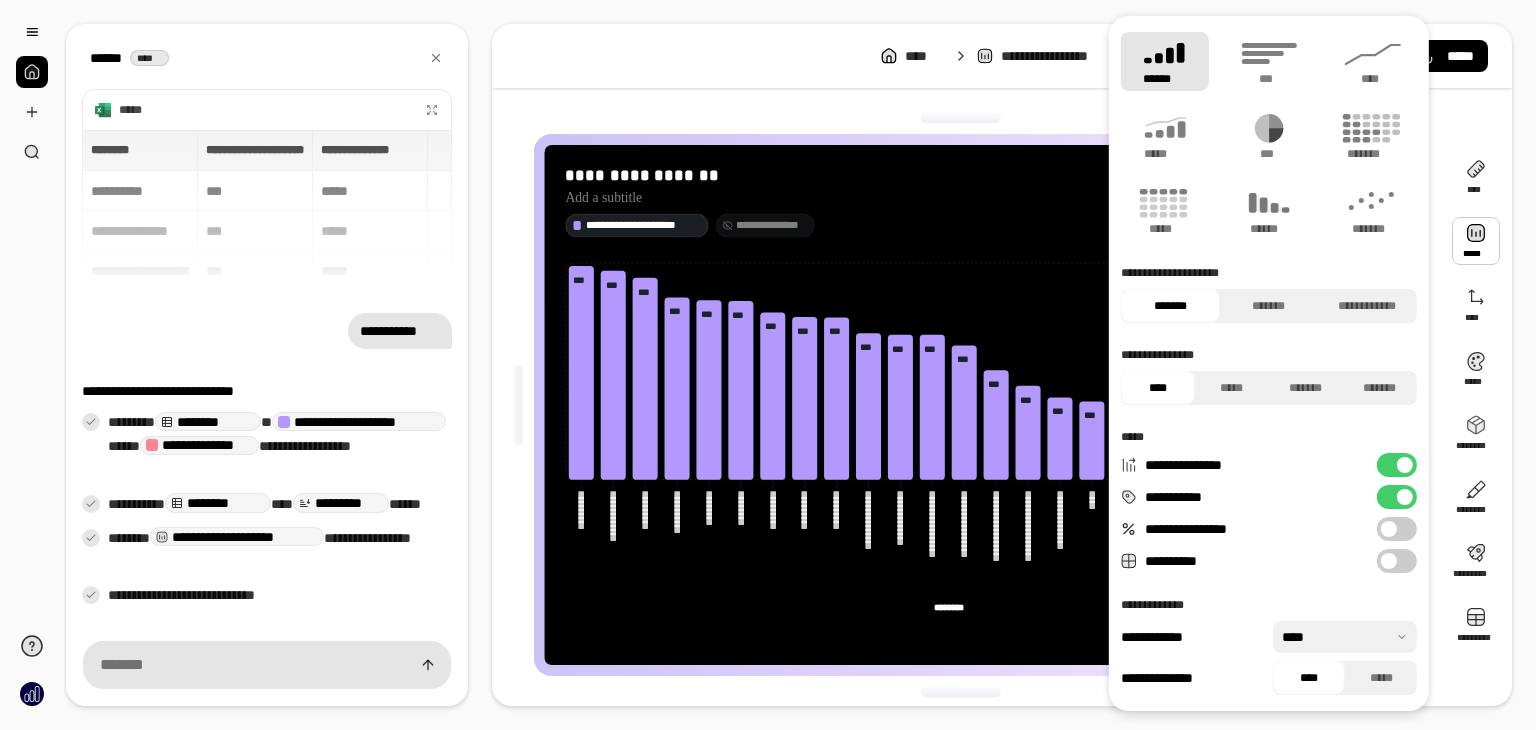 click at bounding box center [1389, 561] 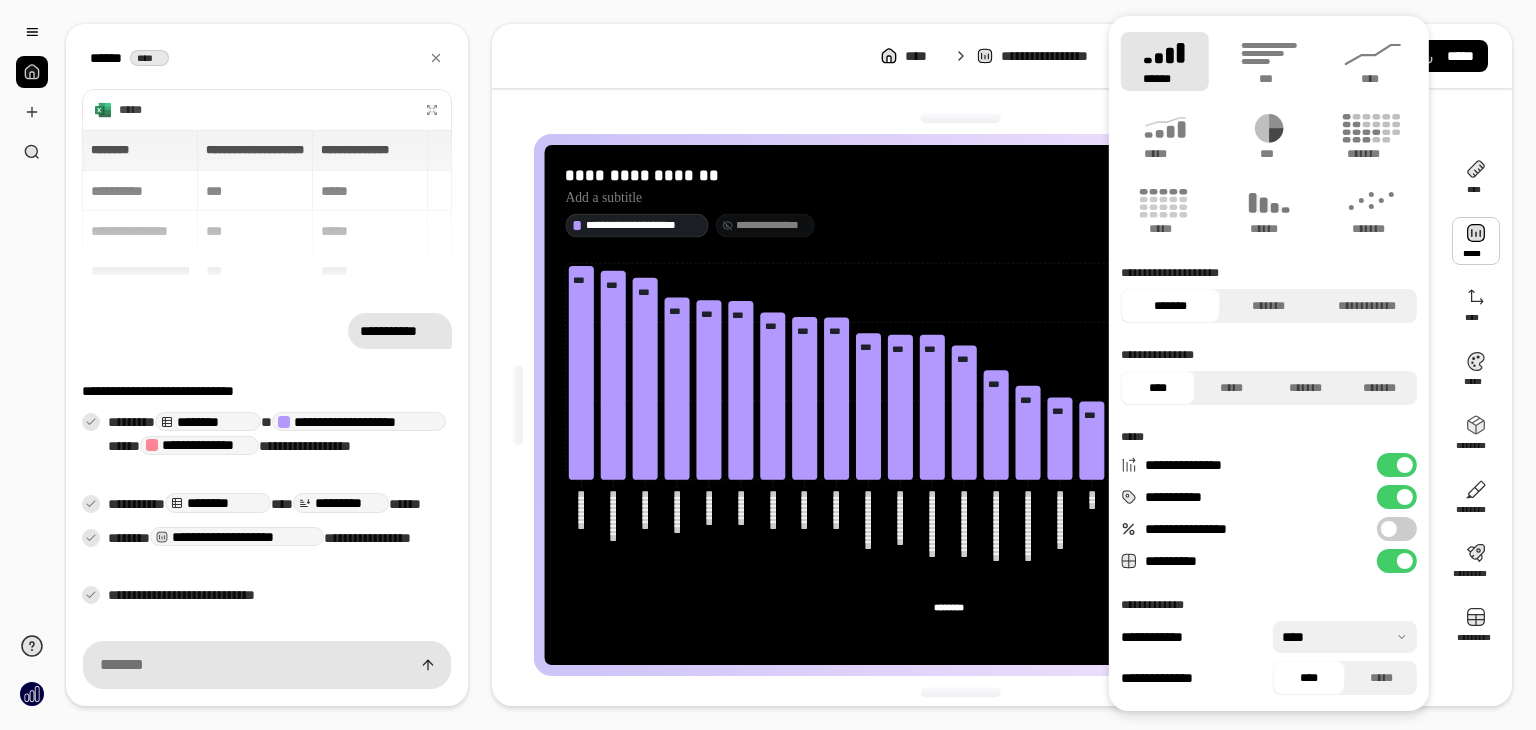 click on "**********" at bounding box center [772, 225] 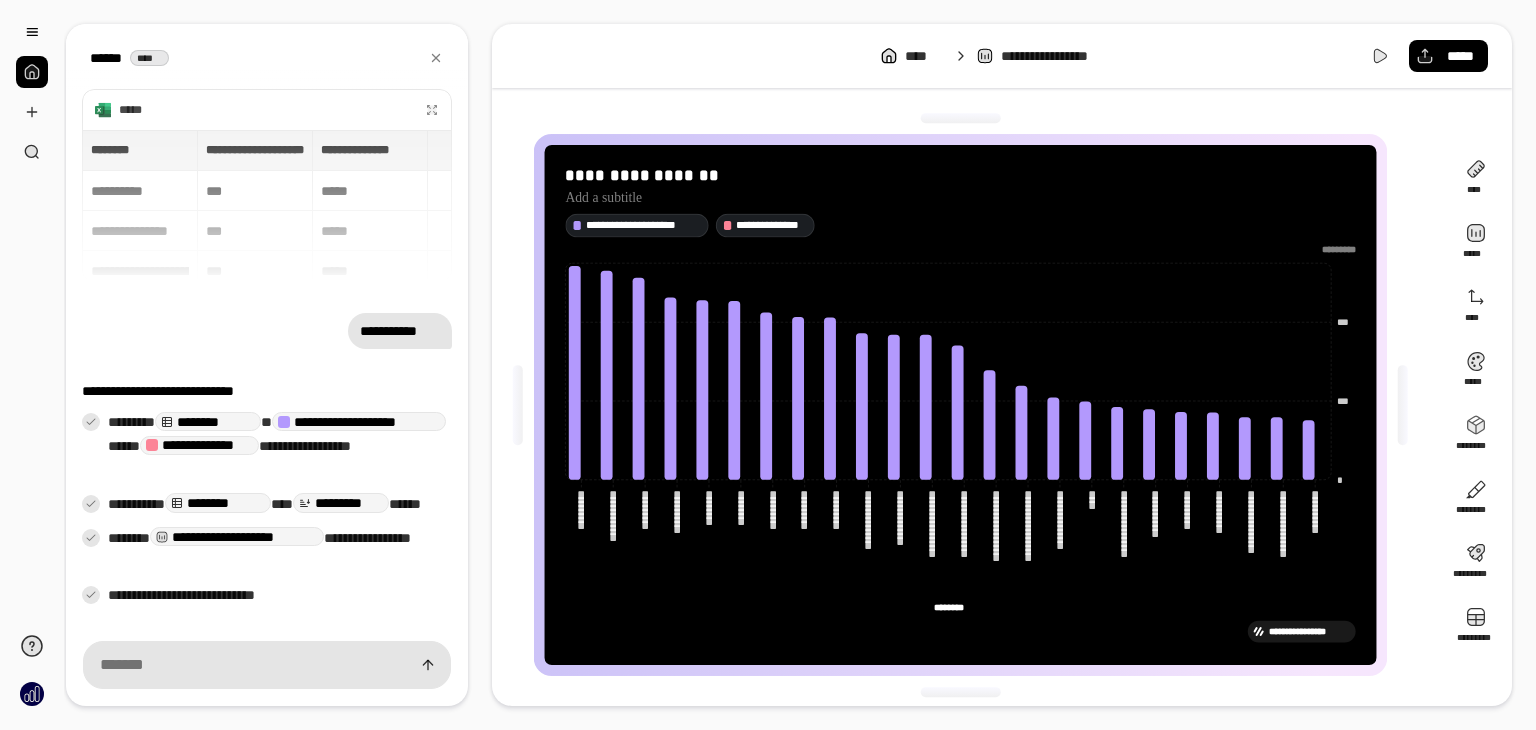 click on "**********" at bounding box center [960, 224] 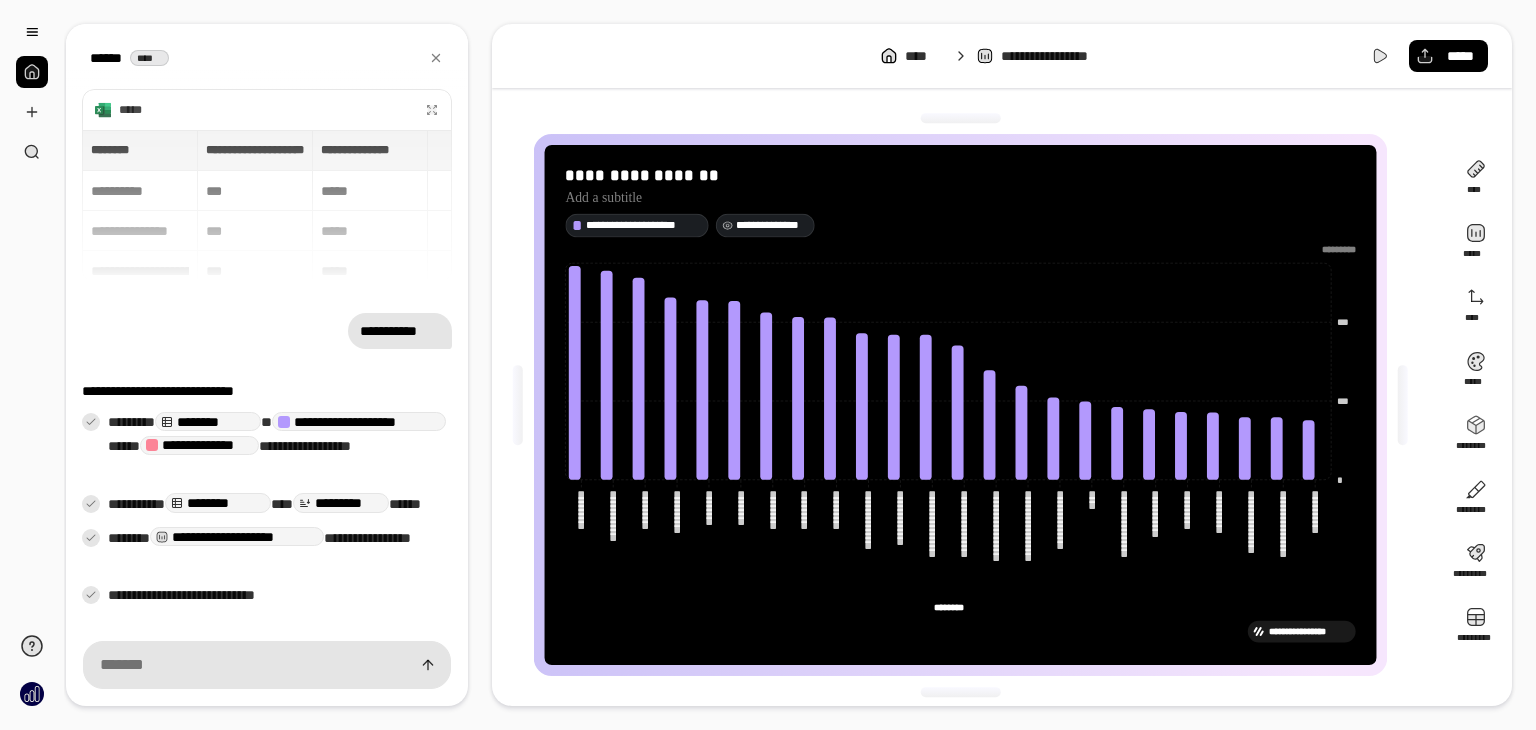 click on "**********" at bounding box center [772, 225] 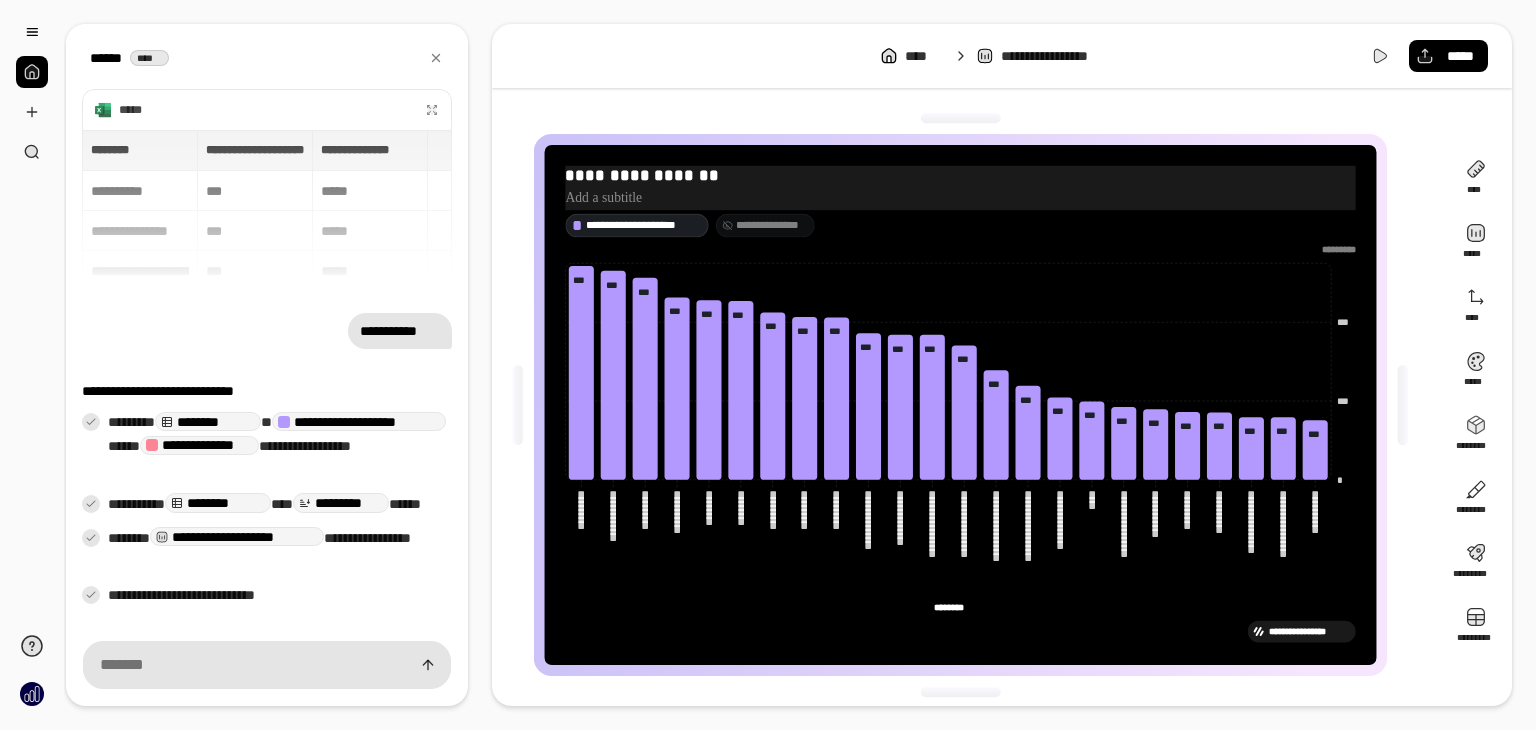 click on "**********" at bounding box center [960, 176] 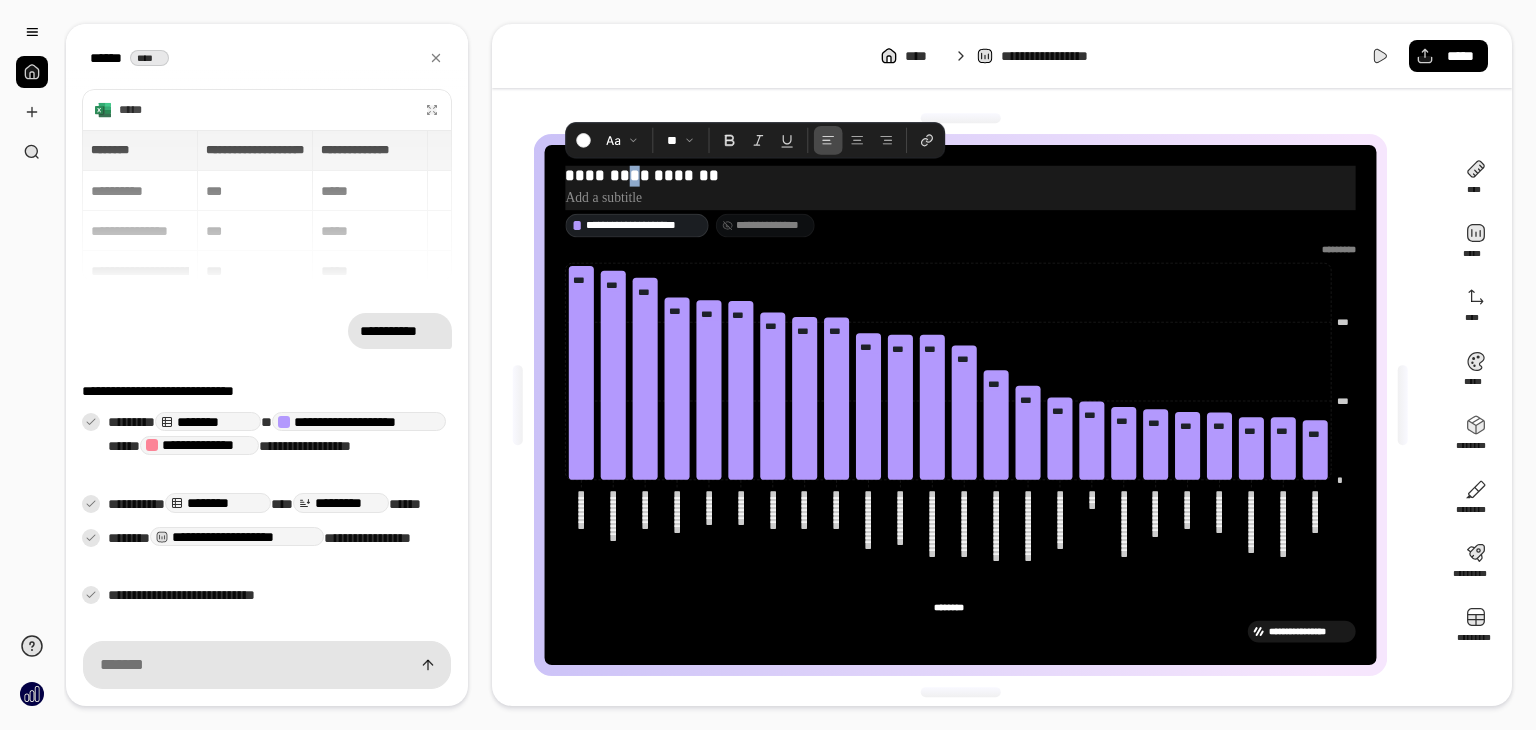 click on "**********" at bounding box center [960, 176] 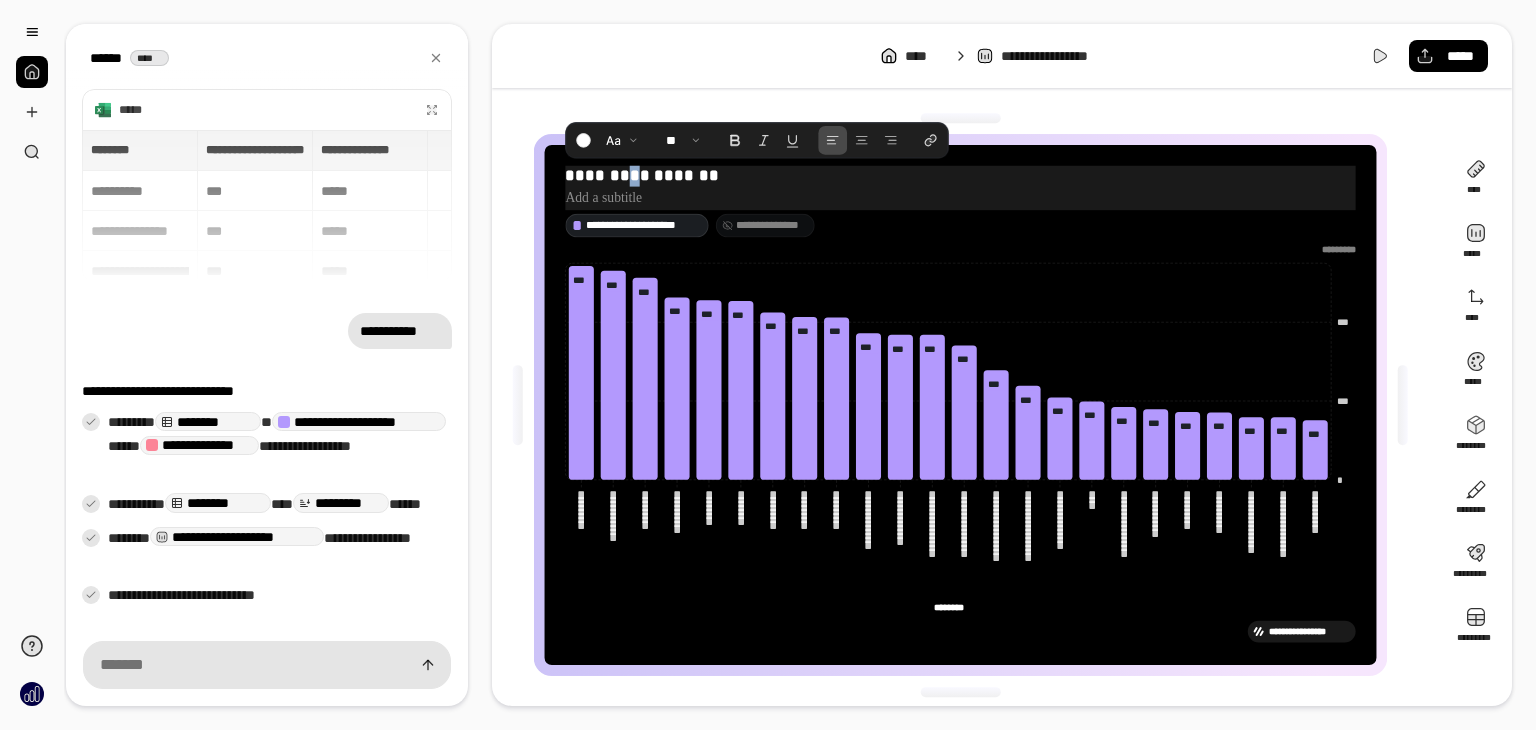 click on "**********" at bounding box center [960, 176] 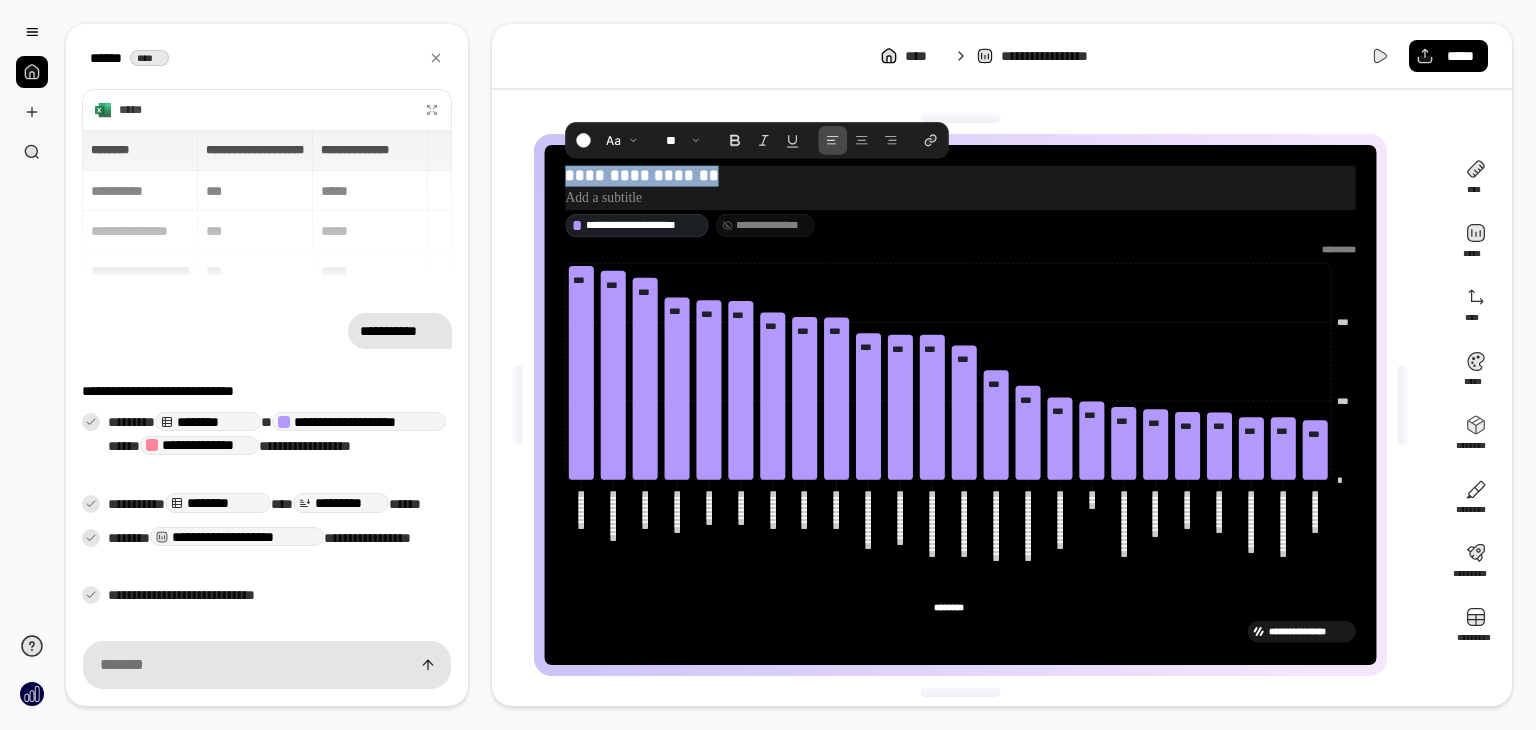 type 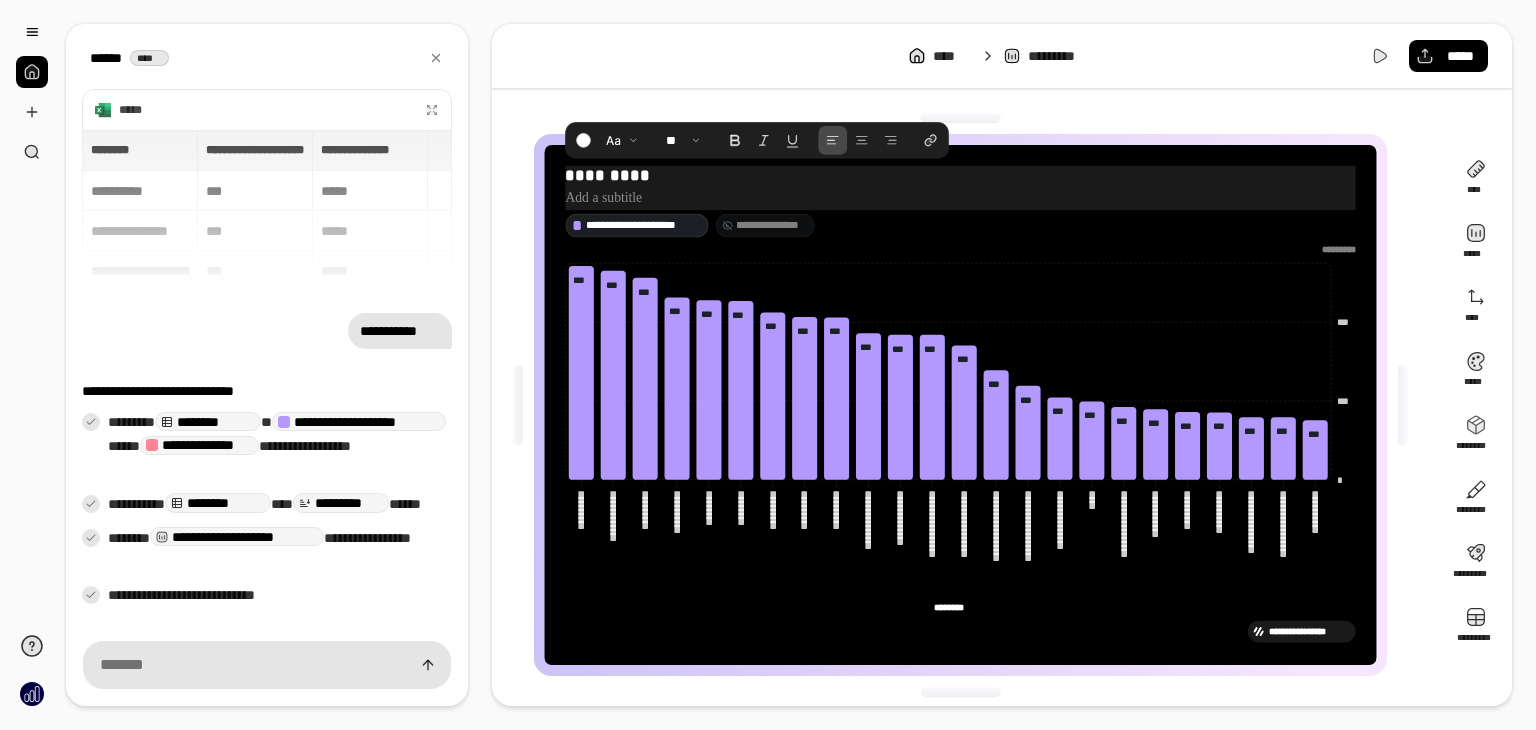 click at bounding box center [960, 198] 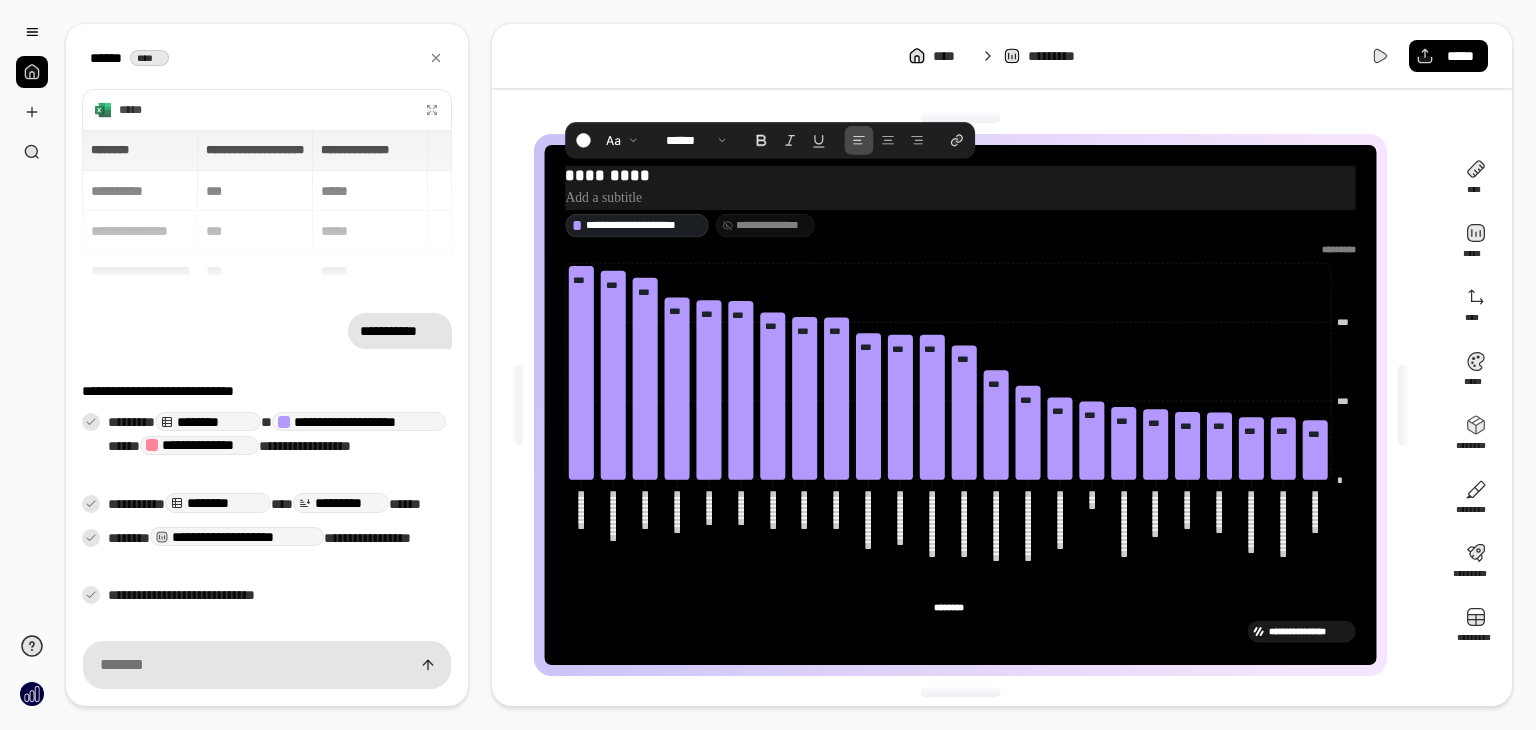 click at bounding box center [960, 198] 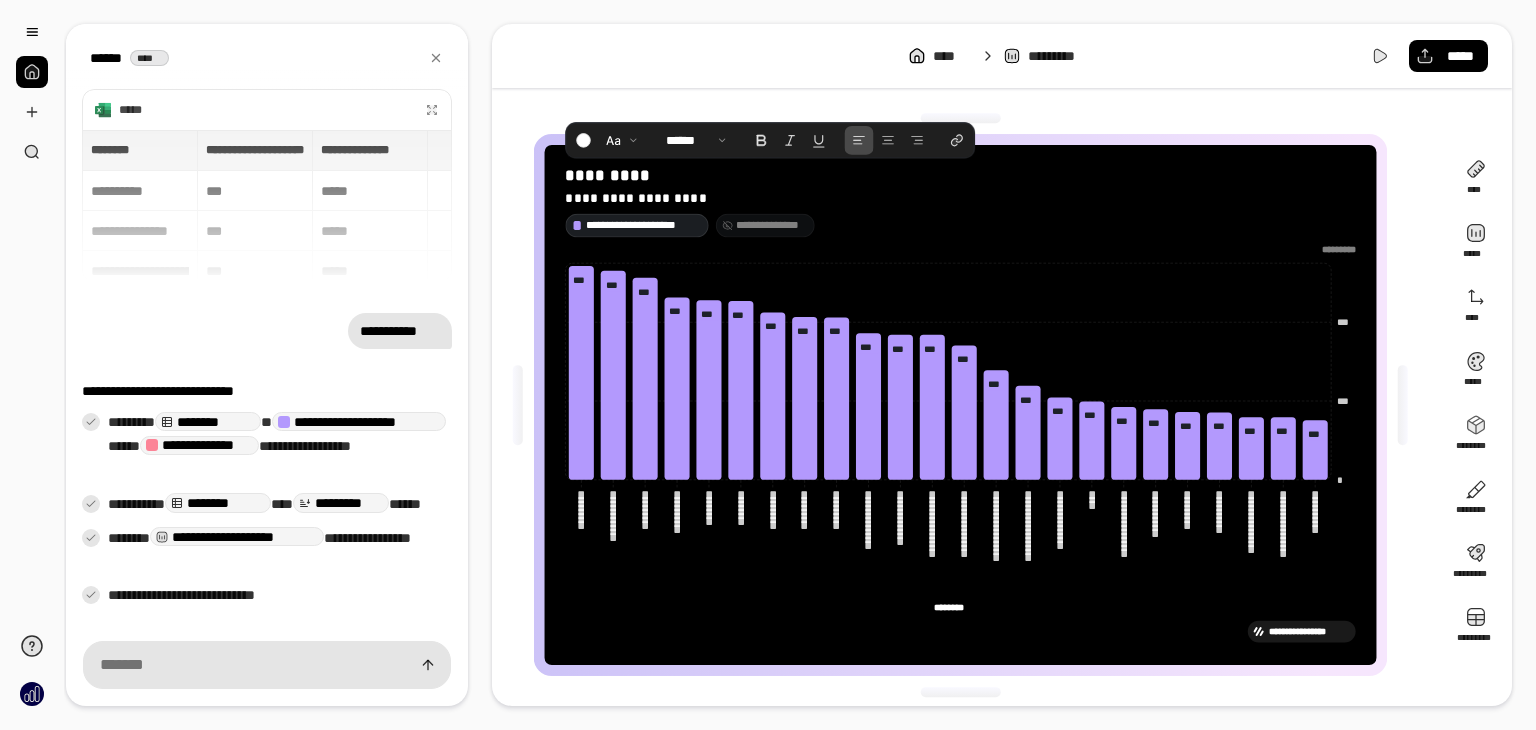 click on "**** ********* *****" at bounding box center (1002, 56) 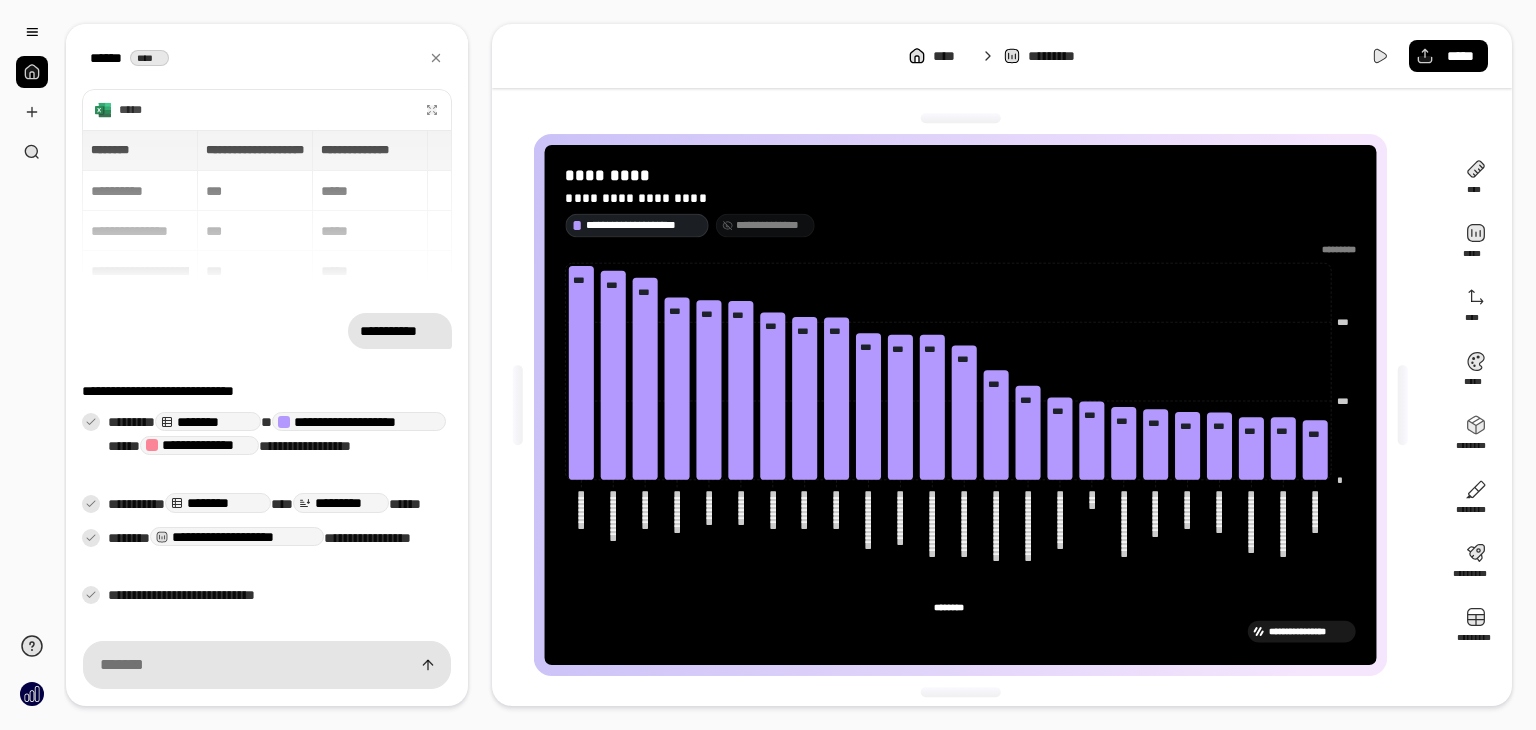 click on "****** ****" at bounding box center (267, 58) 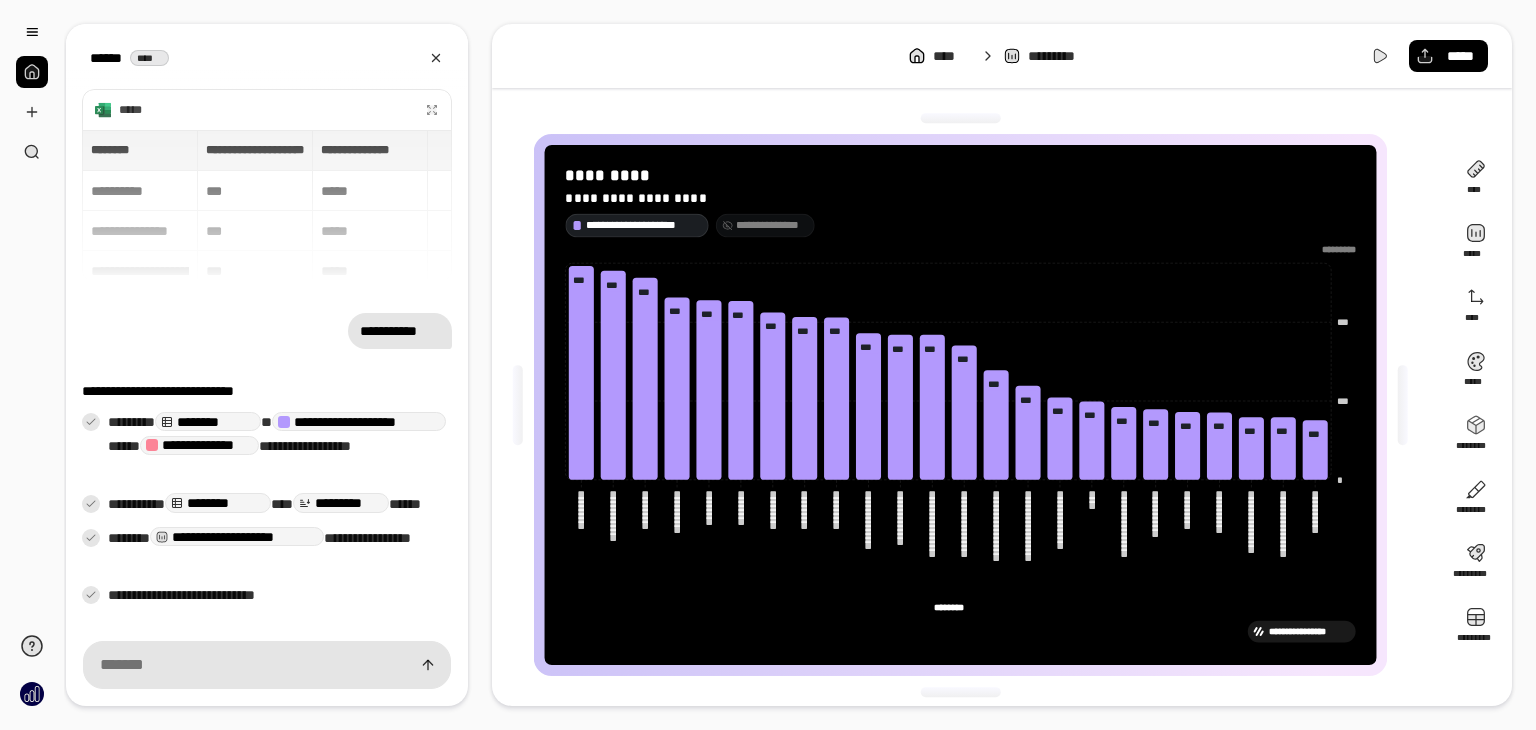 click 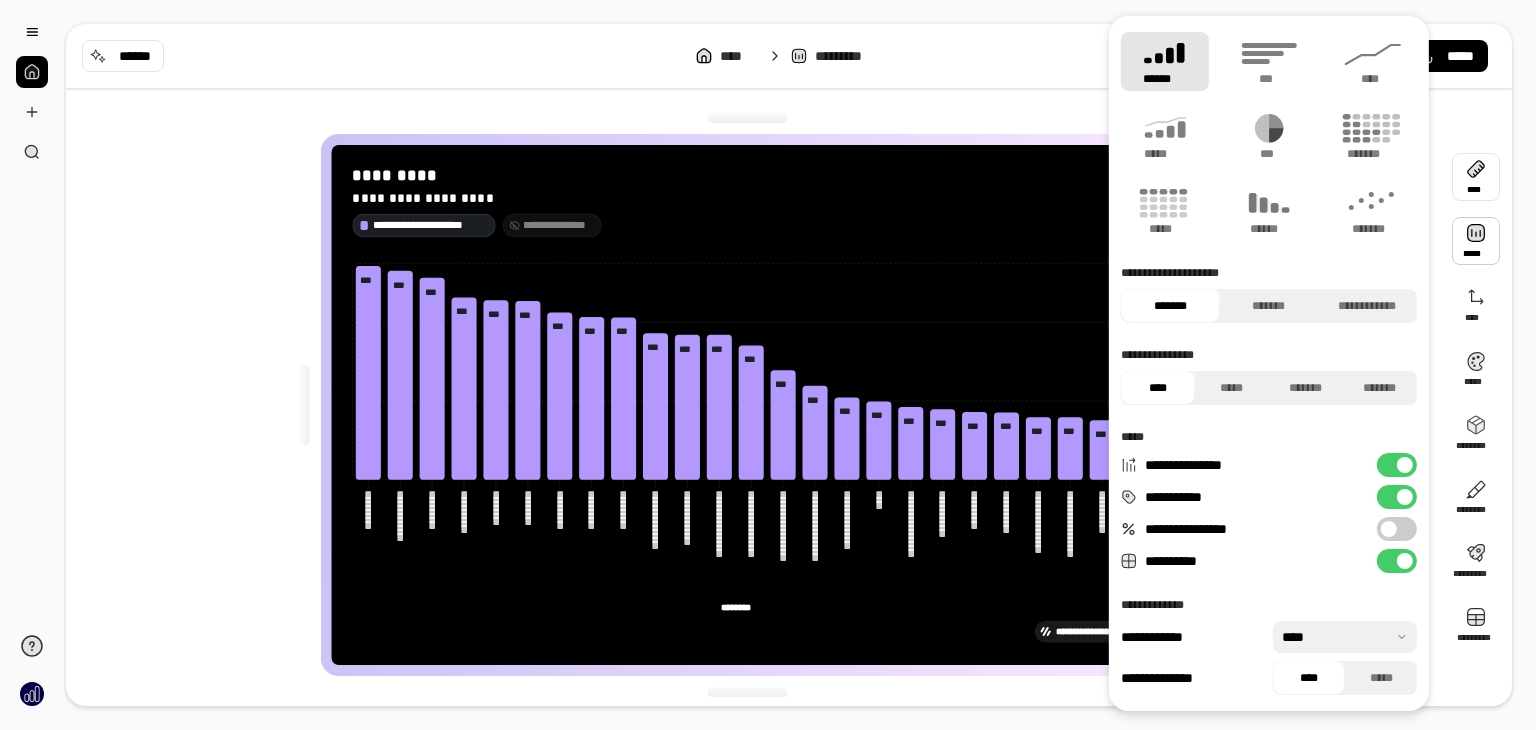click at bounding box center [1476, 177] 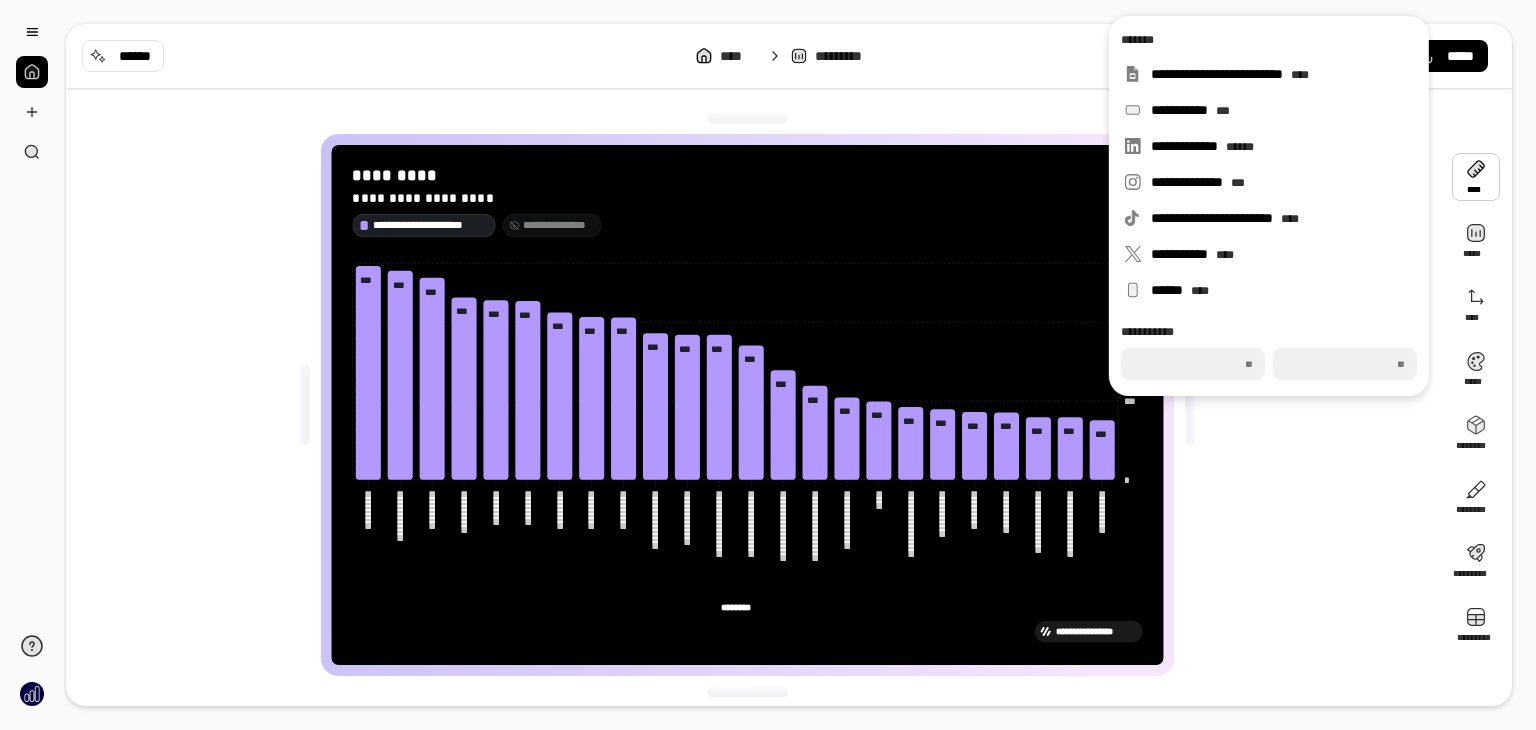 click at bounding box center [1476, 177] 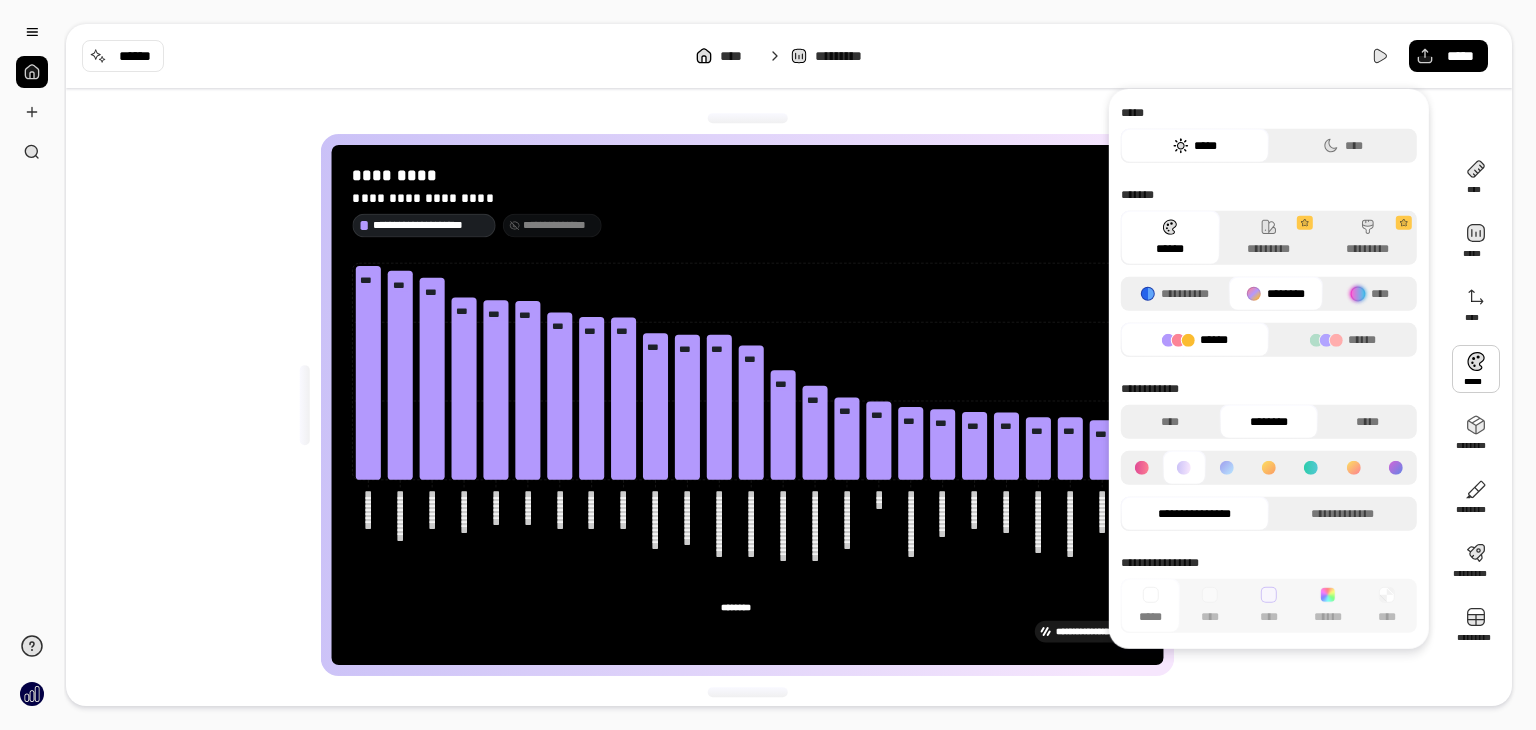 click at bounding box center (1476, 369) 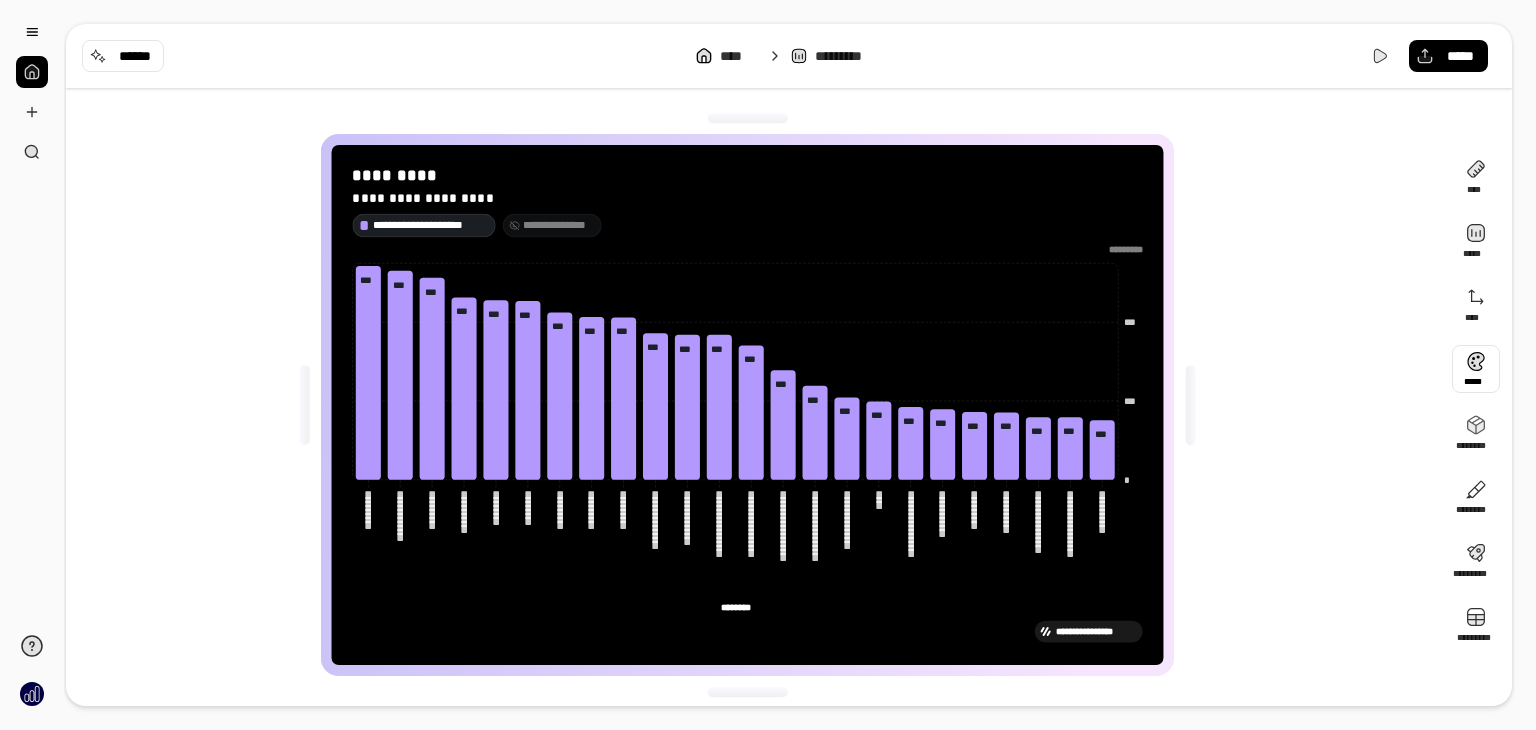 click at bounding box center [1476, 369] 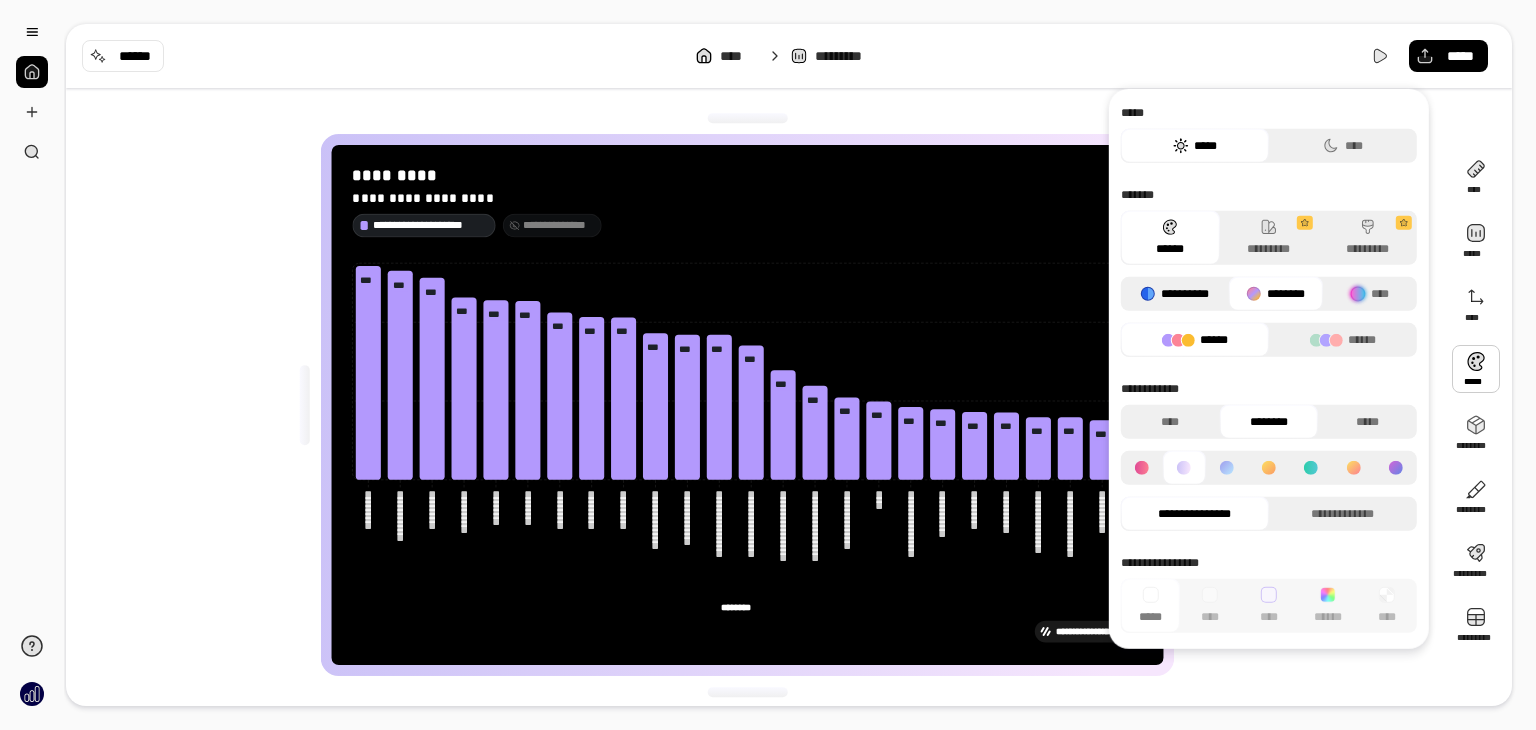 click on "**********" at bounding box center [1175, 294] 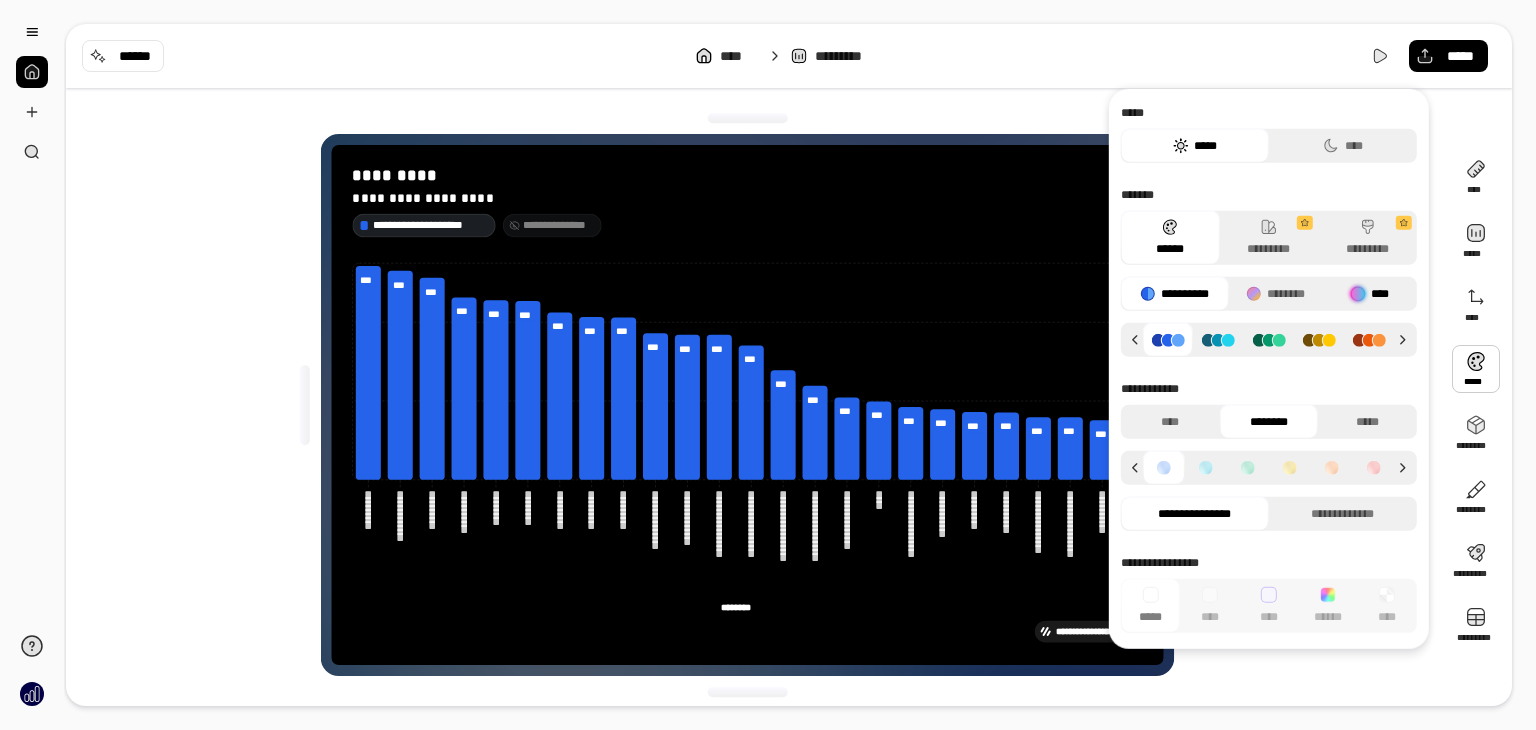 click on "****" at bounding box center (1370, 294) 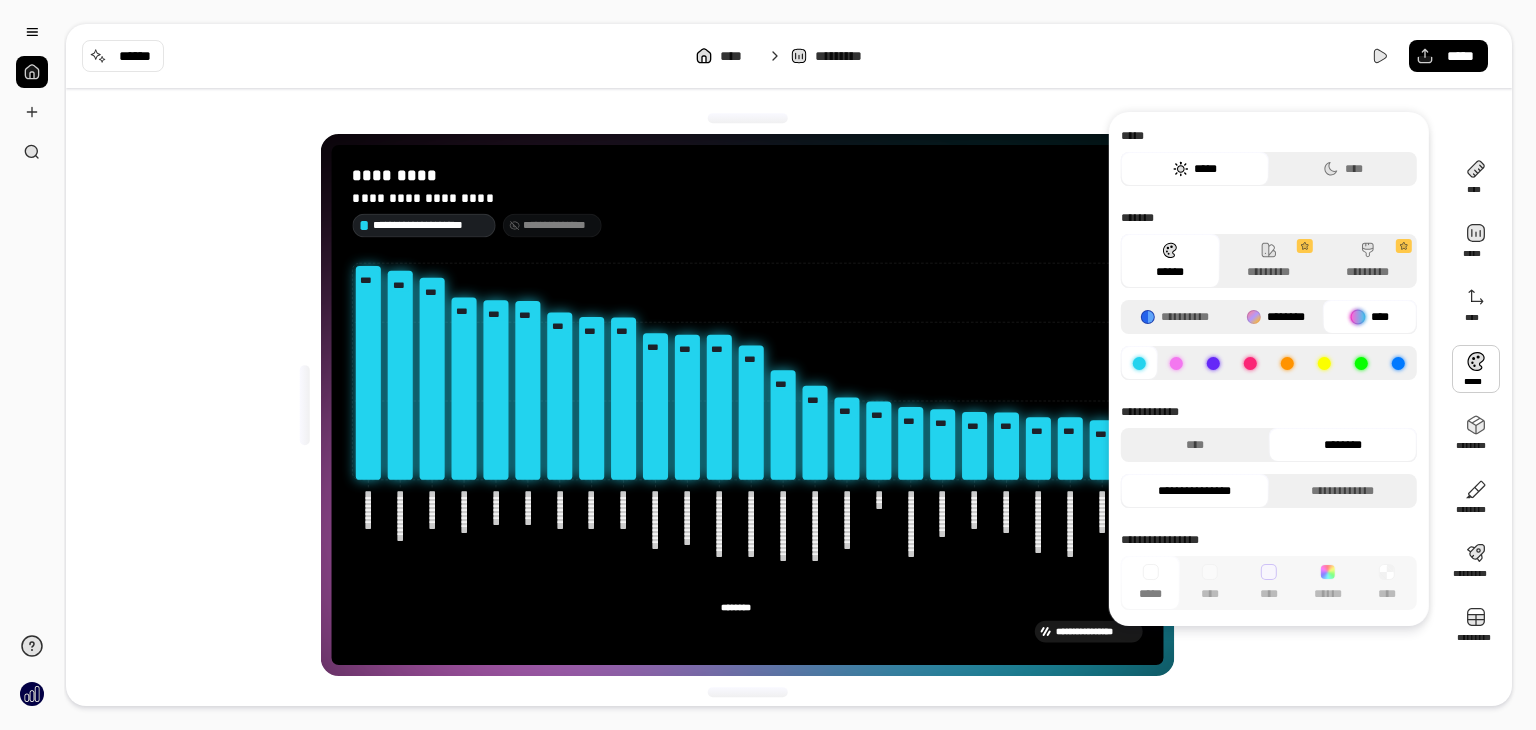 click on "********" at bounding box center (1275, 317) 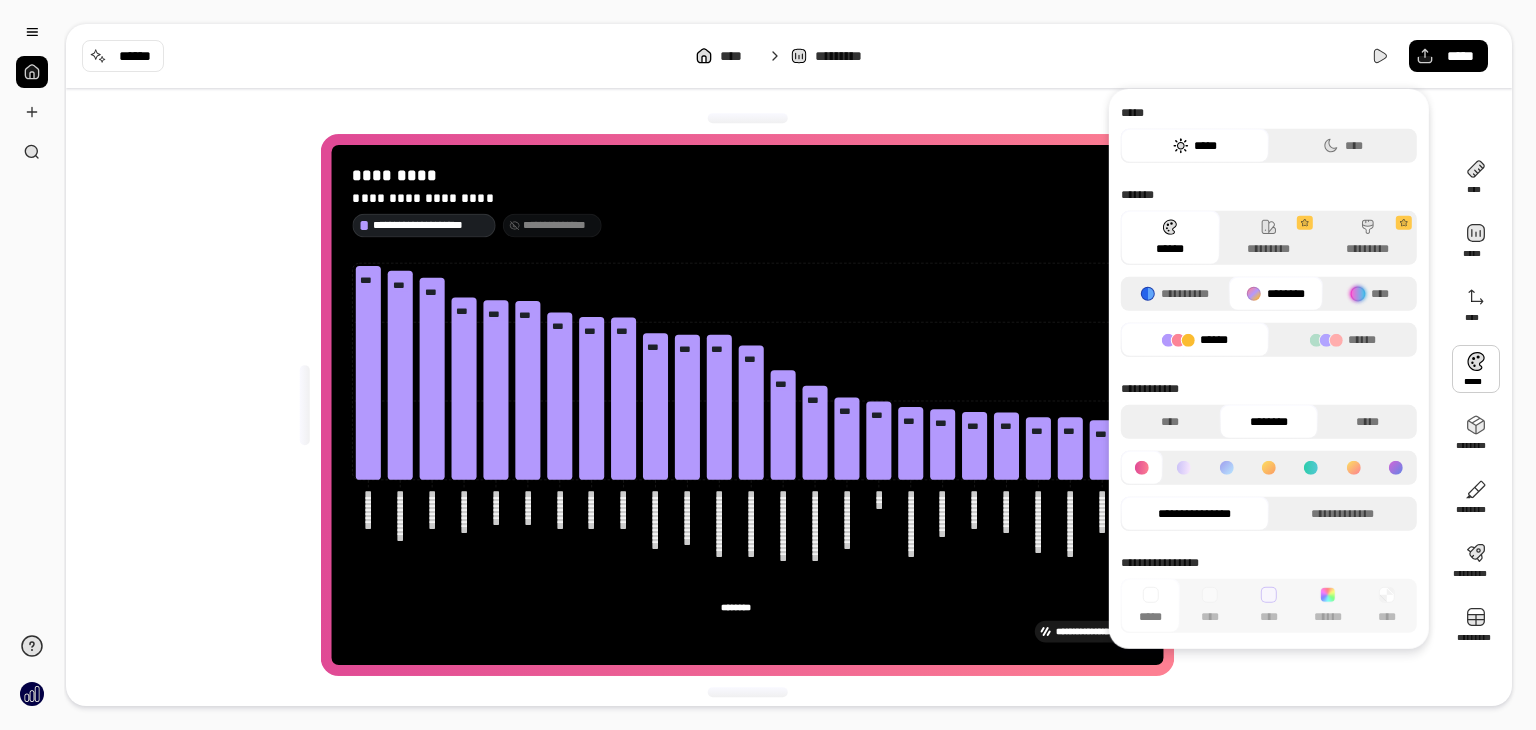 click on "******" at bounding box center (1195, 340) 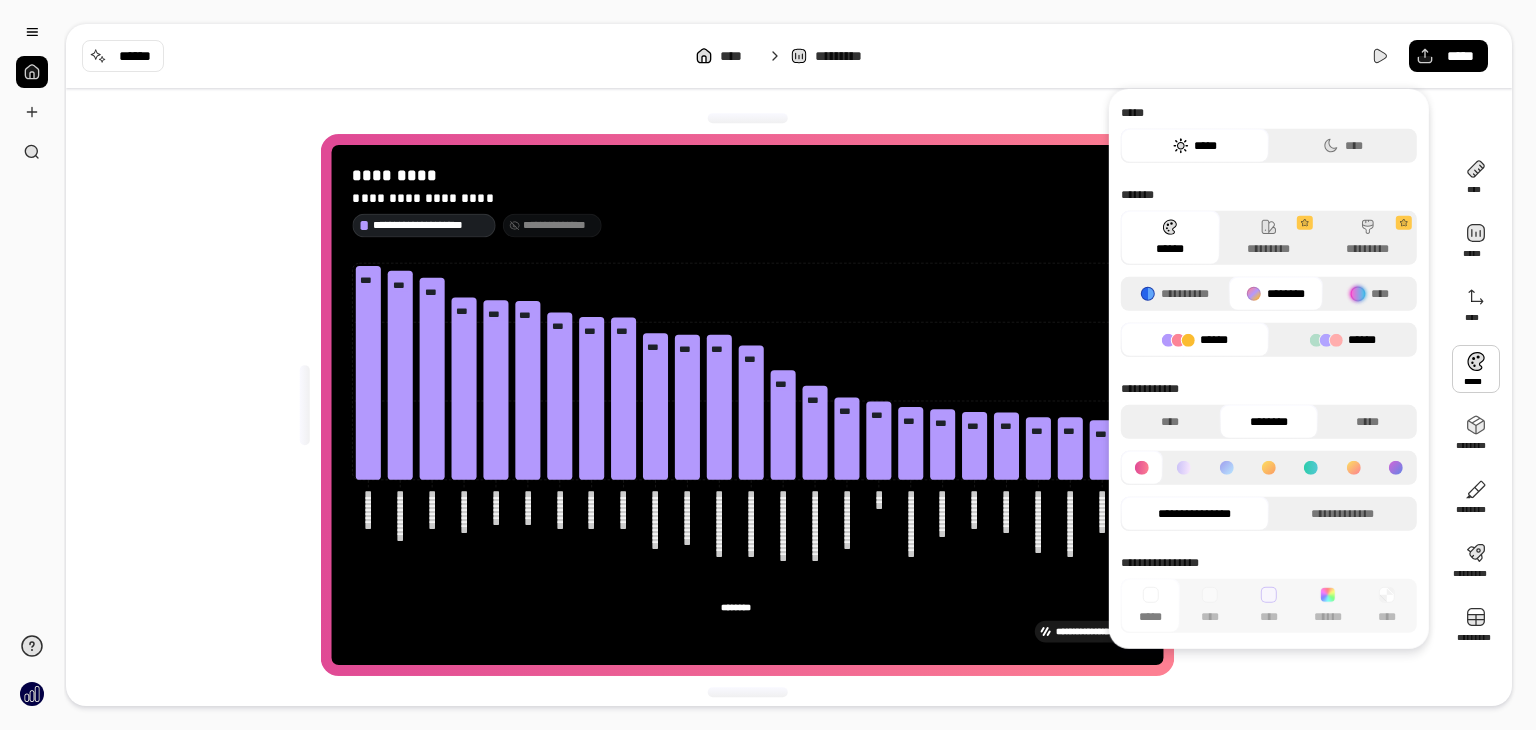 click 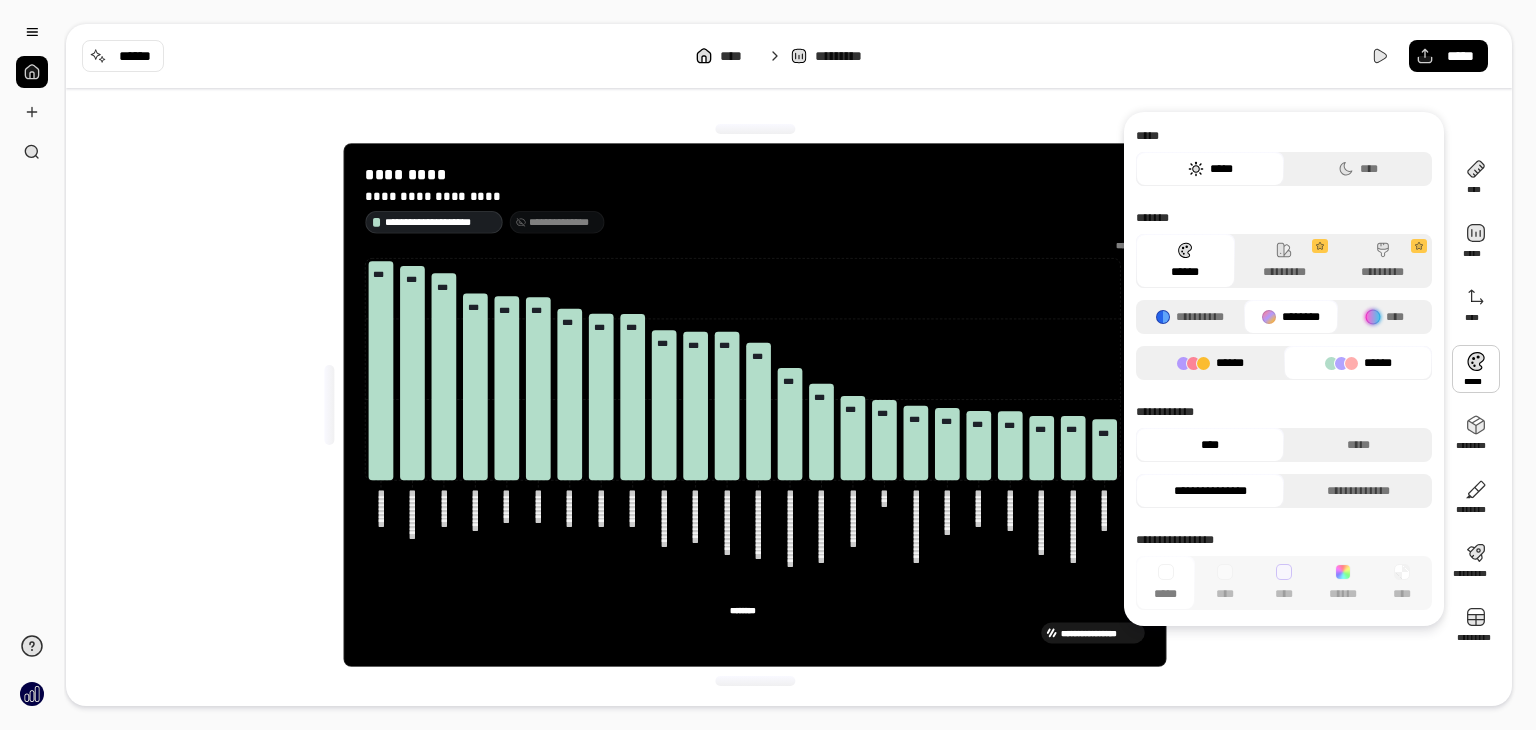 click on "******" at bounding box center (1210, 363) 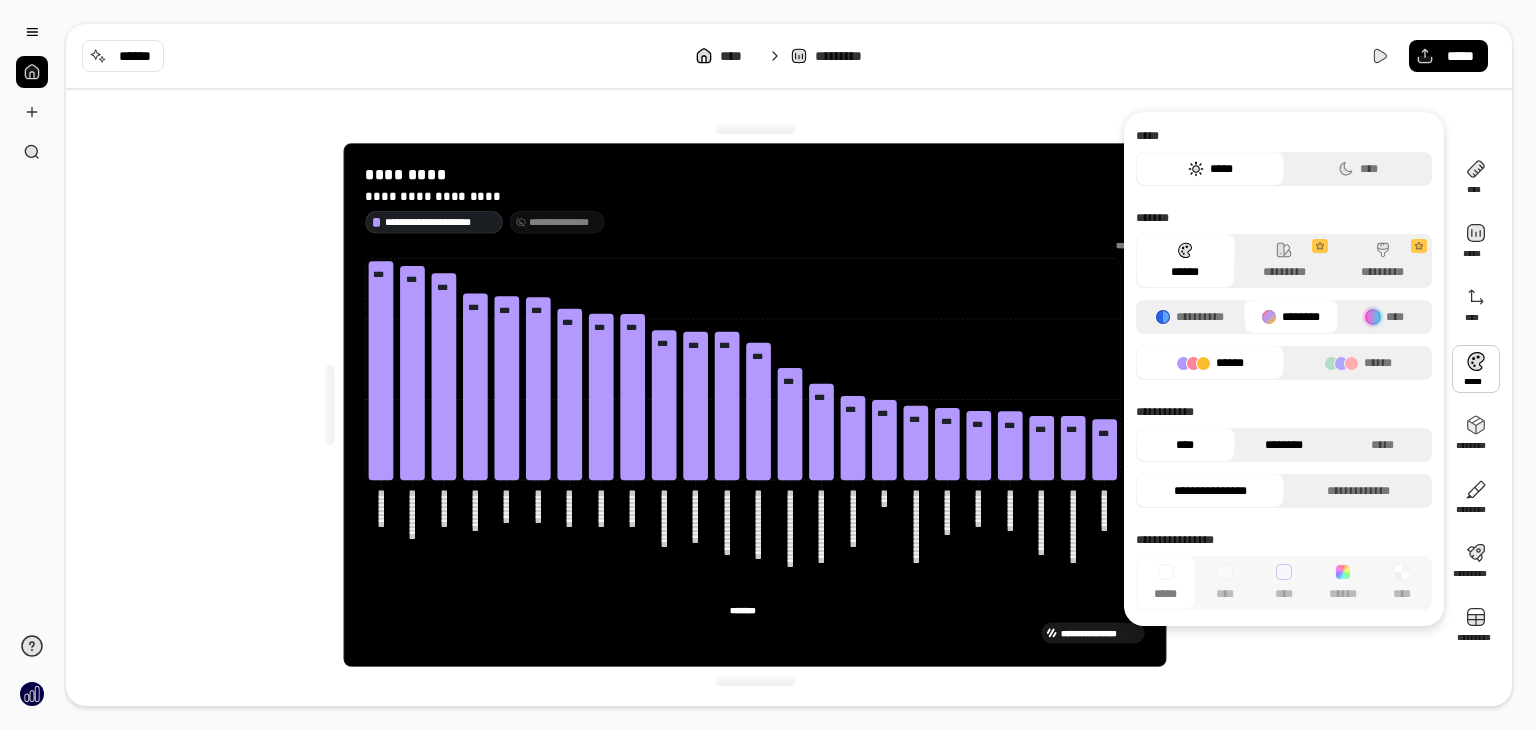 click on "********" at bounding box center [1284, 445] 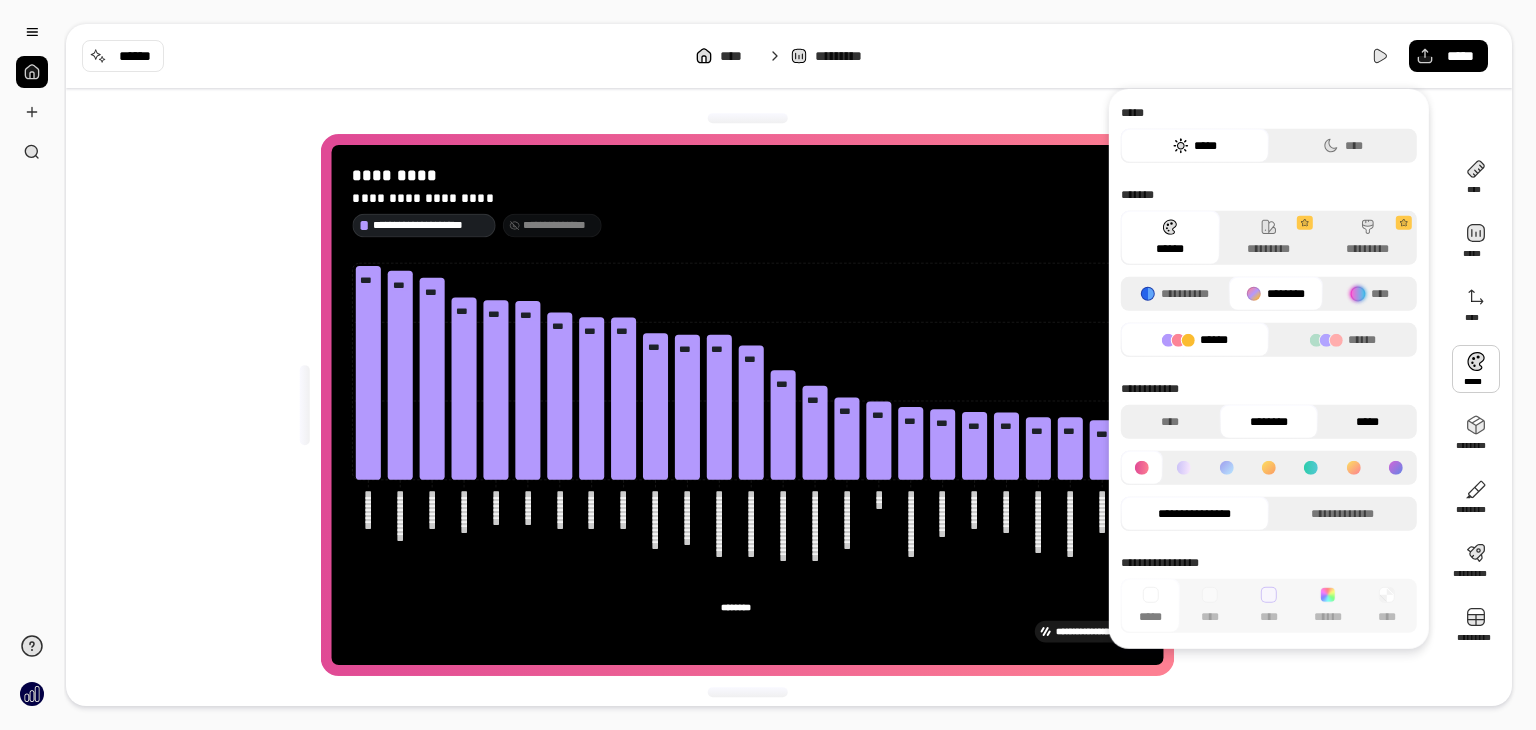 click on "*****" at bounding box center [1367, 422] 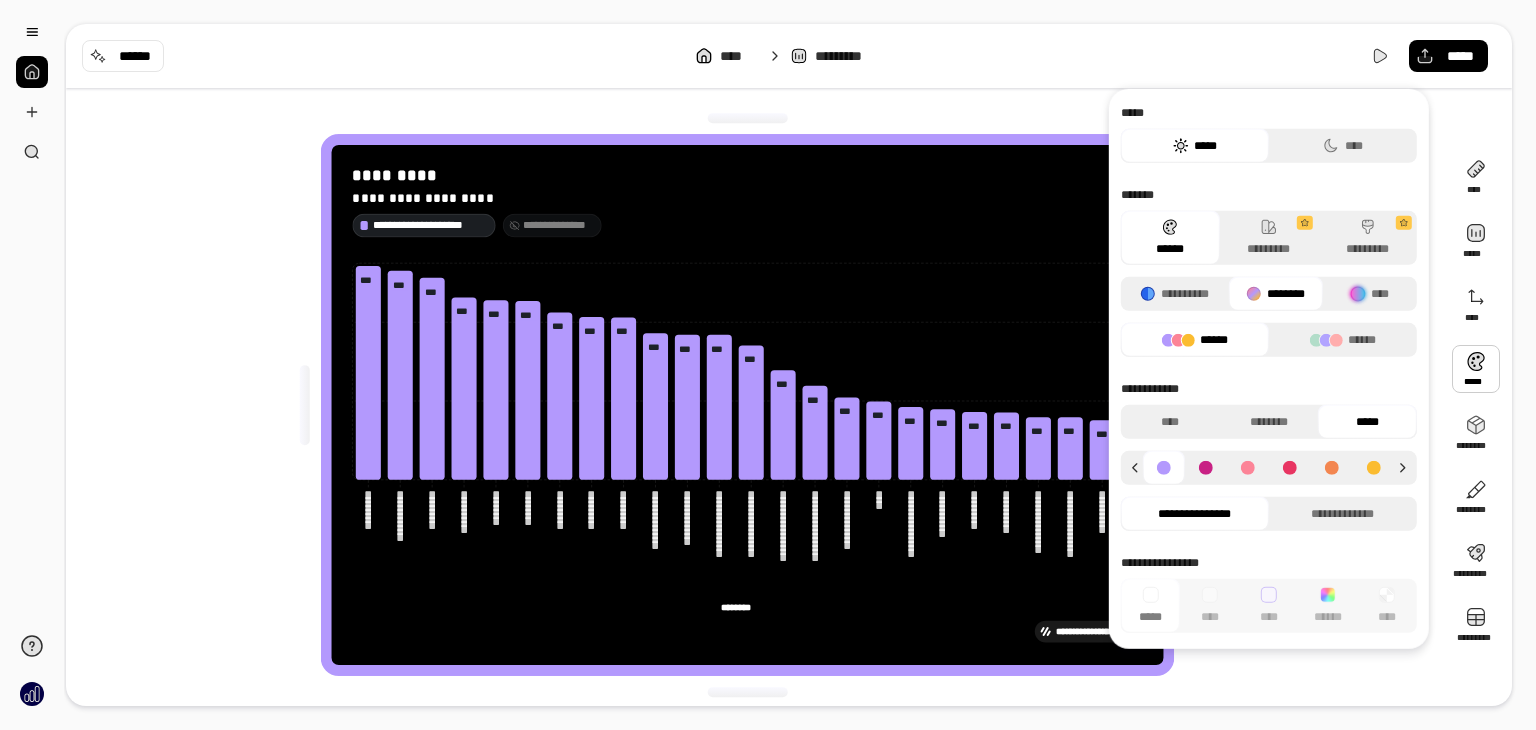 click at bounding box center (1290, 468) 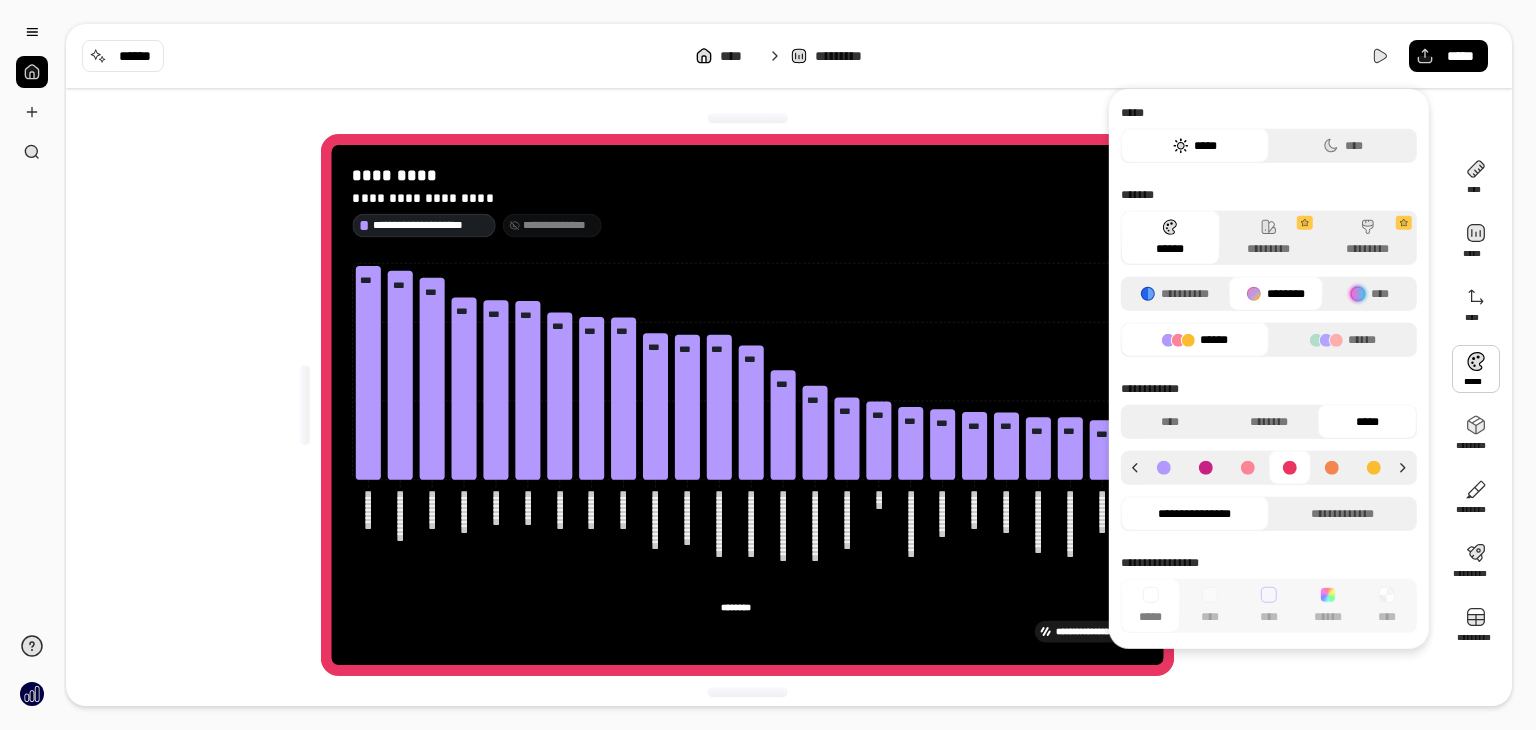 click at bounding box center [1206, 468] 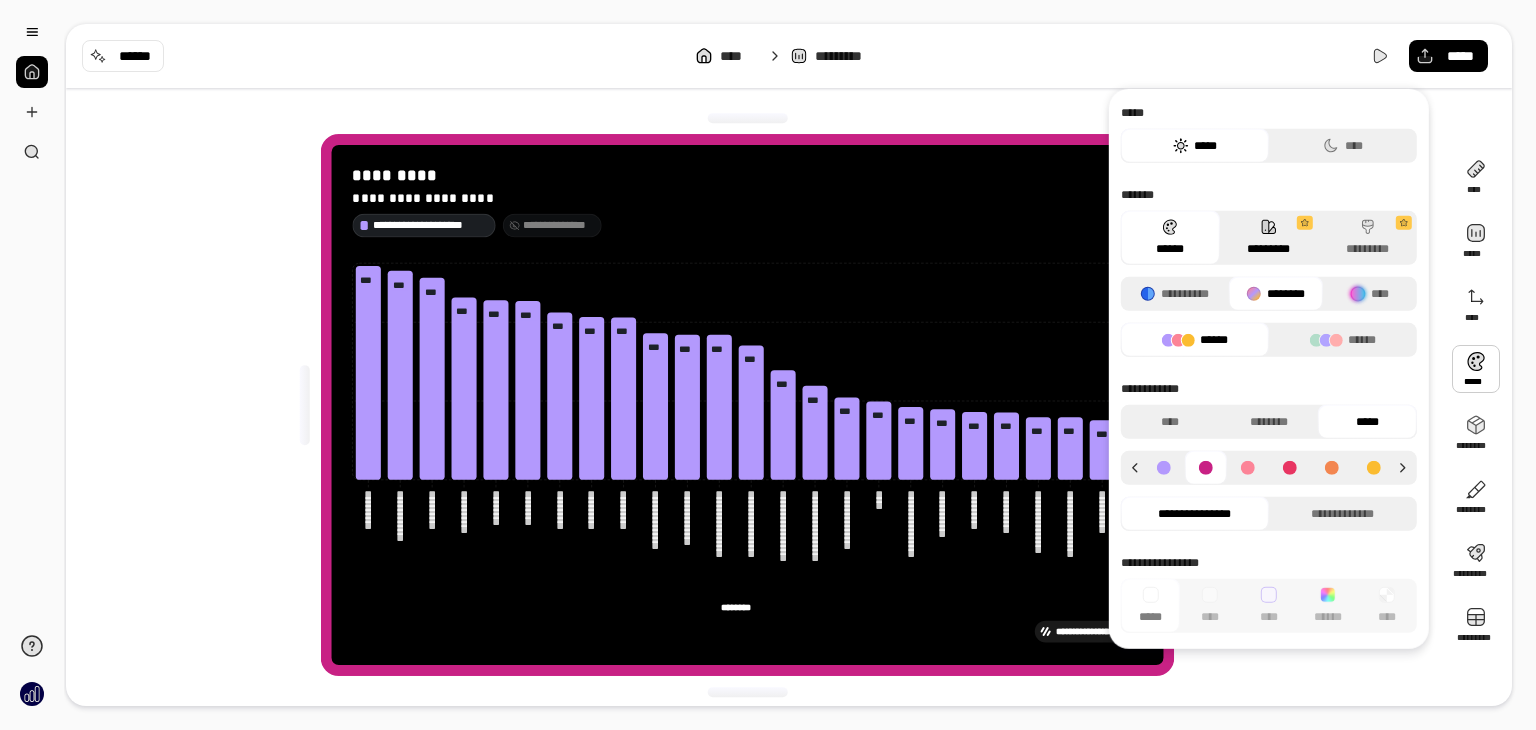 click 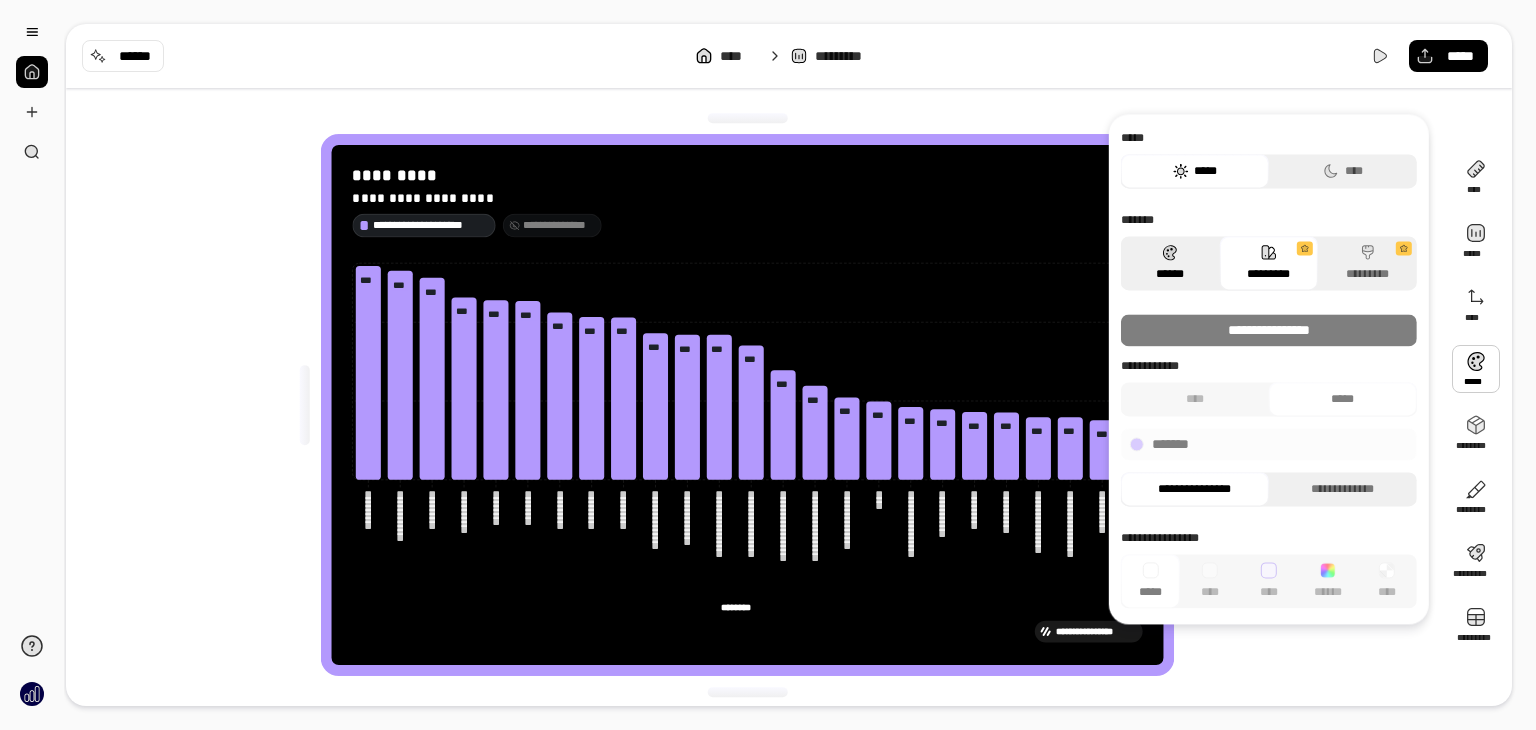 click on "******" at bounding box center [1170, 263] 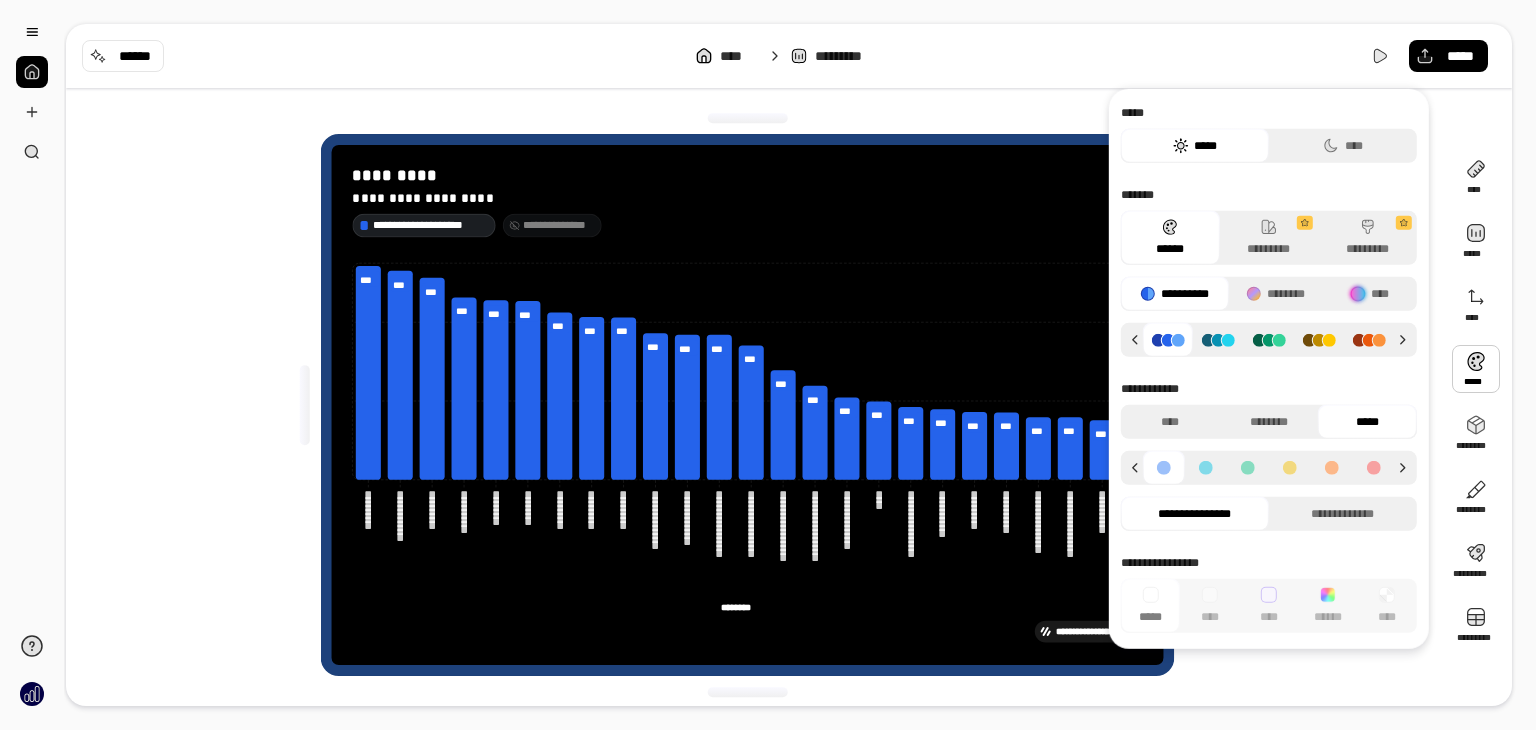 click at bounding box center (1218, 339) 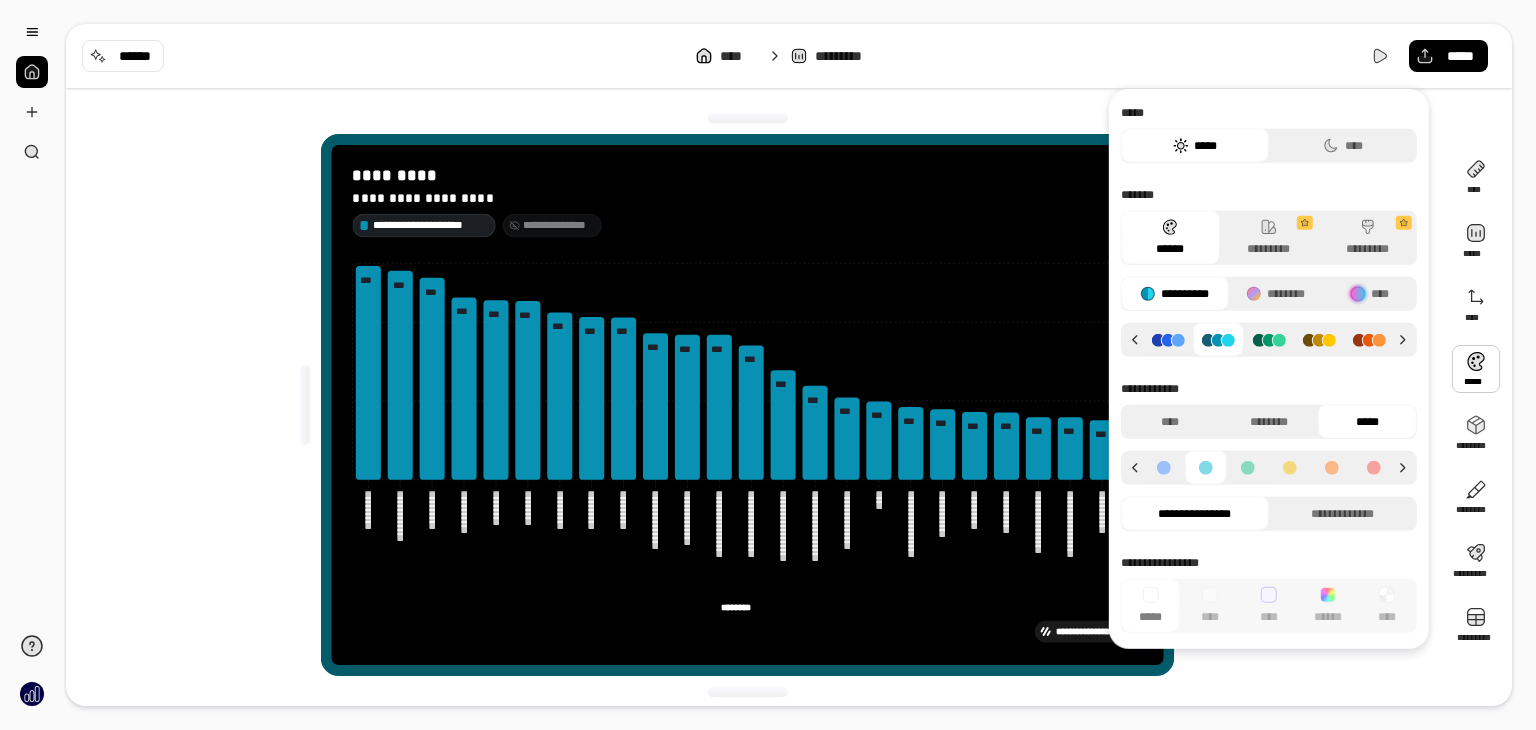 click 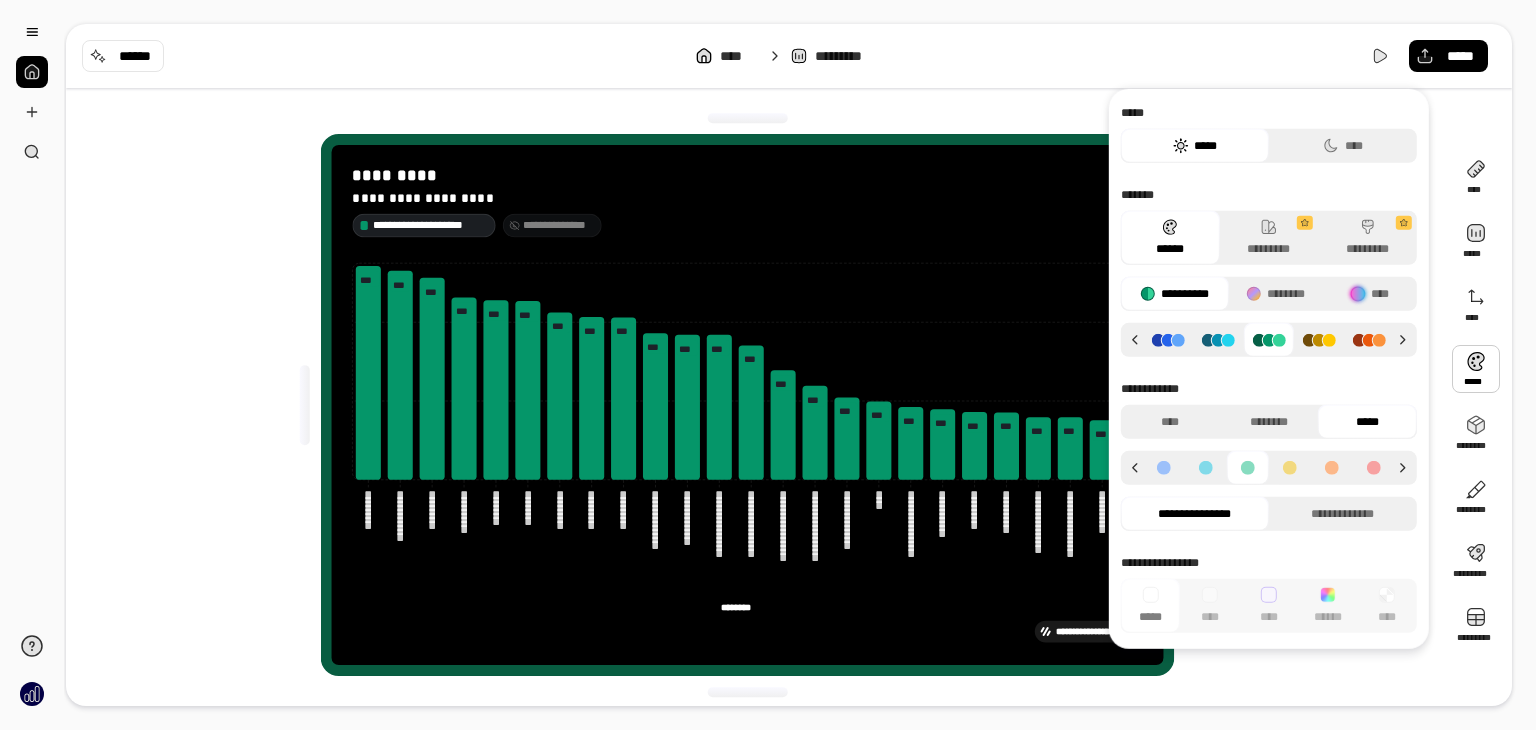 click 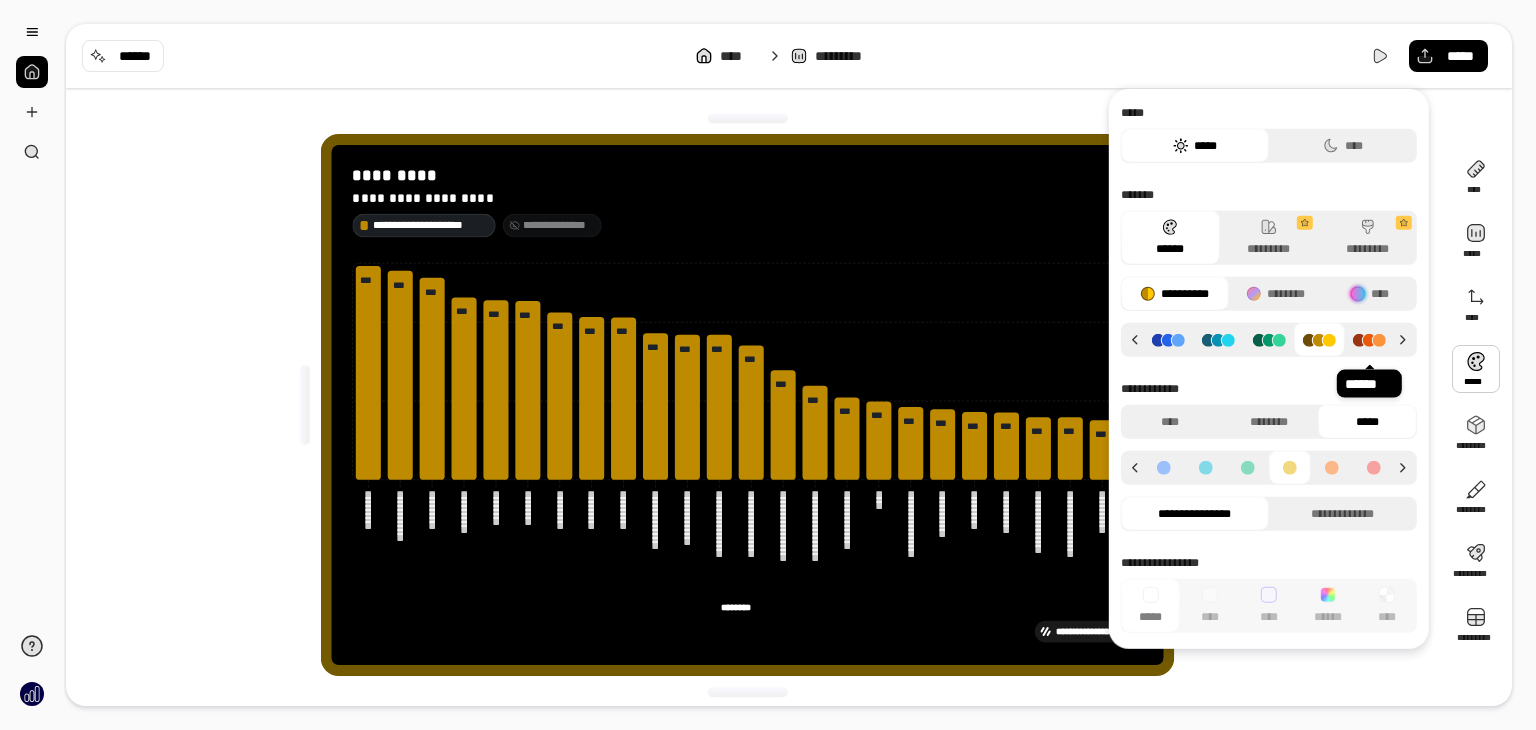 click 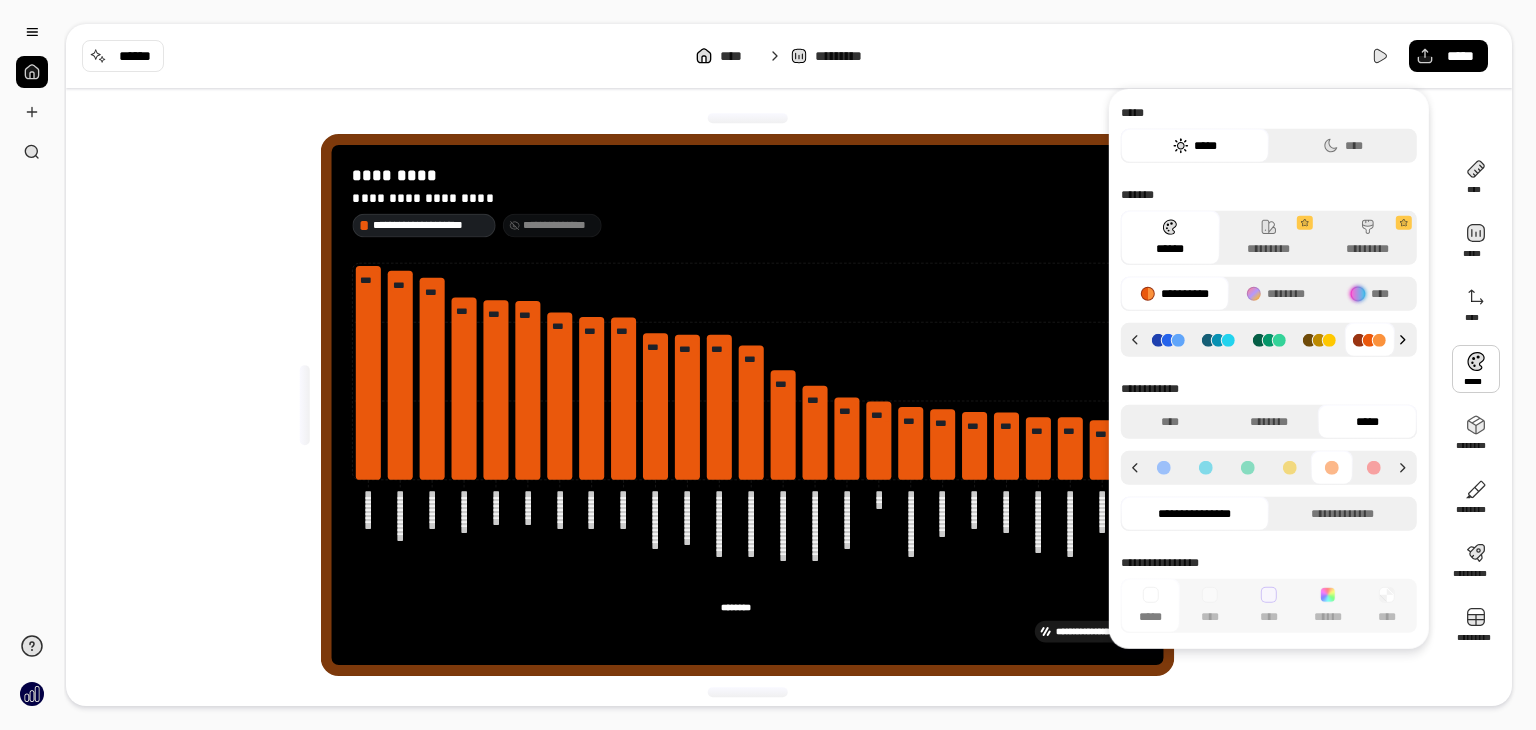 click 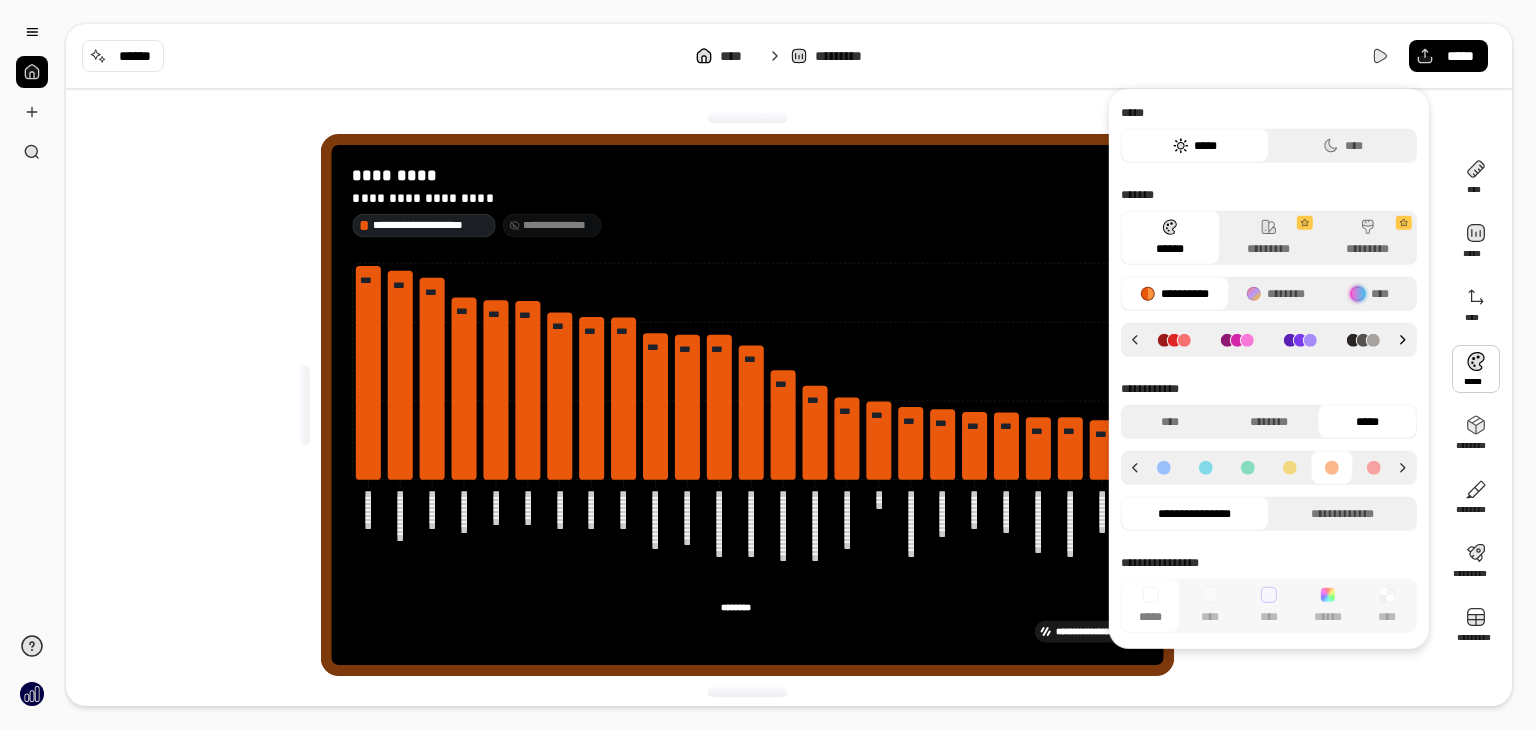 click 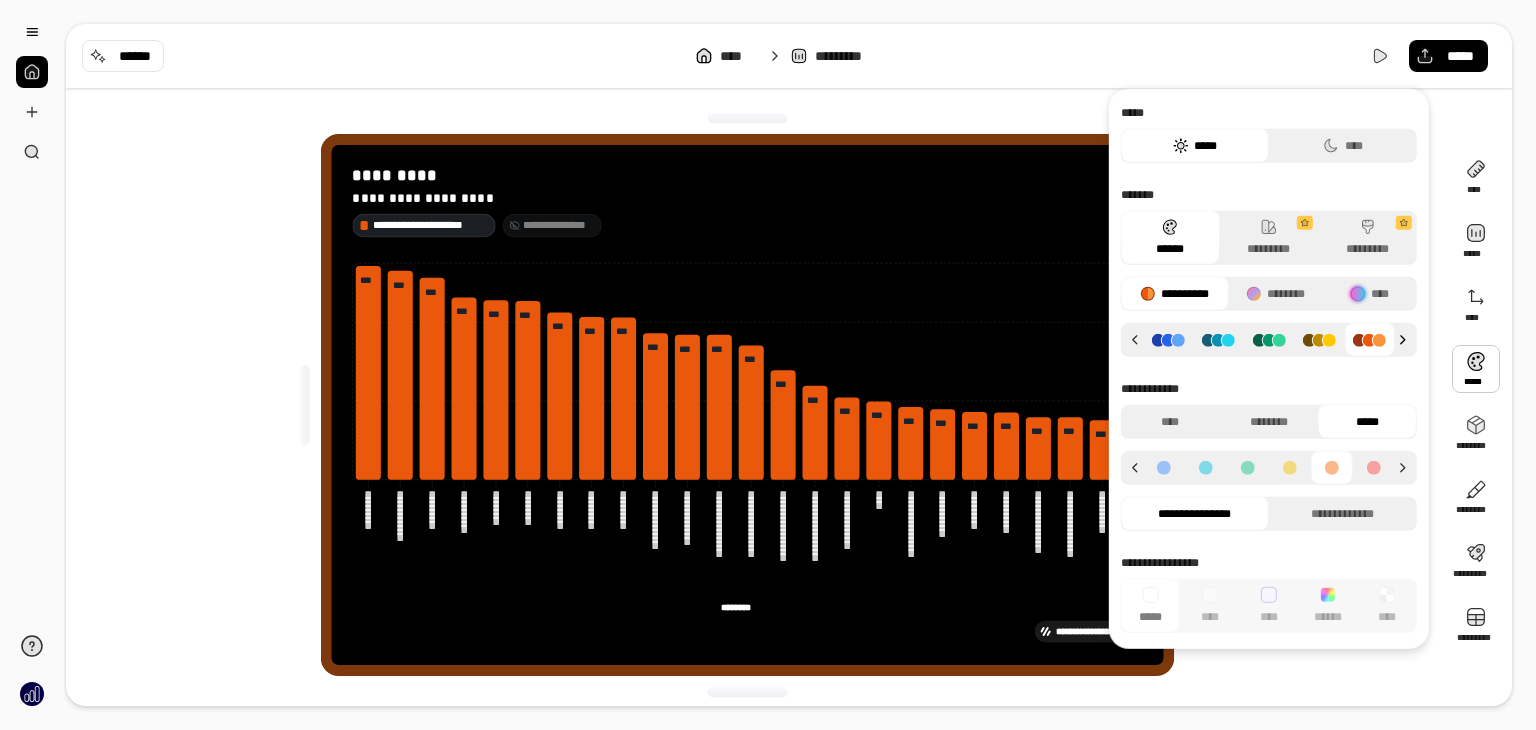 click 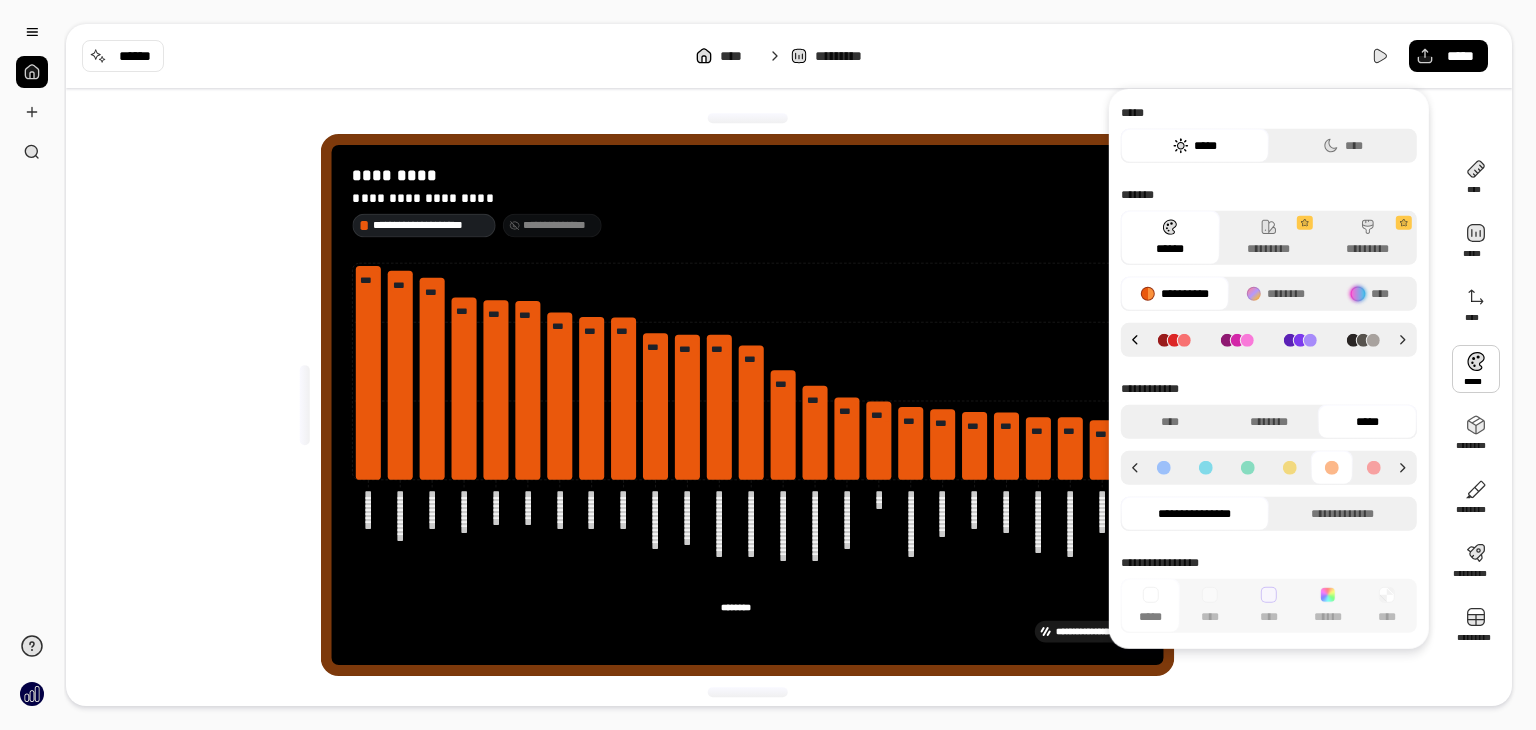 click 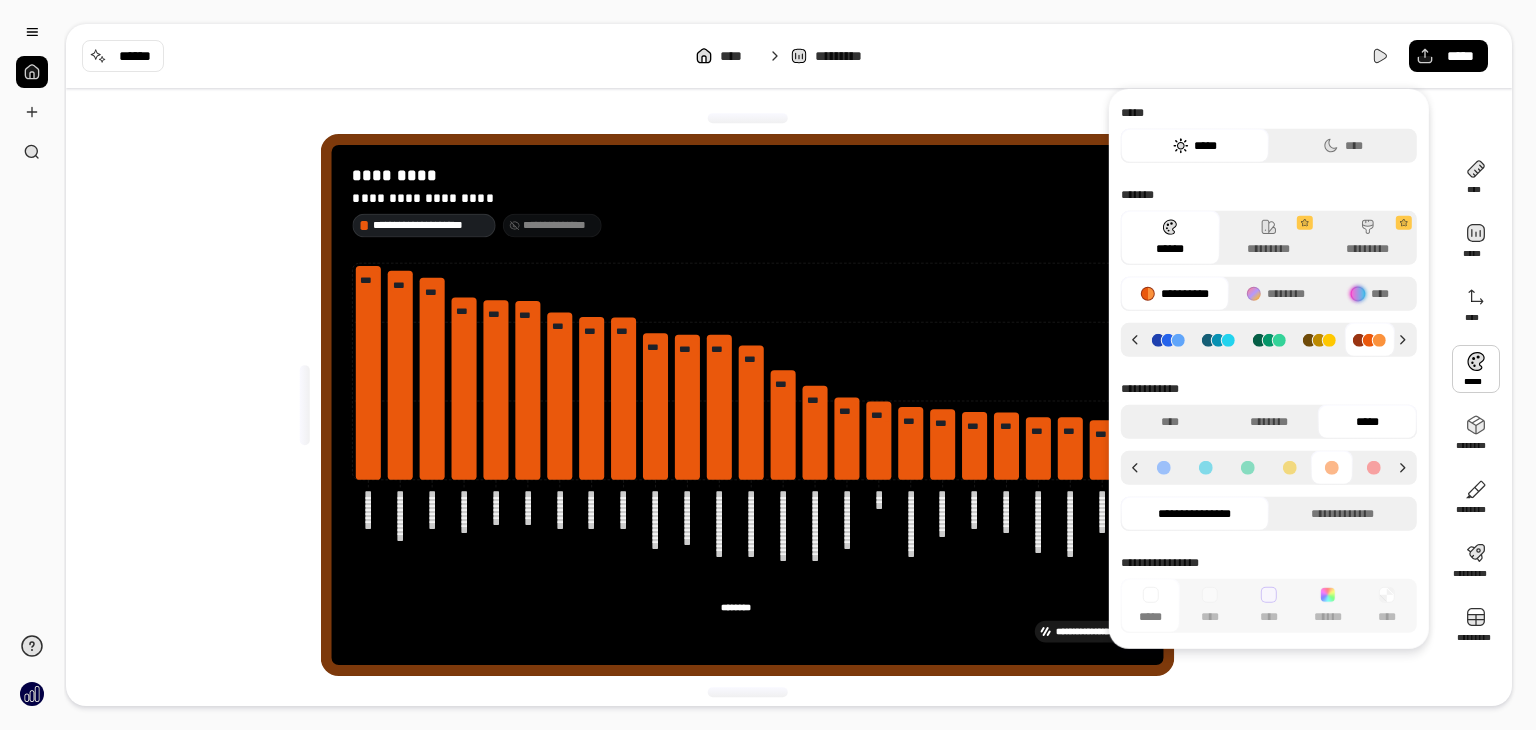 click at bounding box center [1319, 339] 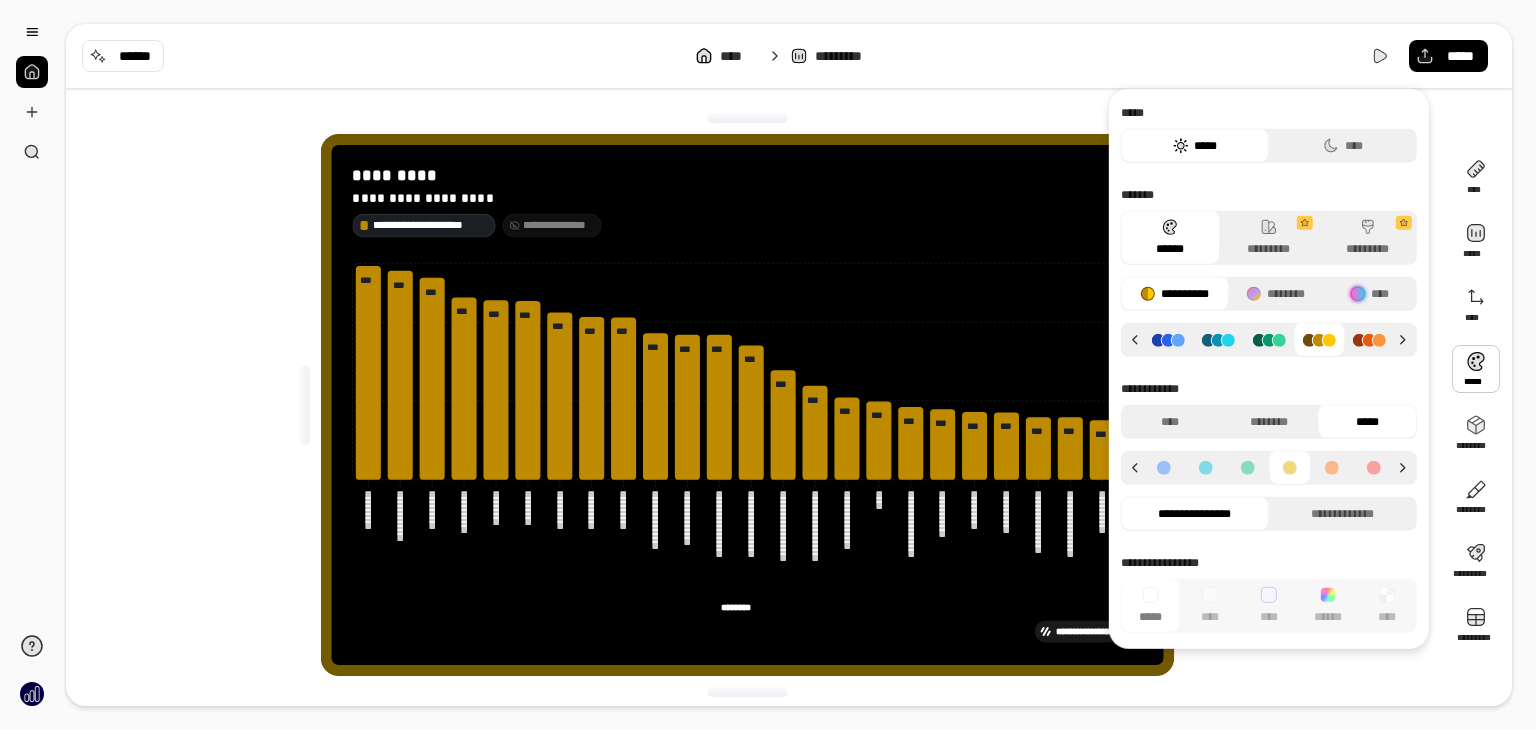 click 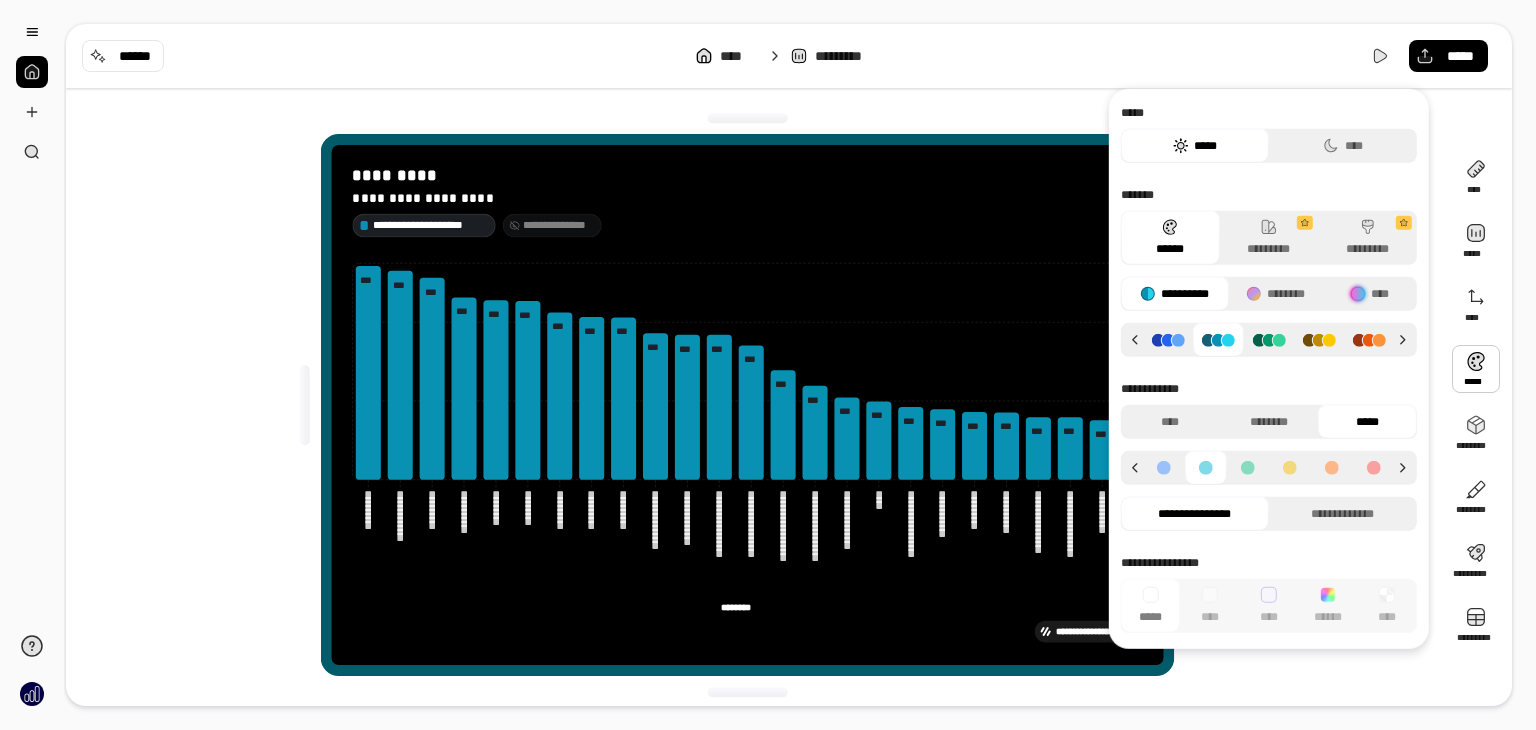 click 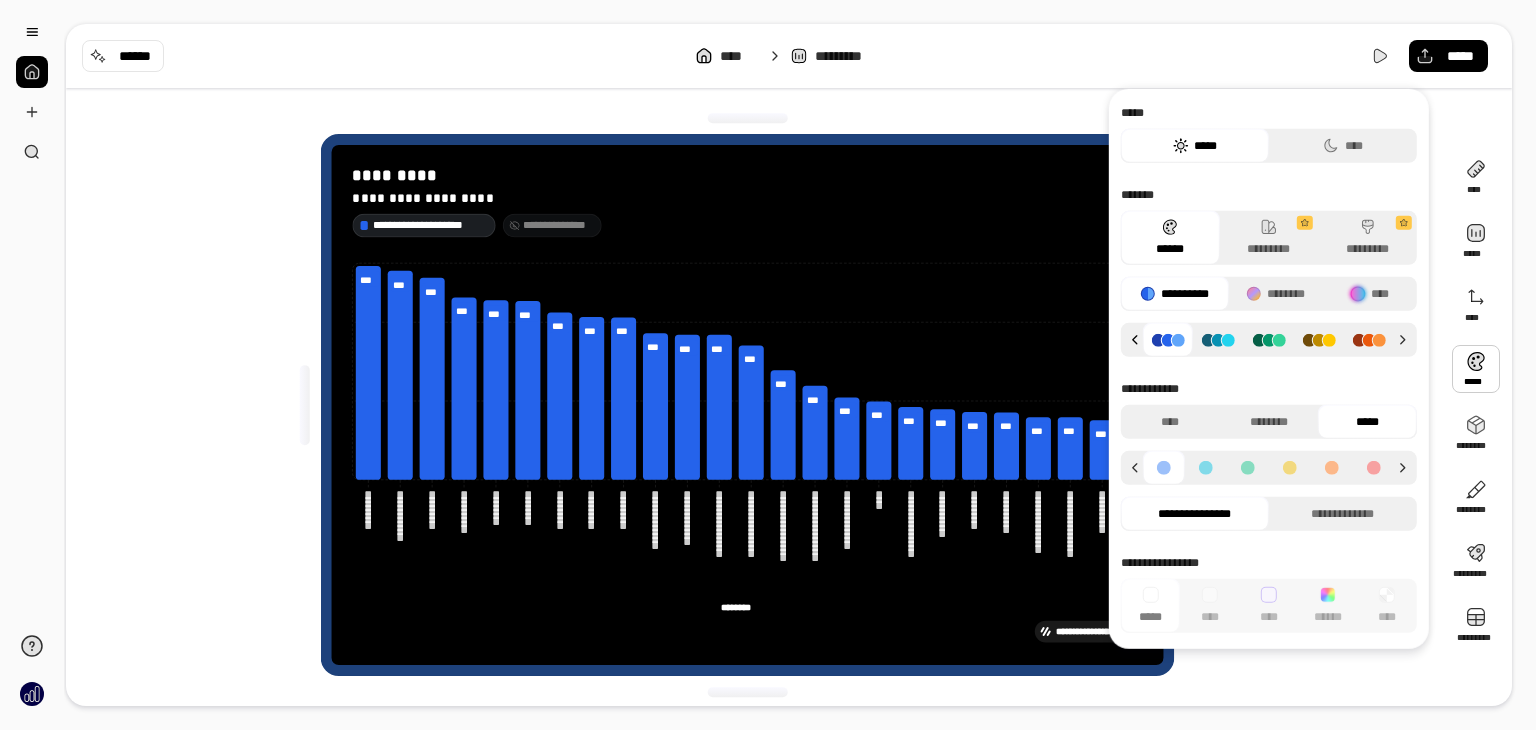 click 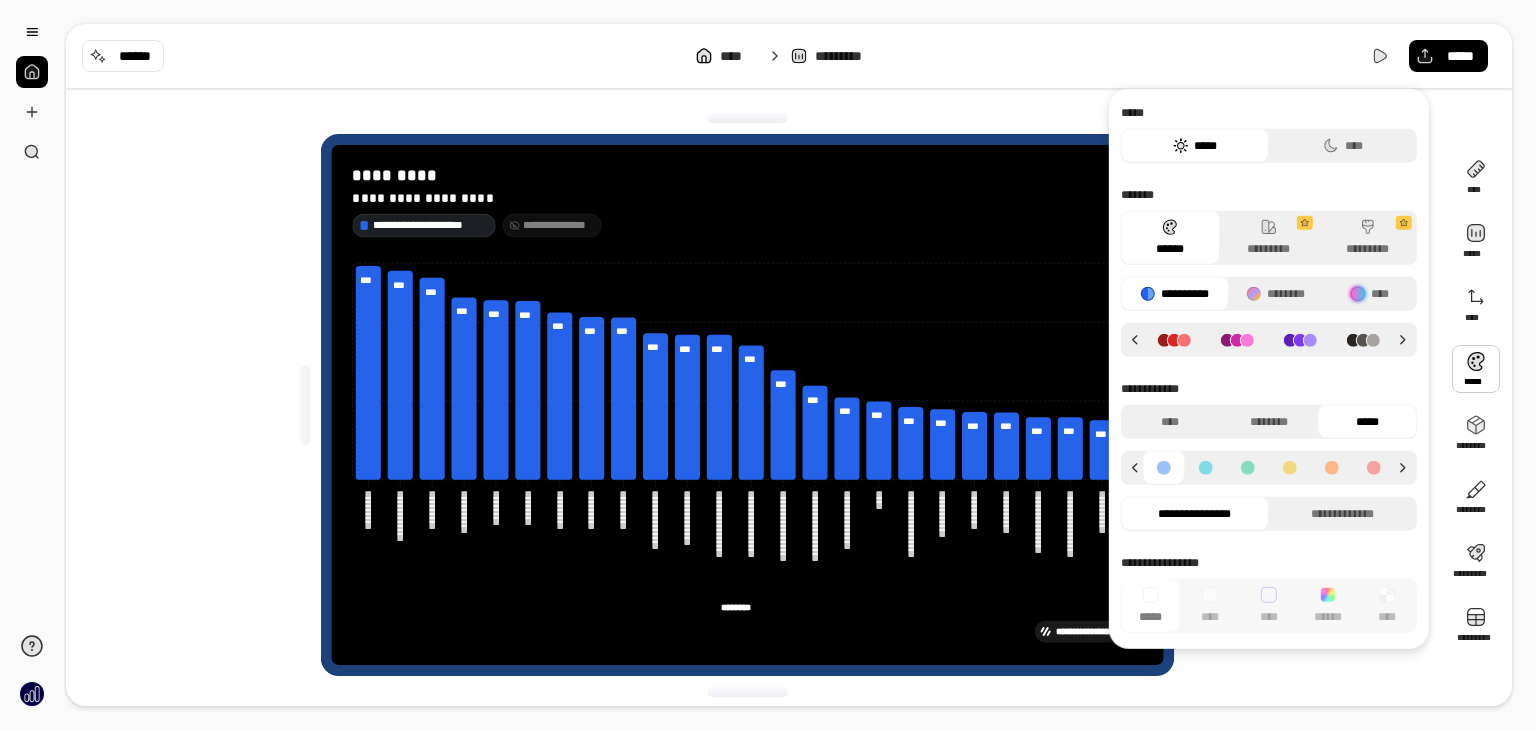 click 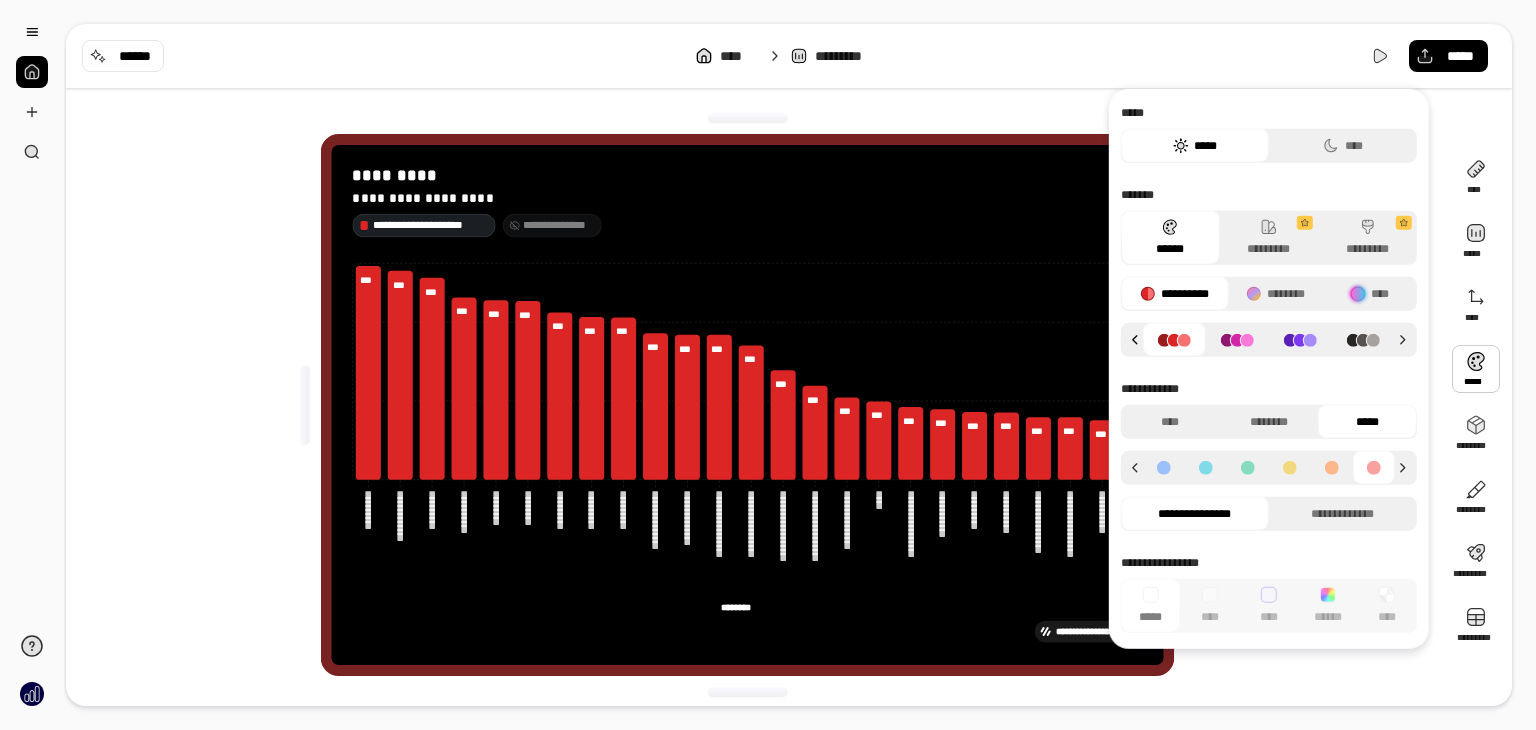 click 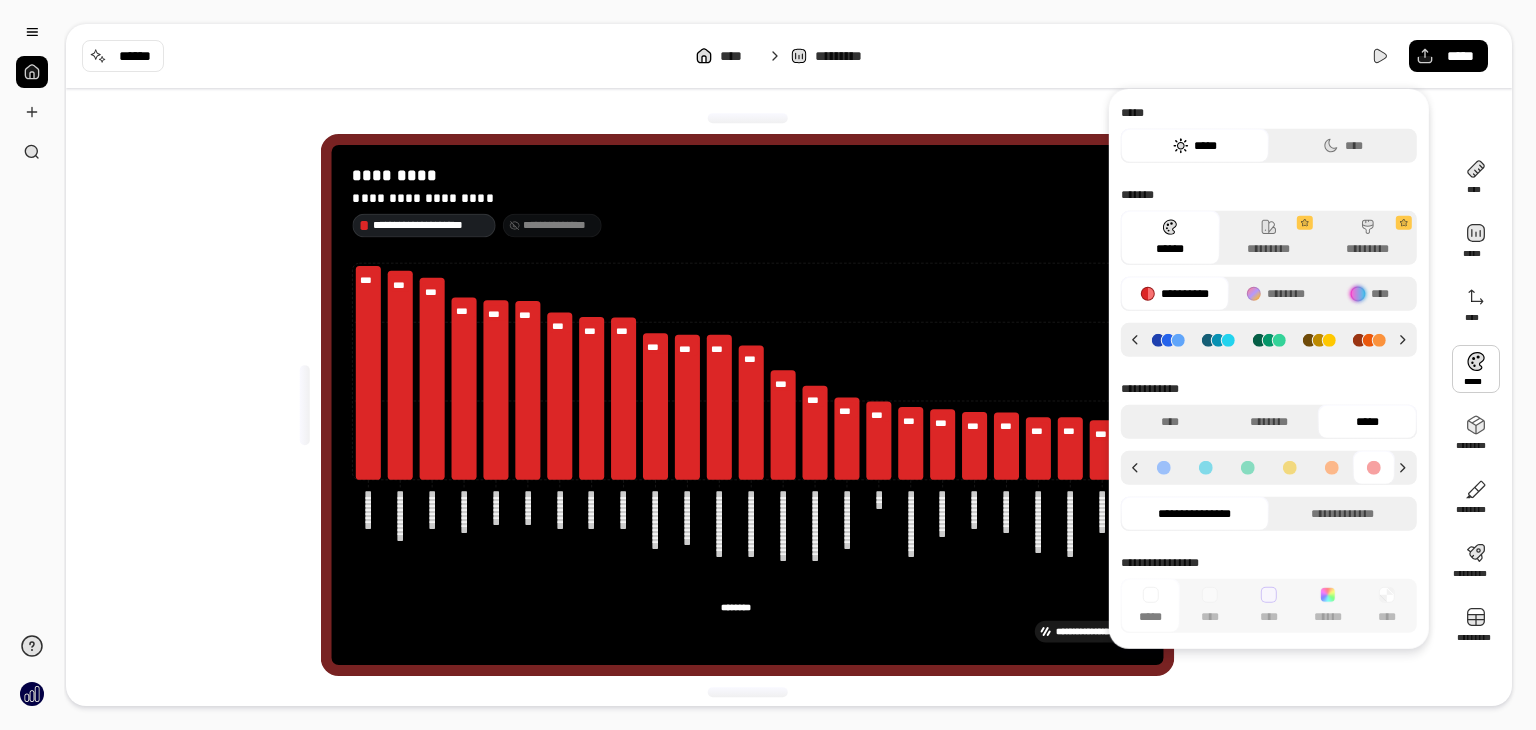 click 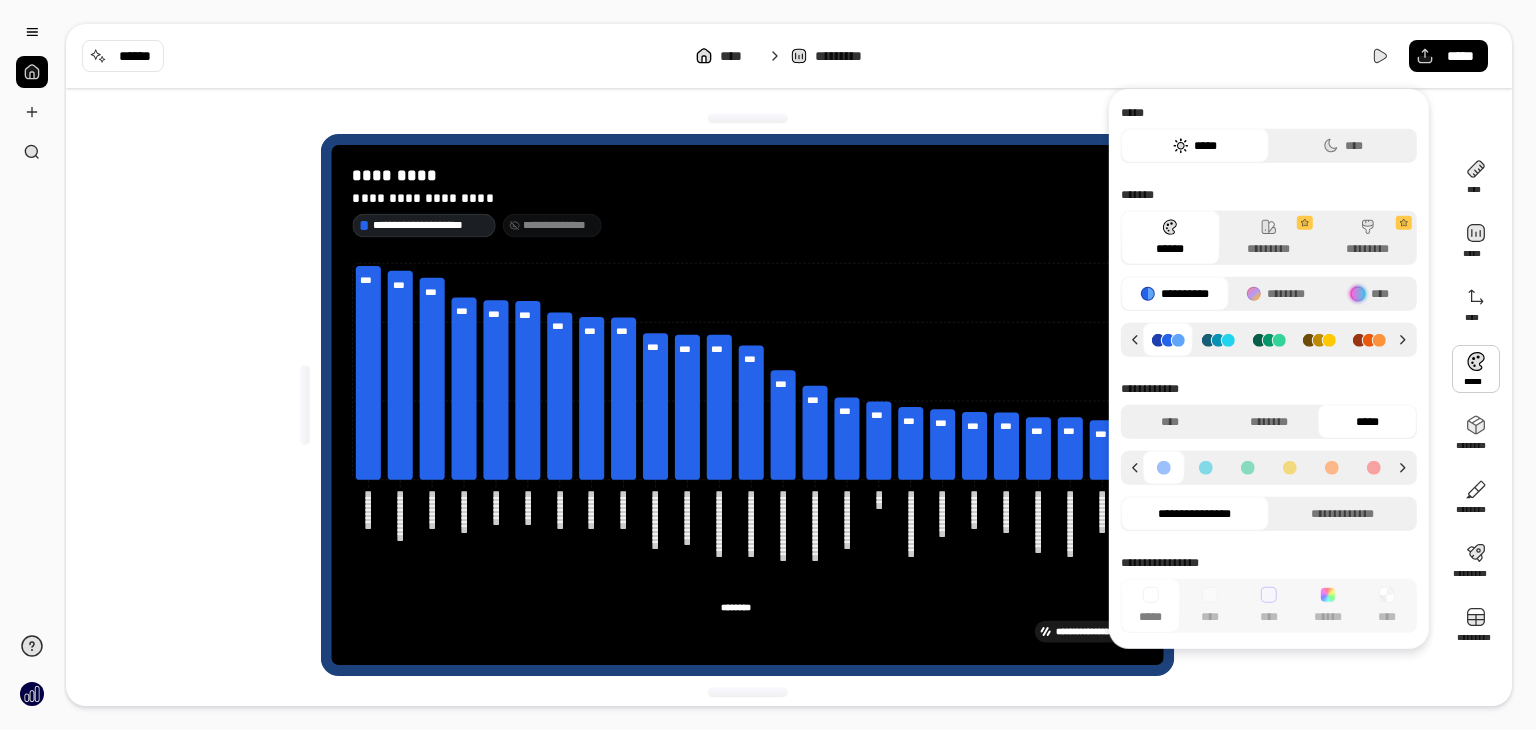 click 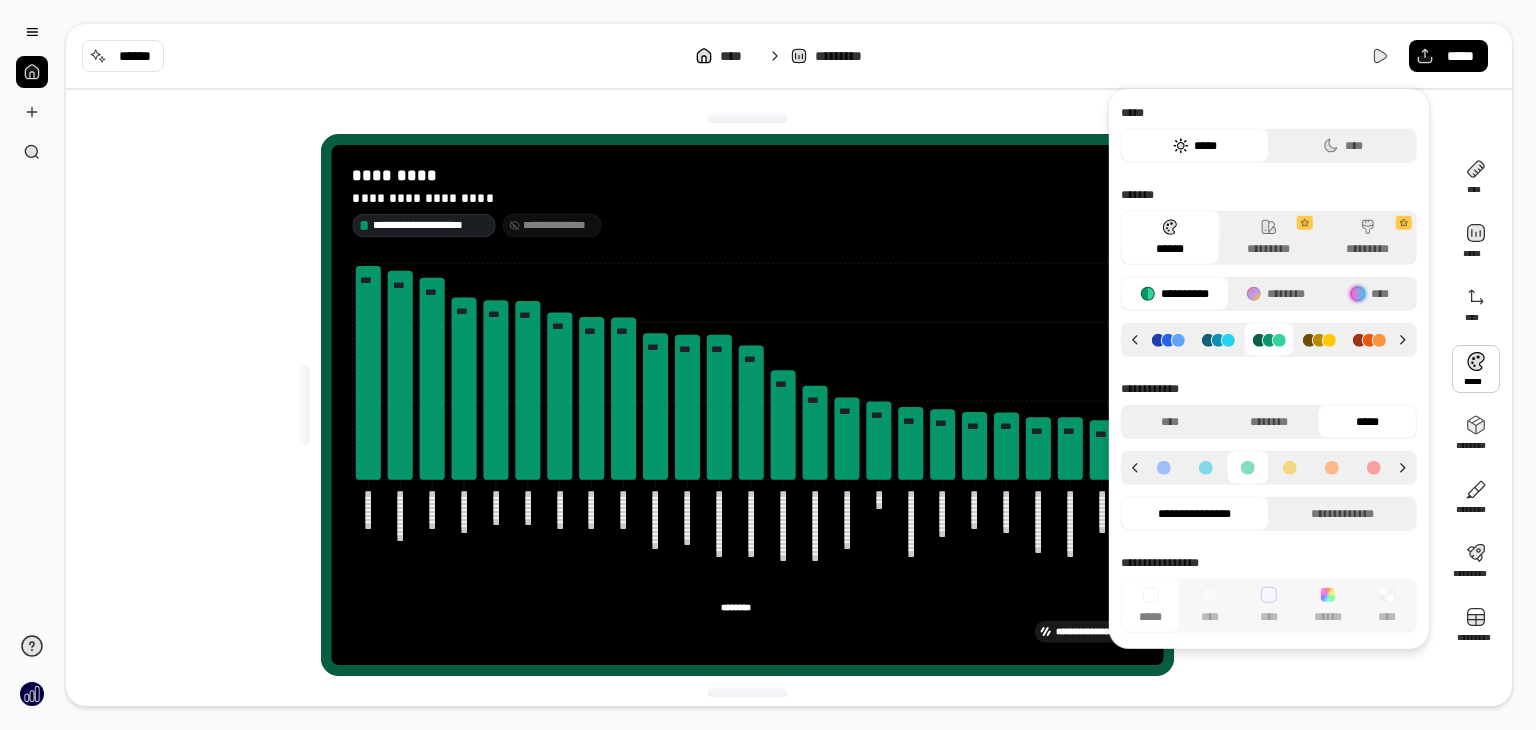click 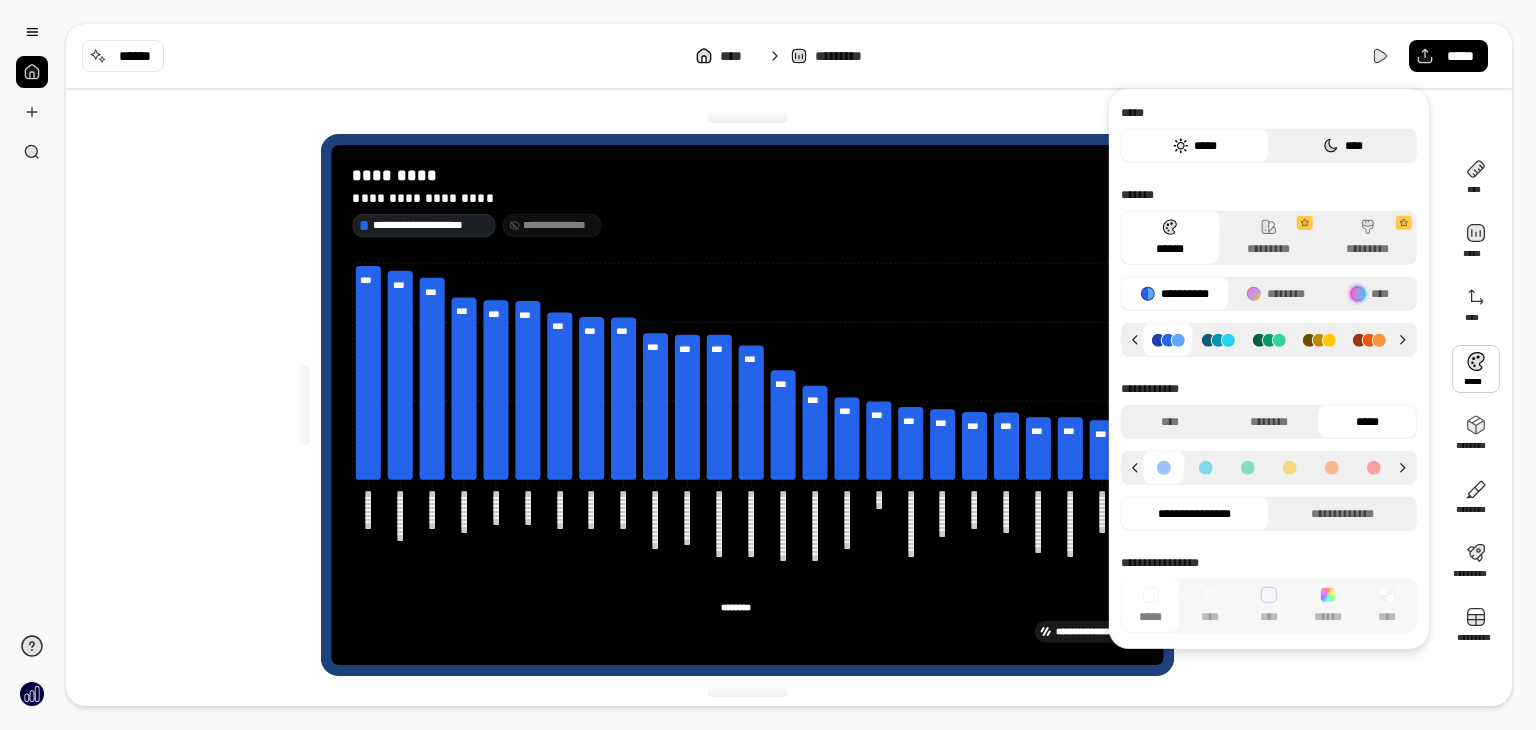 click 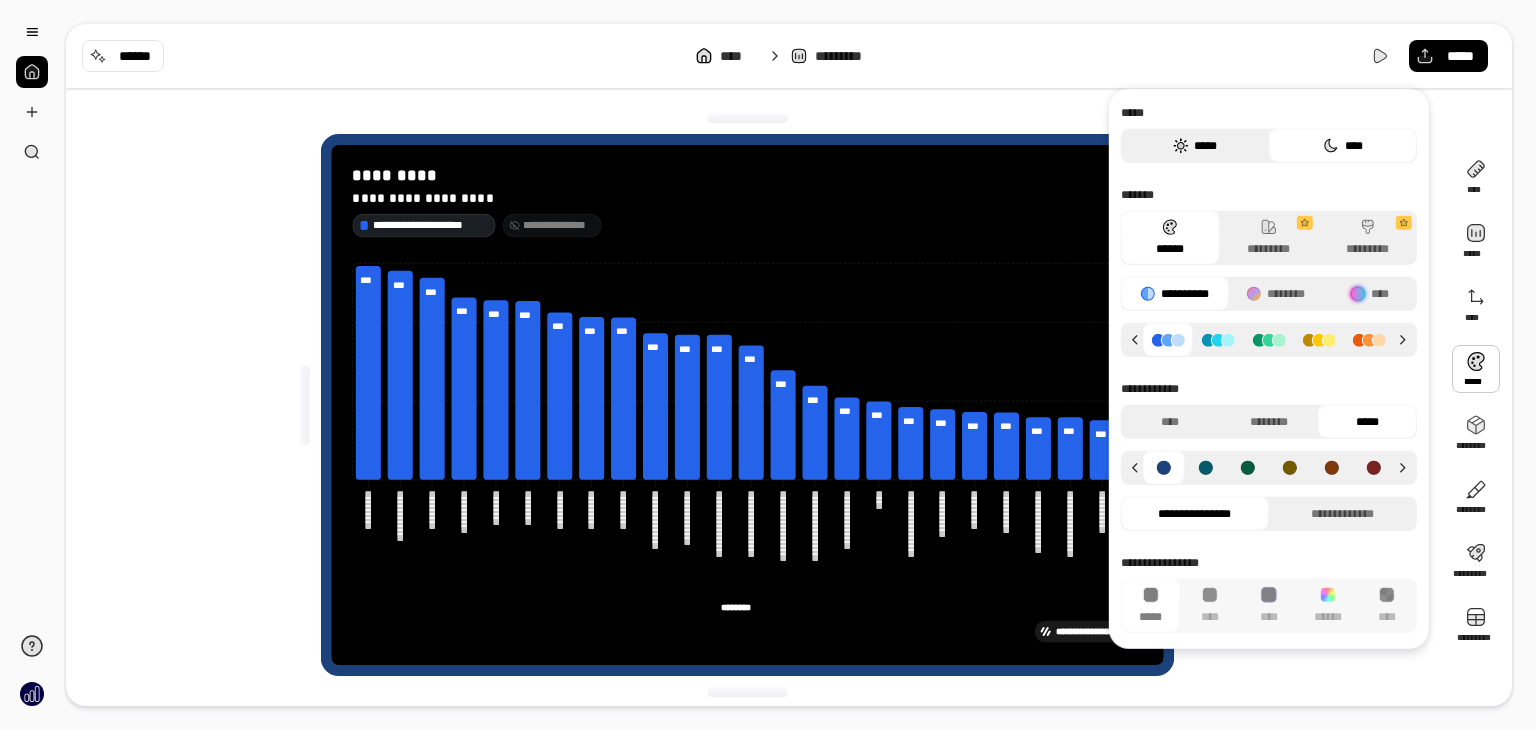 click on "*****" at bounding box center (1195, 146) 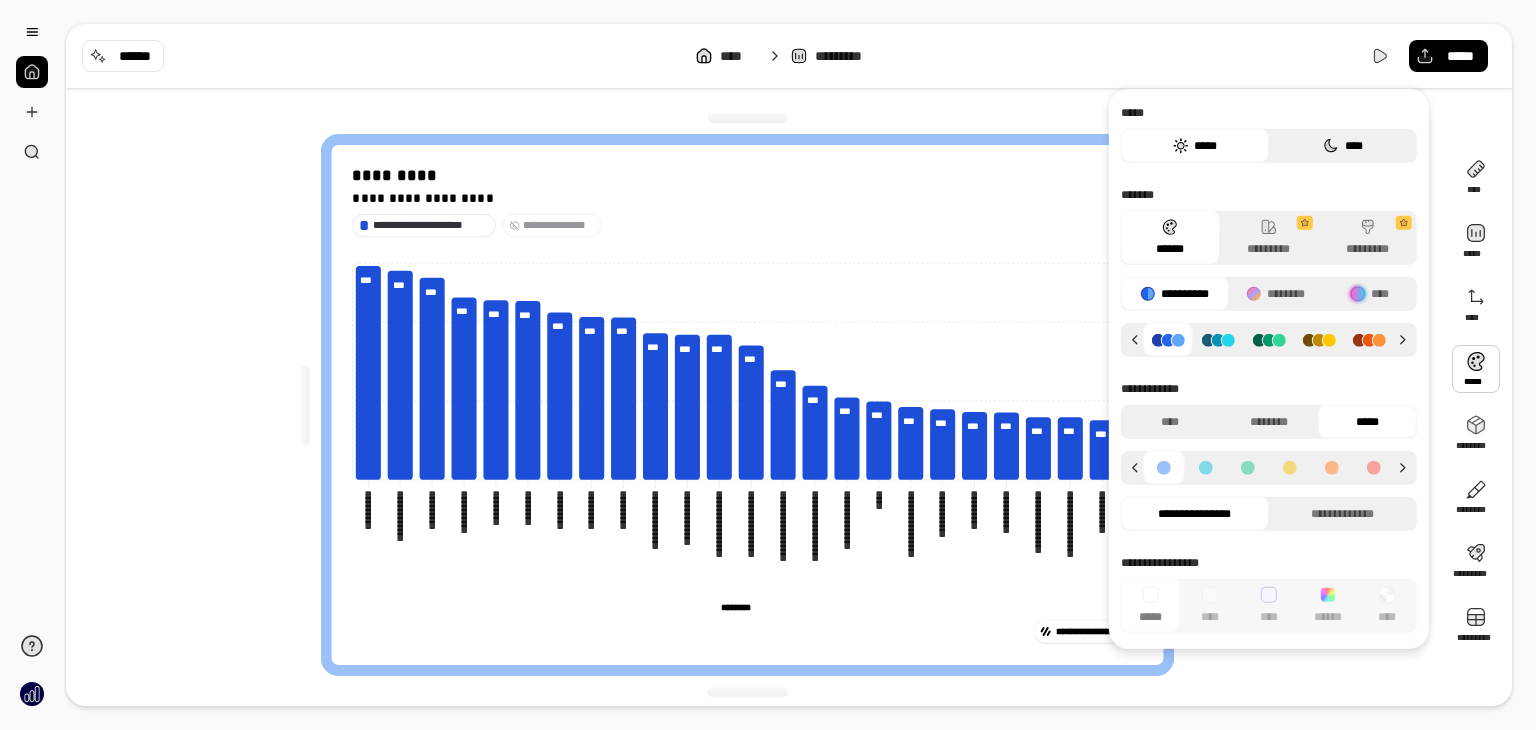 click on "****" at bounding box center (1343, 146) 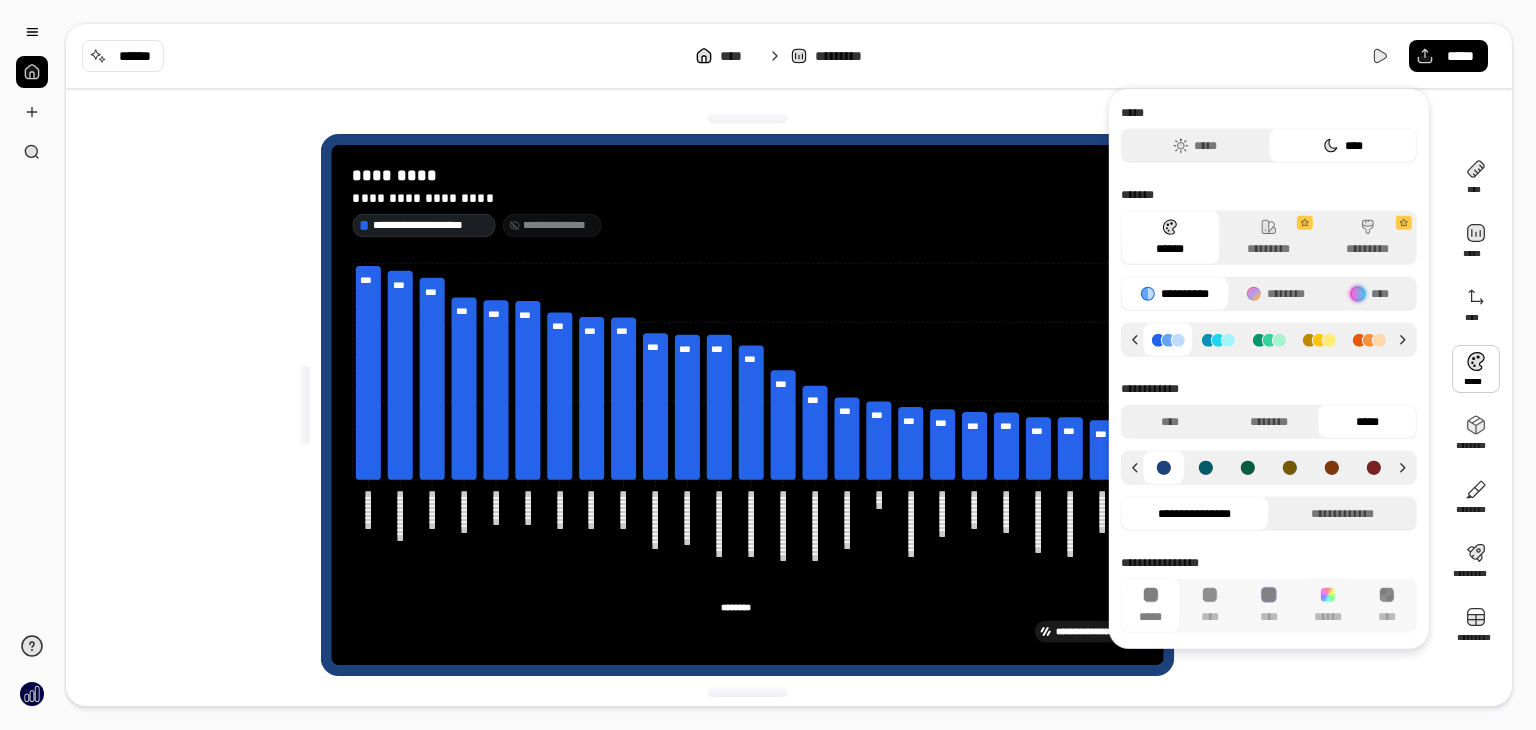 click on "**** ********* *****" at bounding box center [789, 56] 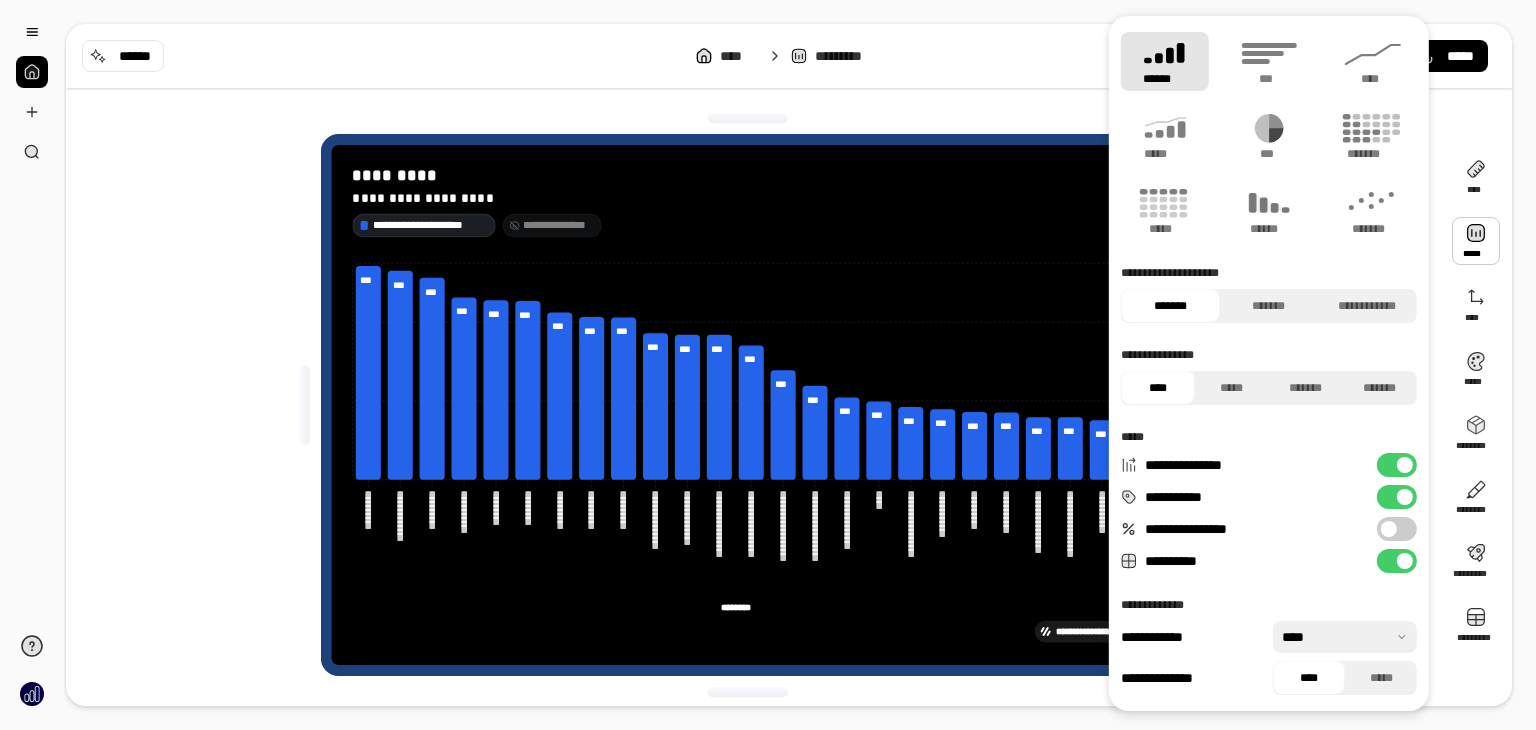 click on "**********" at bounding box center [1397, 465] 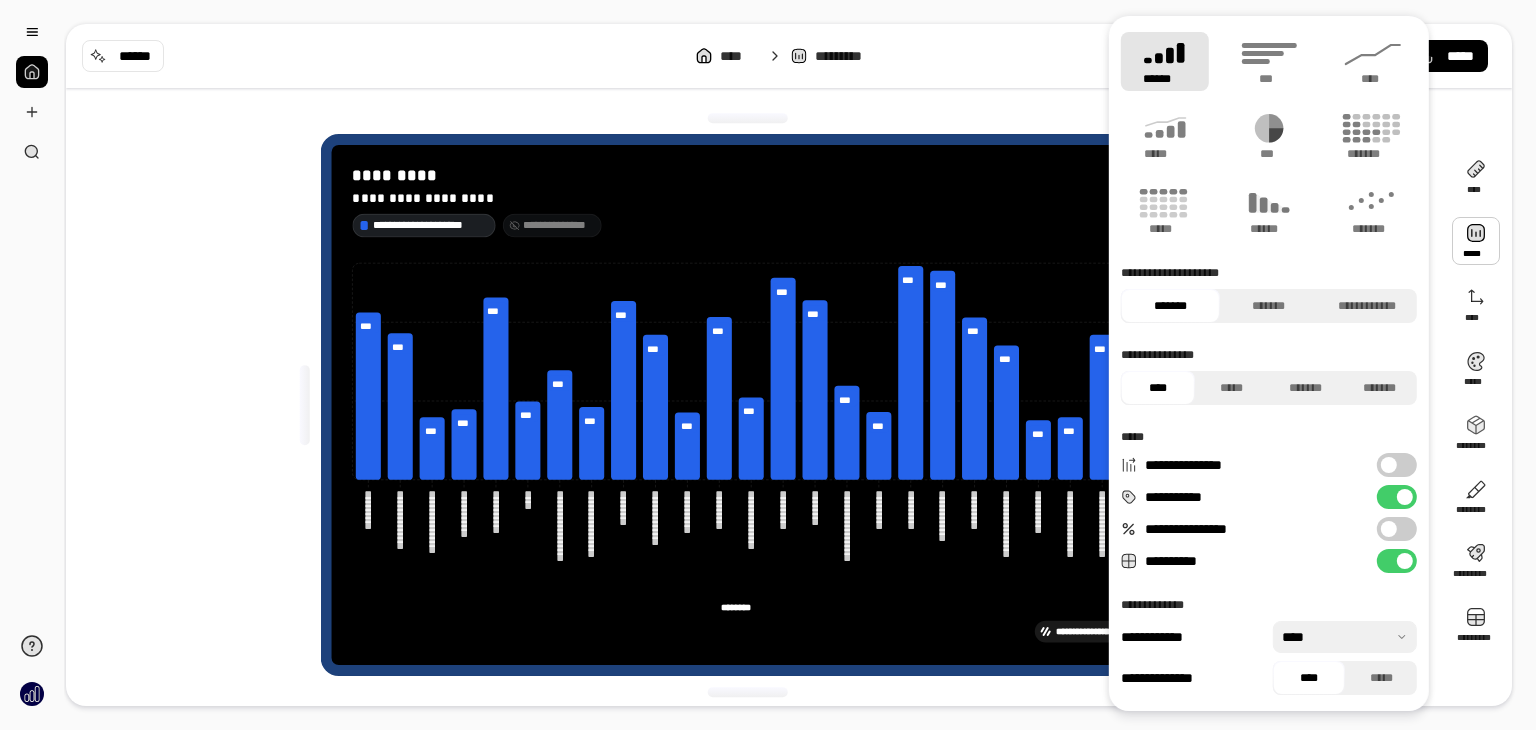 click at bounding box center (1389, 465) 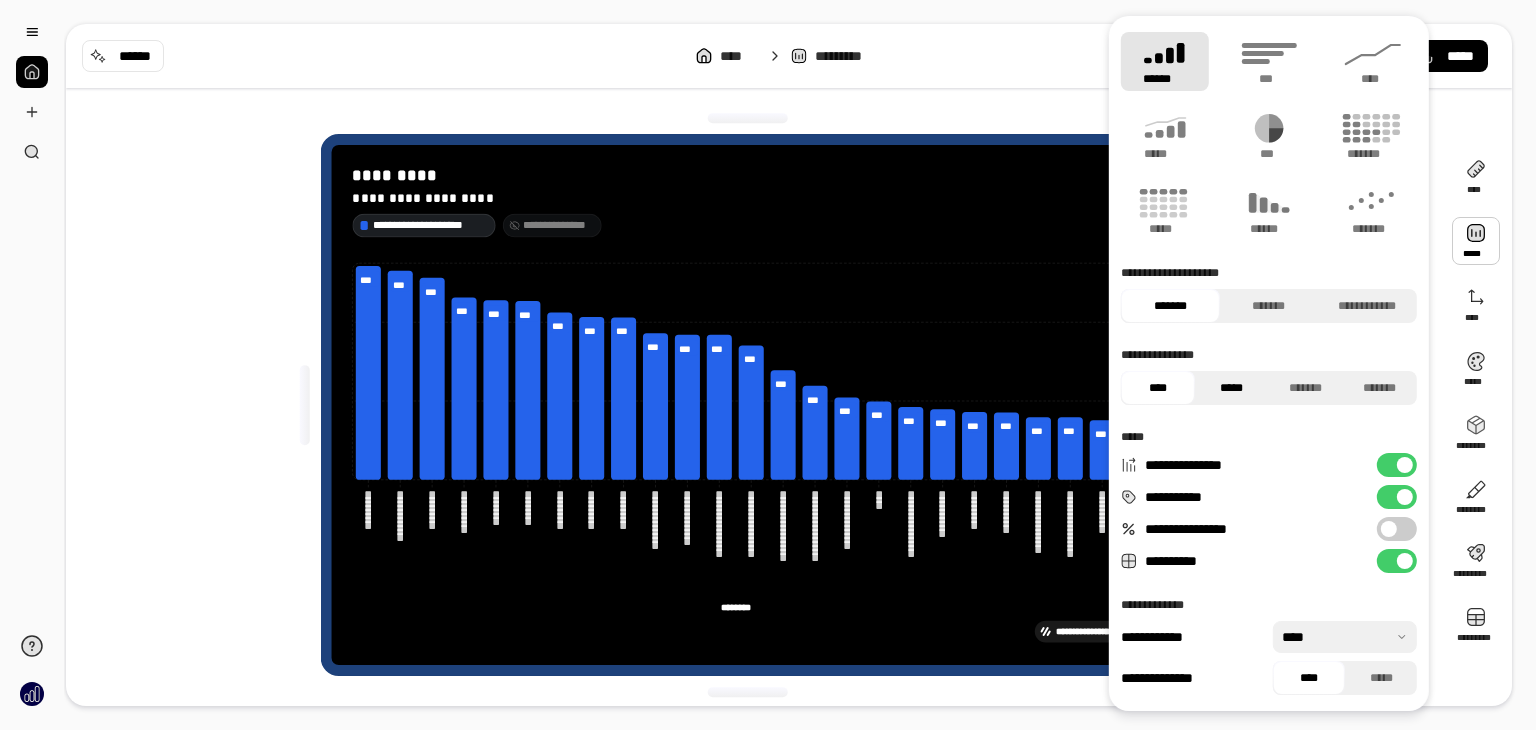 click on "*****" at bounding box center [1232, 388] 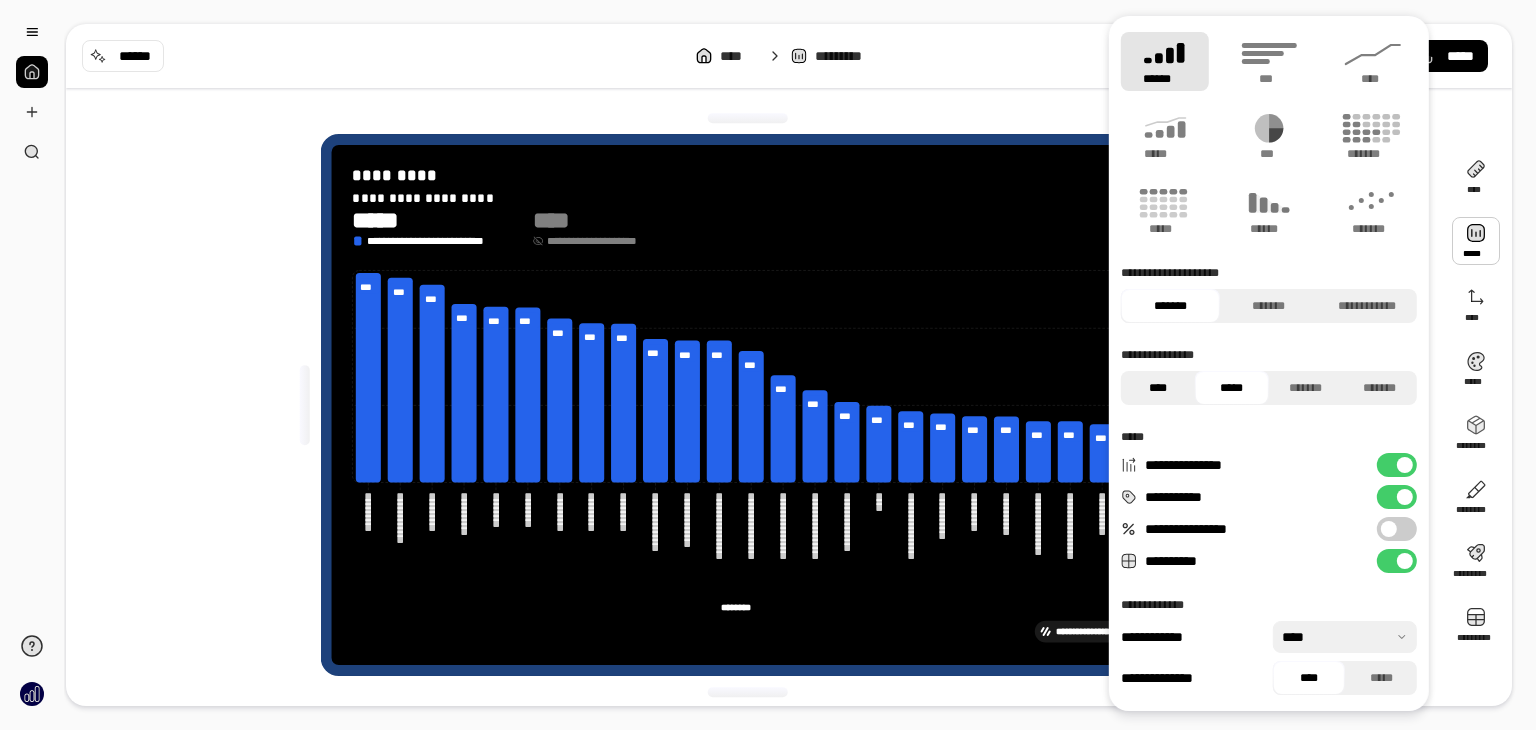 click on "****" at bounding box center [1158, 388] 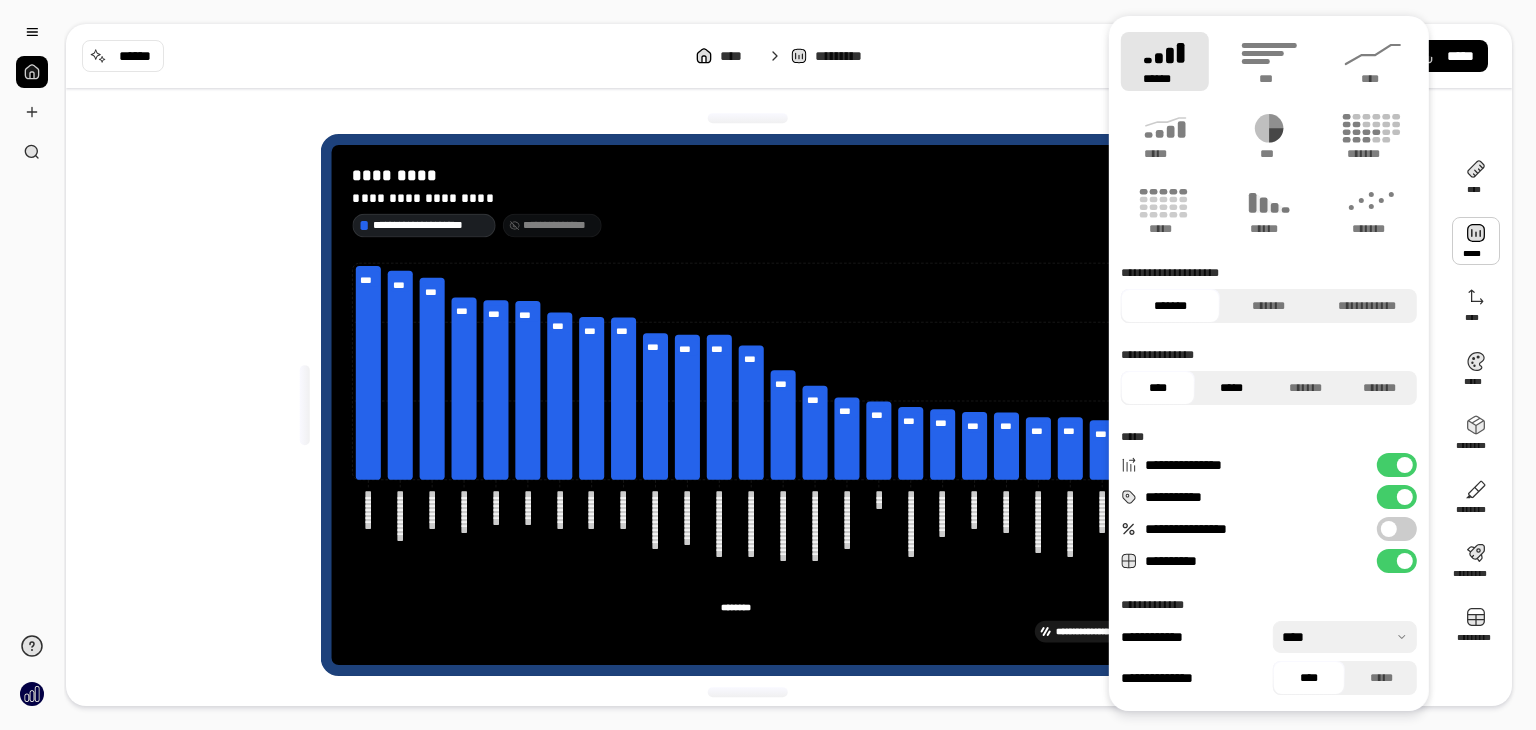 click on "*****" at bounding box center [1232, 388] 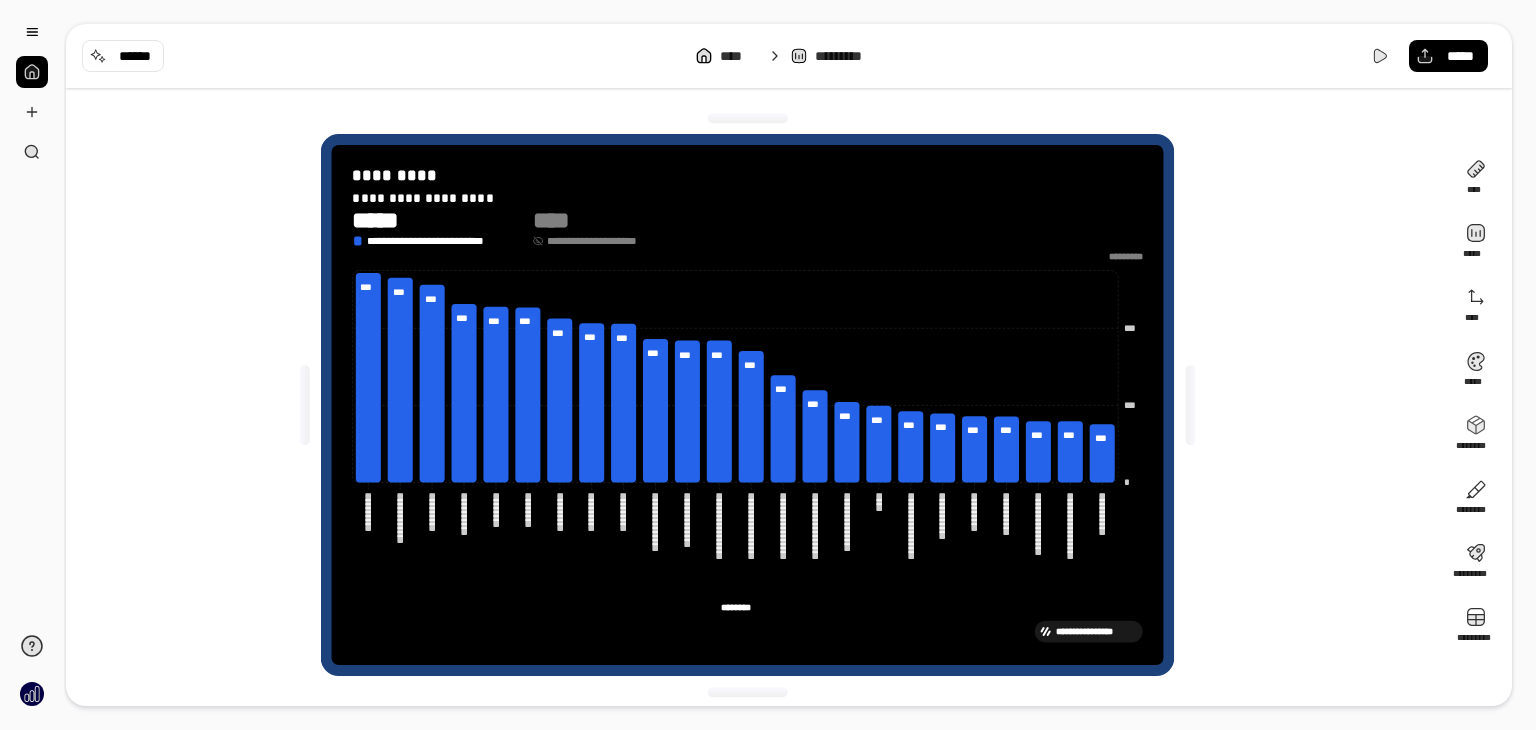 click on "**** ********* *****" at bounding box center [789, 56] 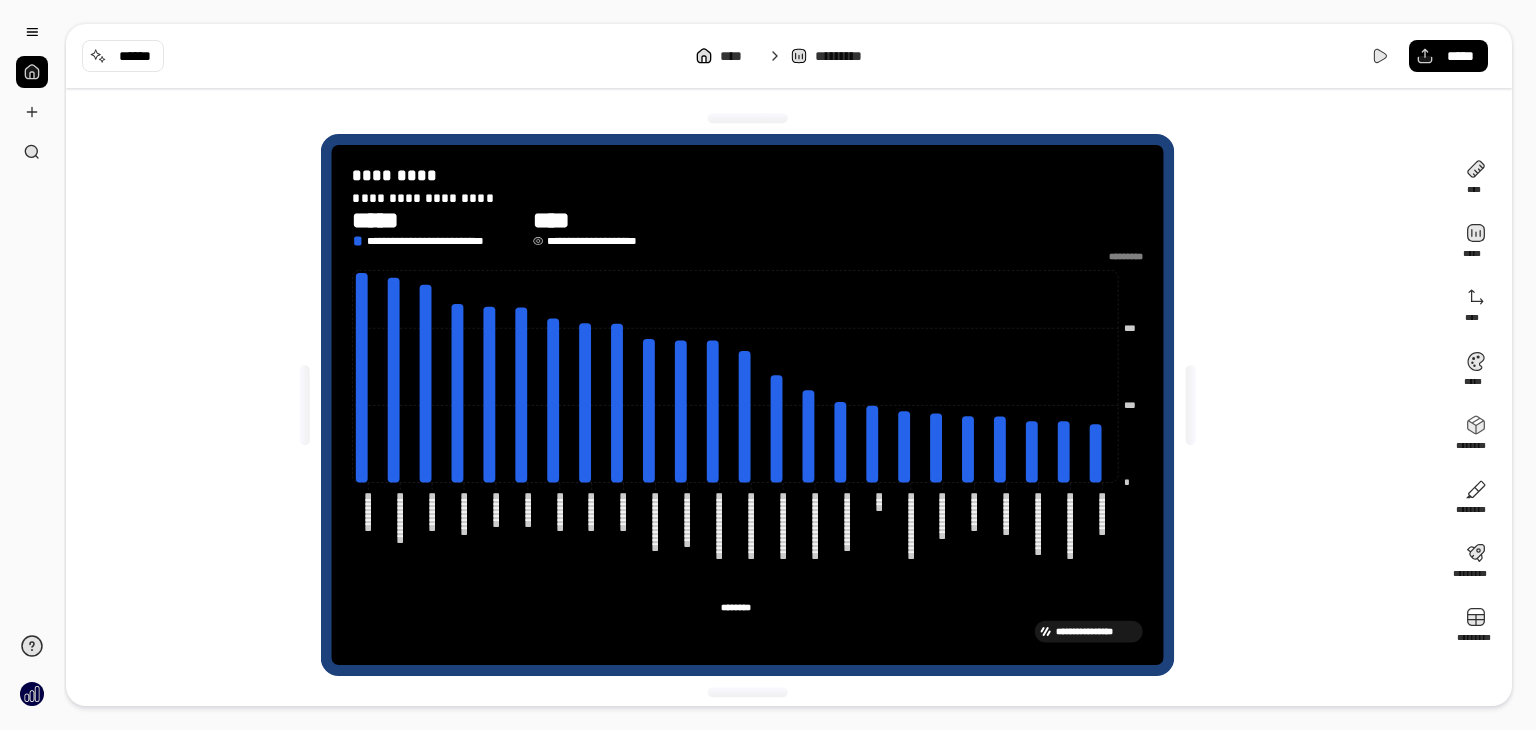 click 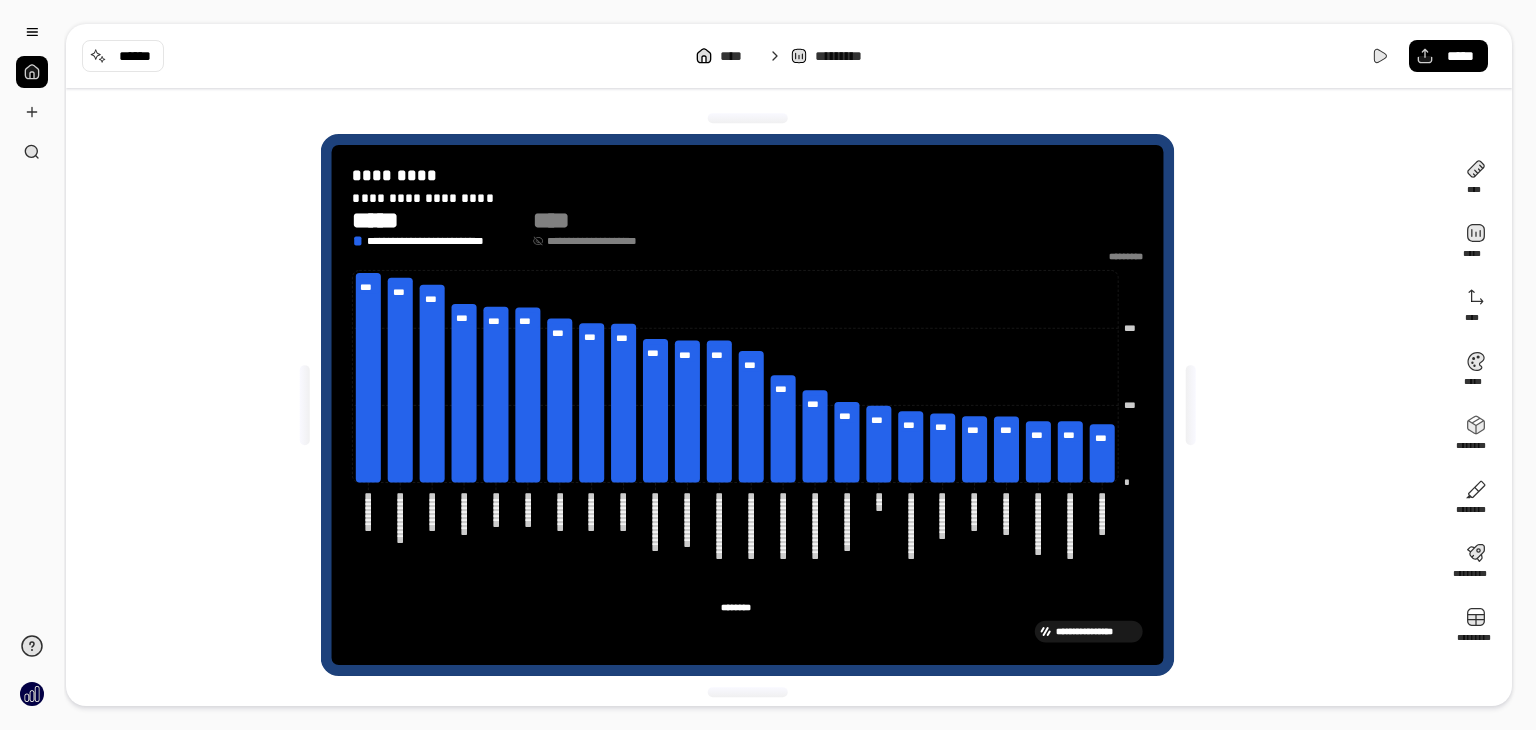 drag, startPoint x: 1342, startPoint y: 435, endPoint x: 1343, endPoint y: 447, distance: 12.0415945 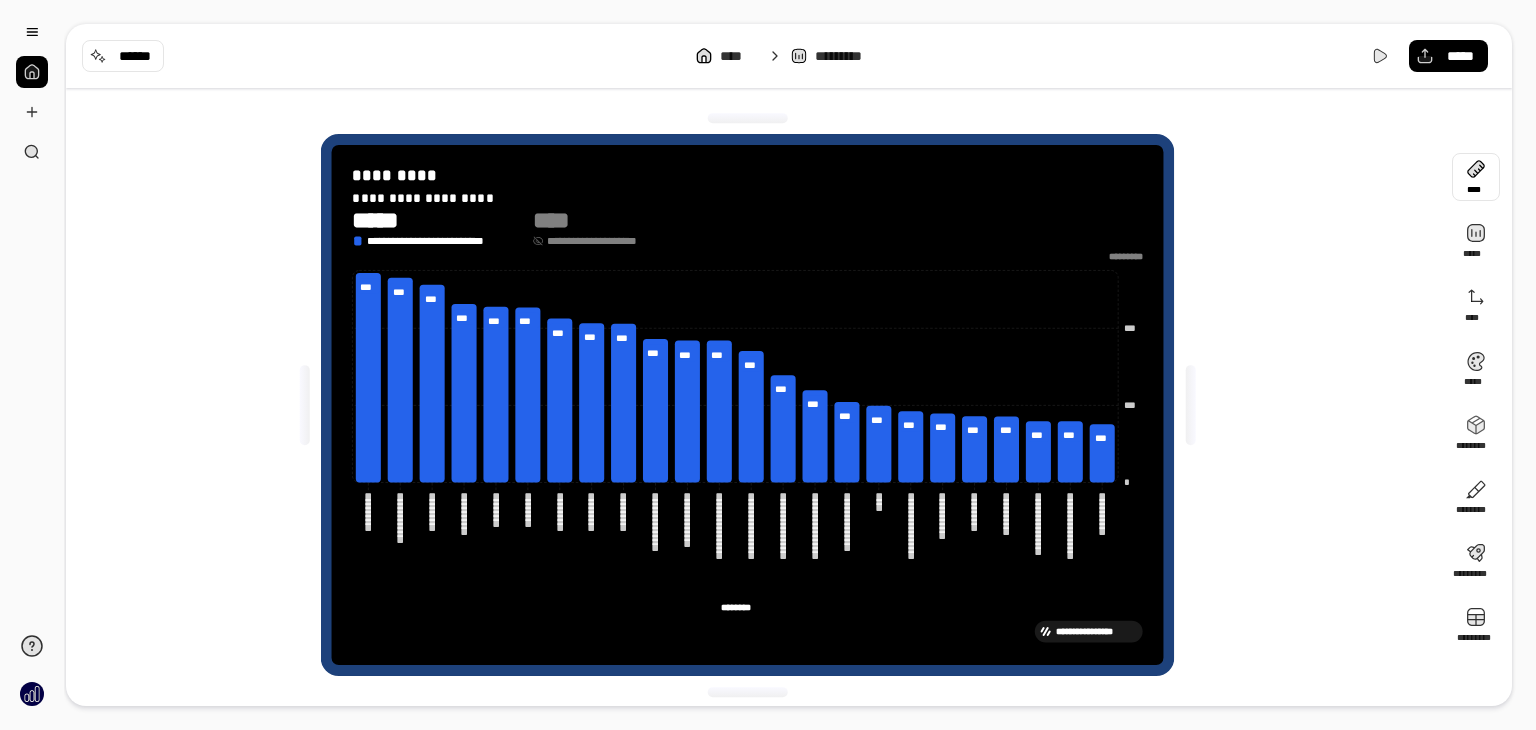 click at bounding box center (1476, 177) 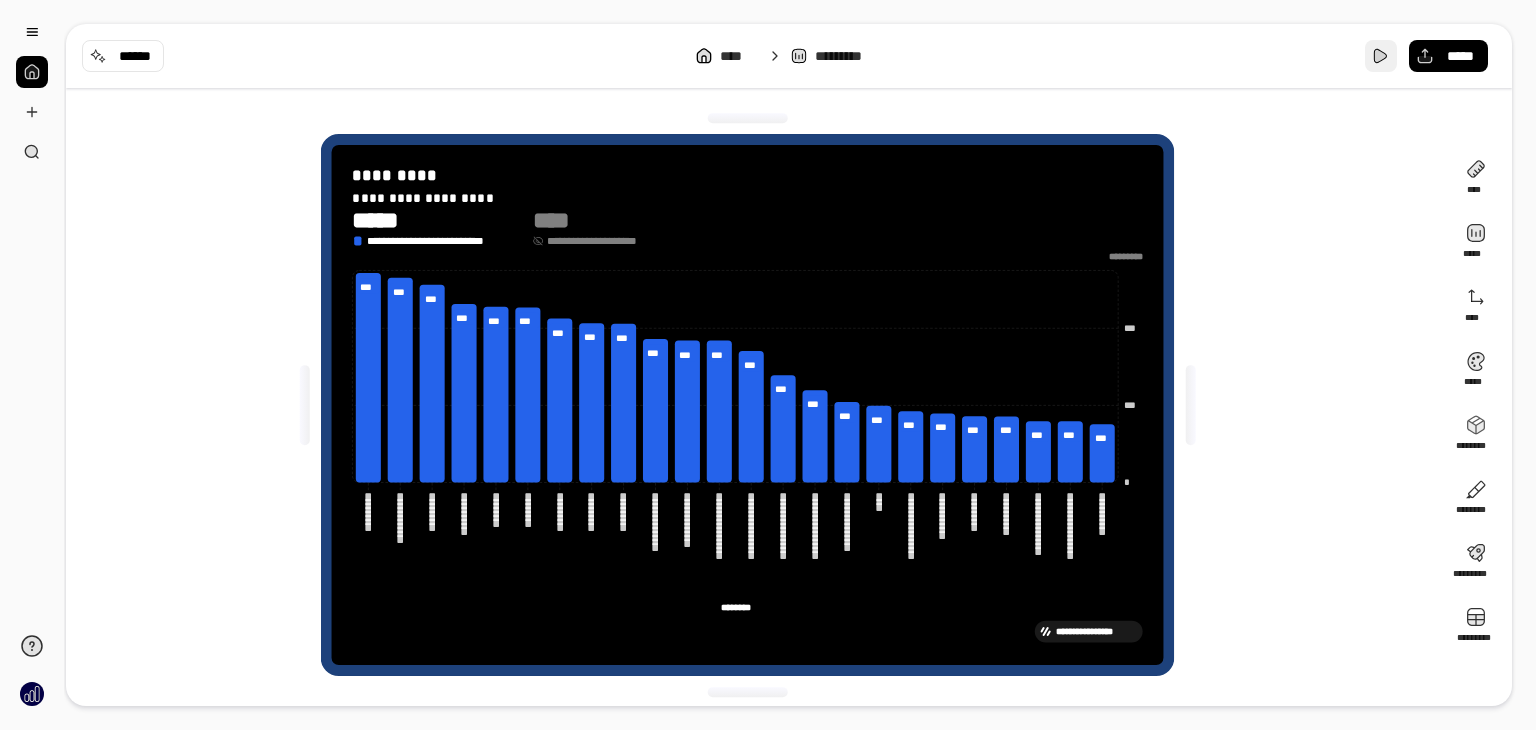 click at bounding box center (1381, 56) 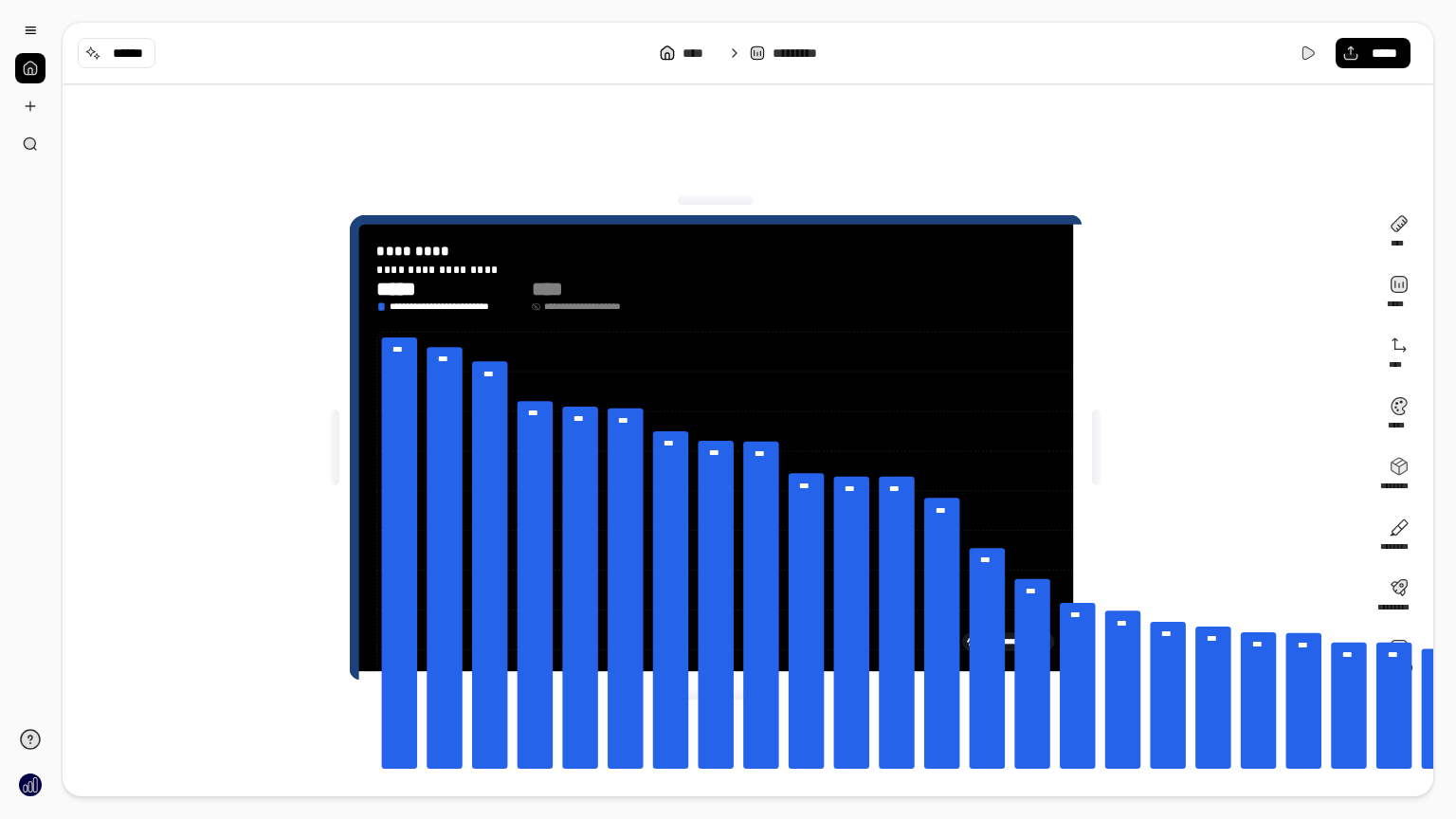 click on "**********" at bounding box center (587, 306) 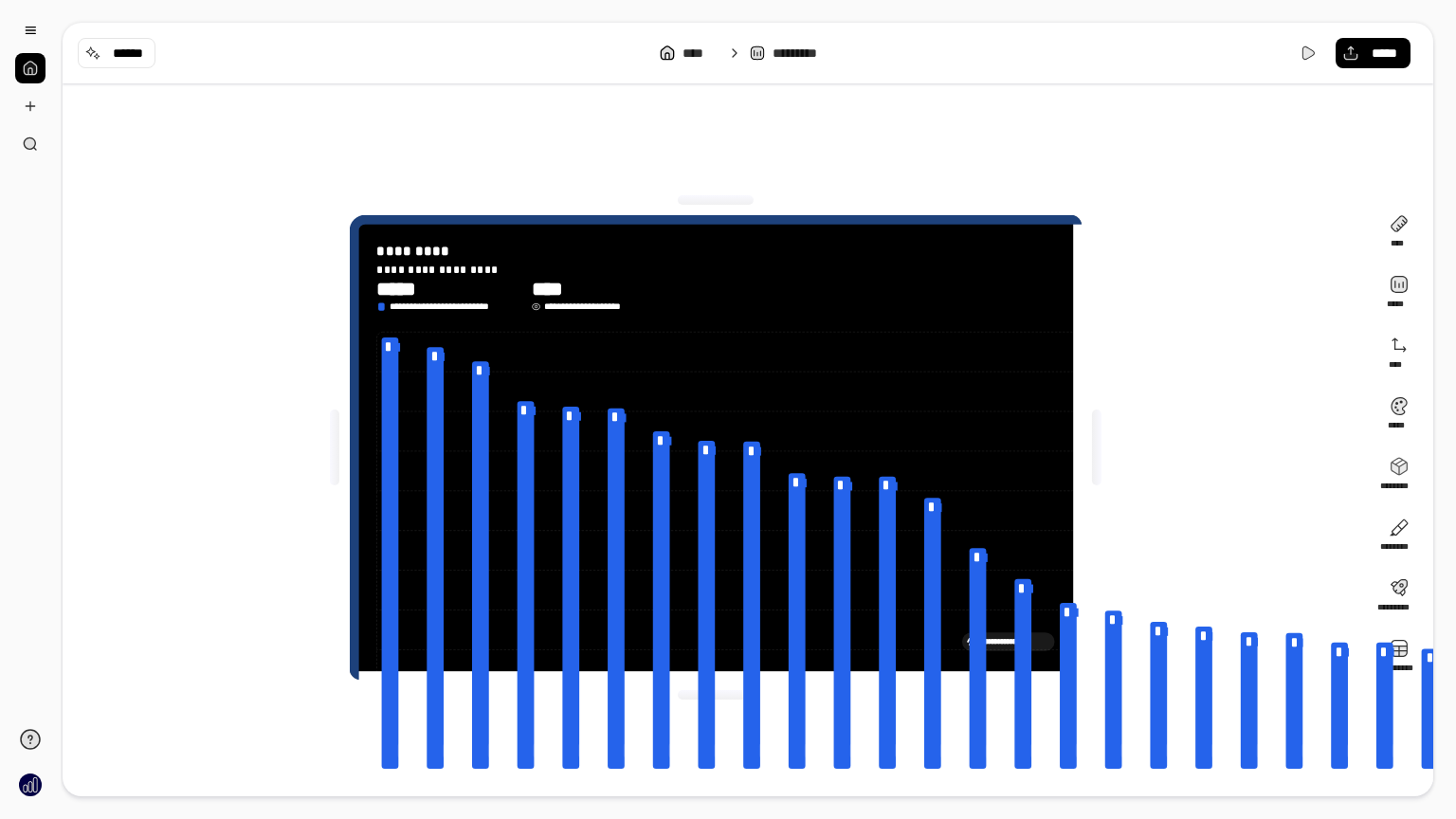 click on "**********" at bounding box center (581, 306) 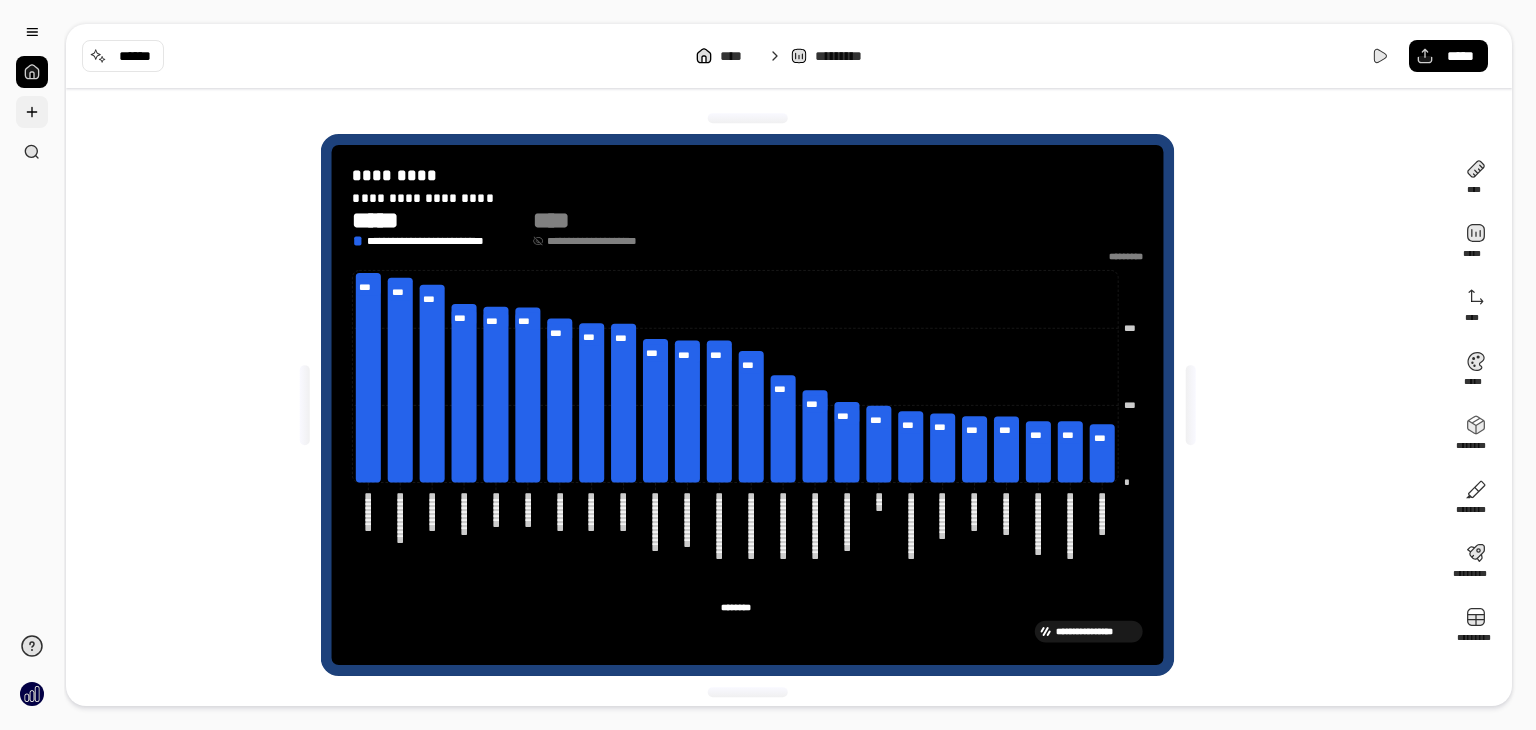 click at bounding box center [32, 112] 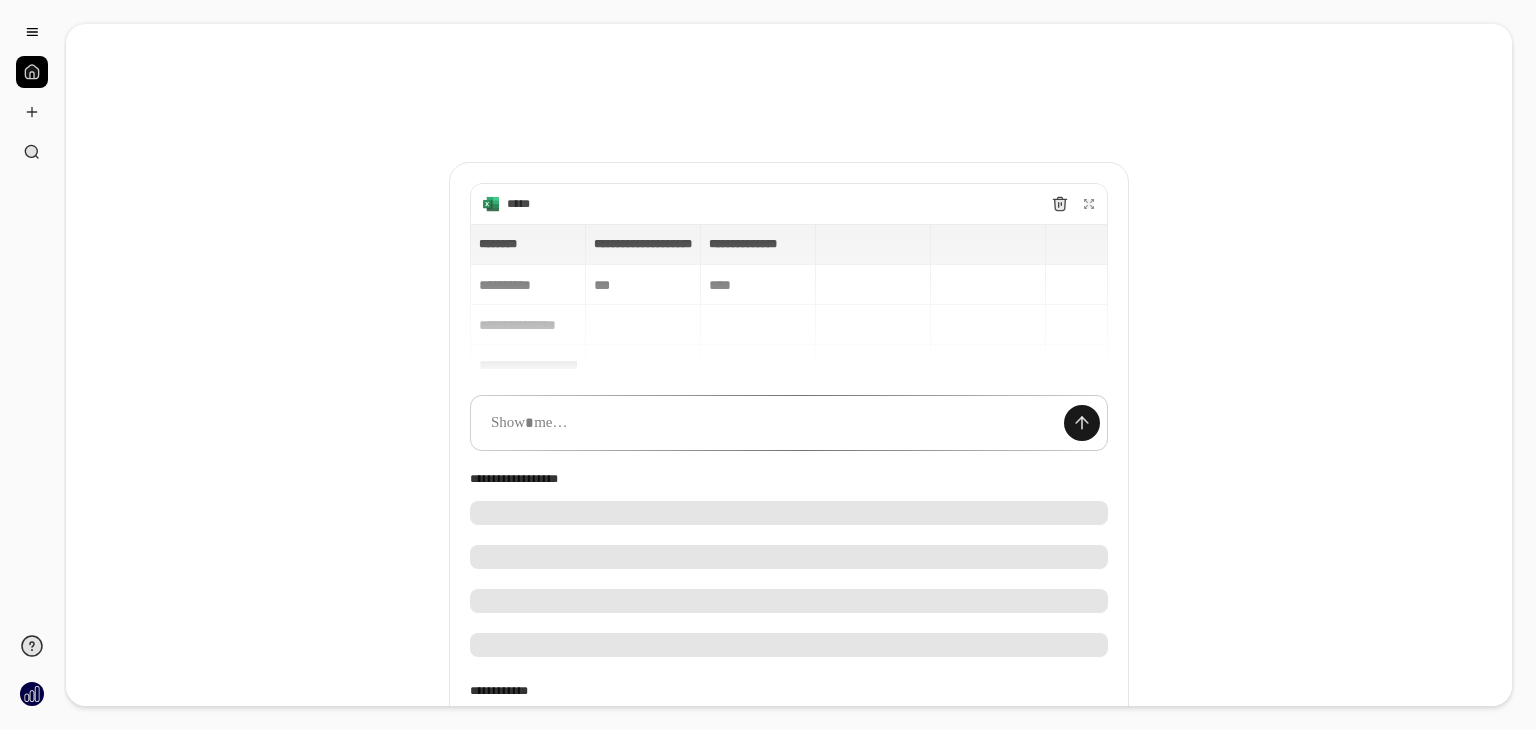click at bounding box center (1082, 423) 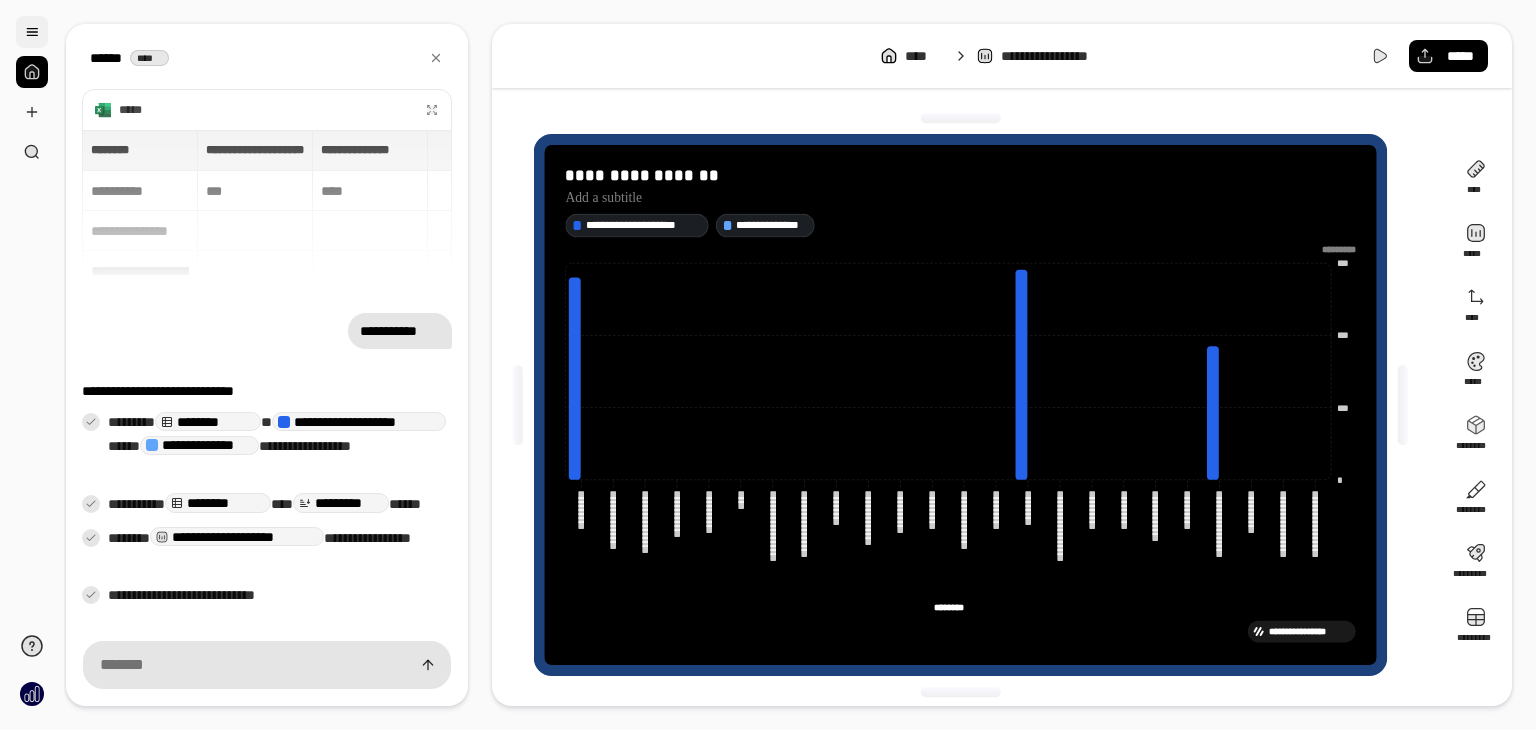 click at bounding box center [32, 32] 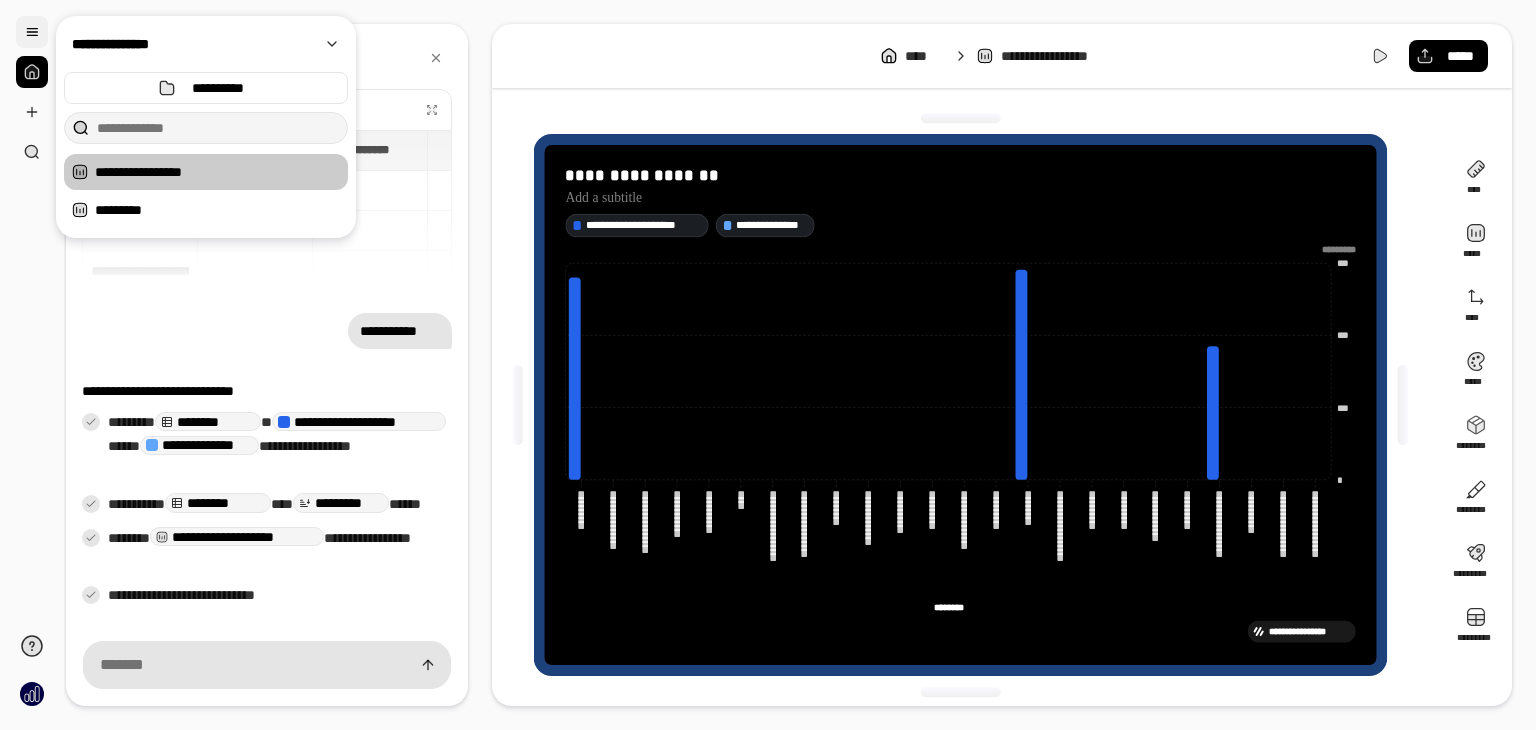 click at bounding box center (32, 32) 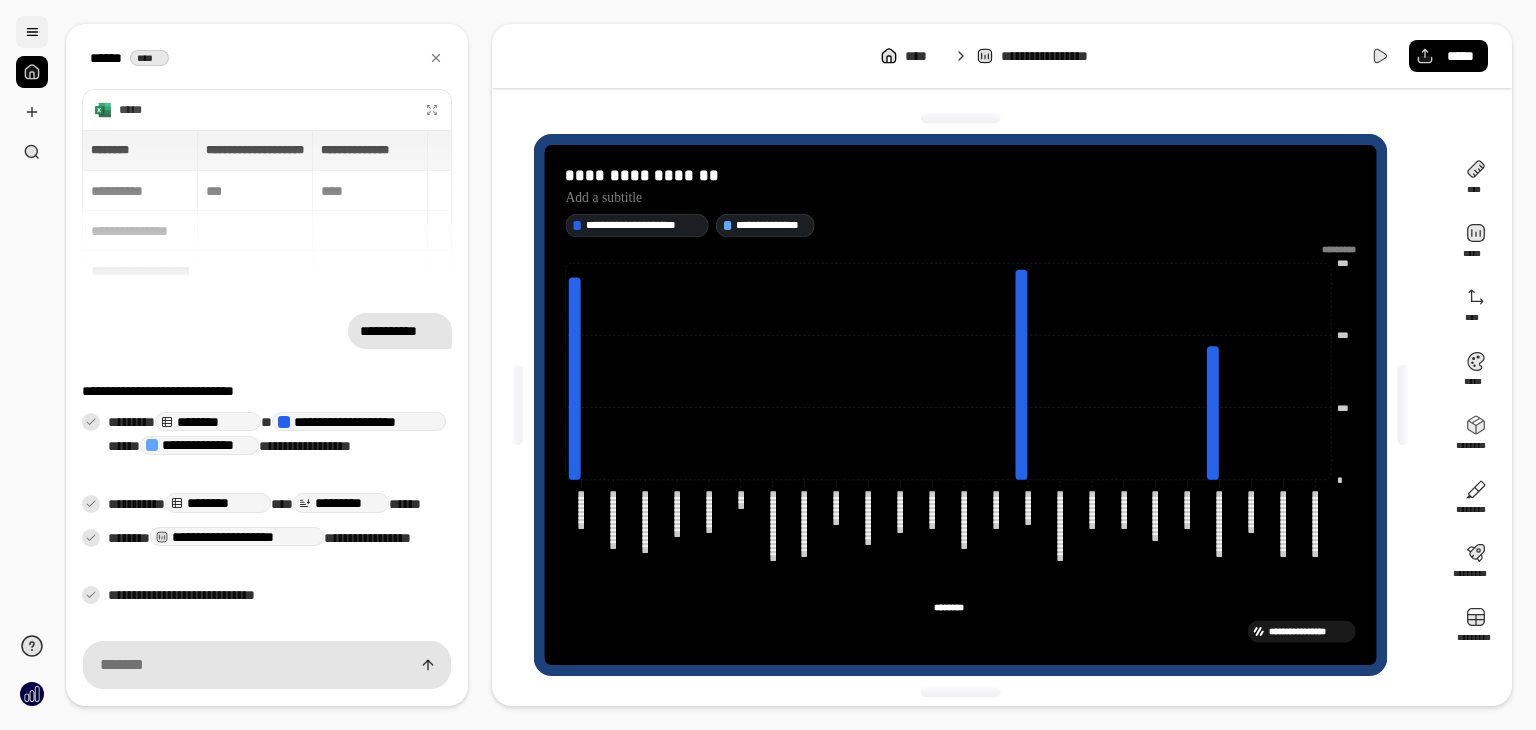 click at bounding box center (32, 32) 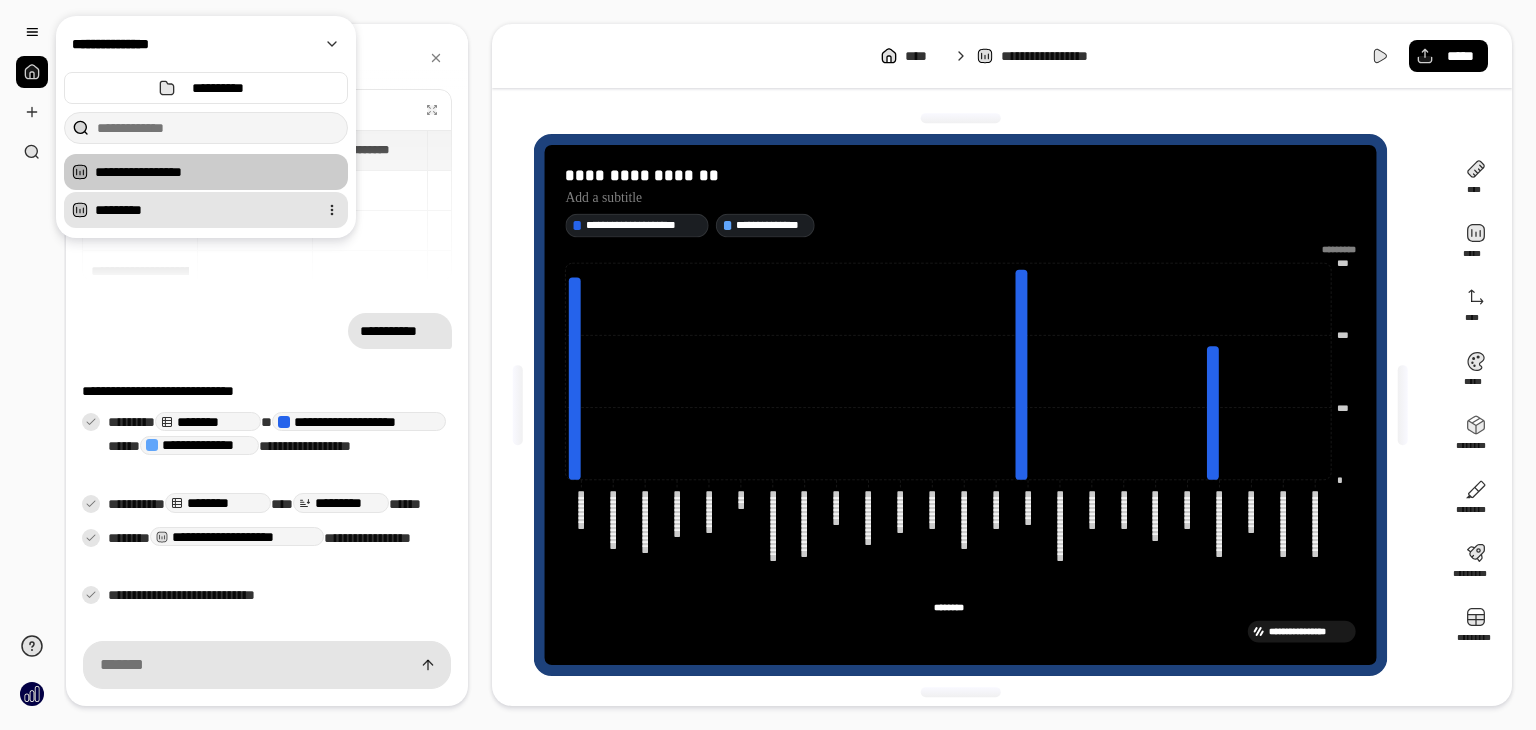 click on "*********" at bounding box center (202, 210) 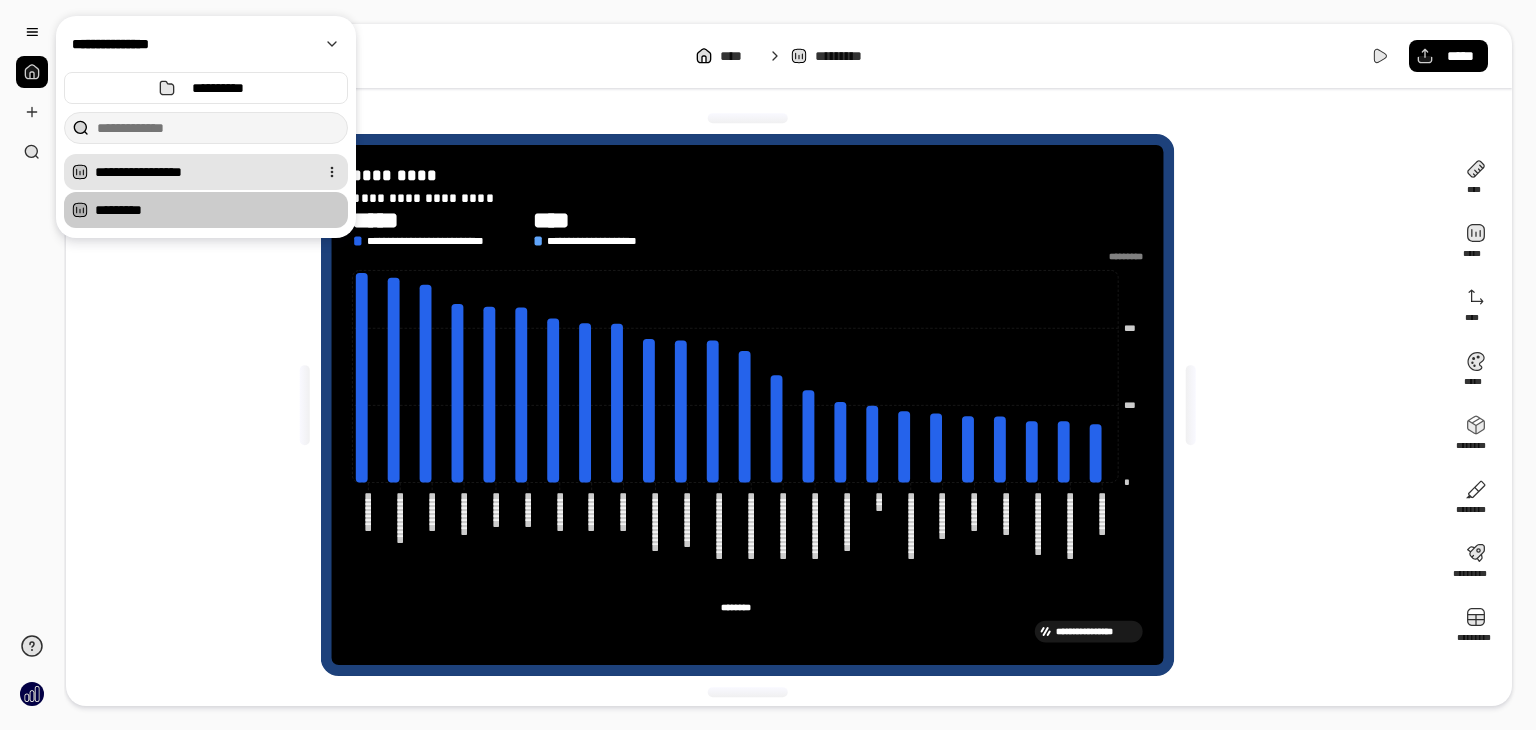 click on "**********" at bounding box center [202, 172] 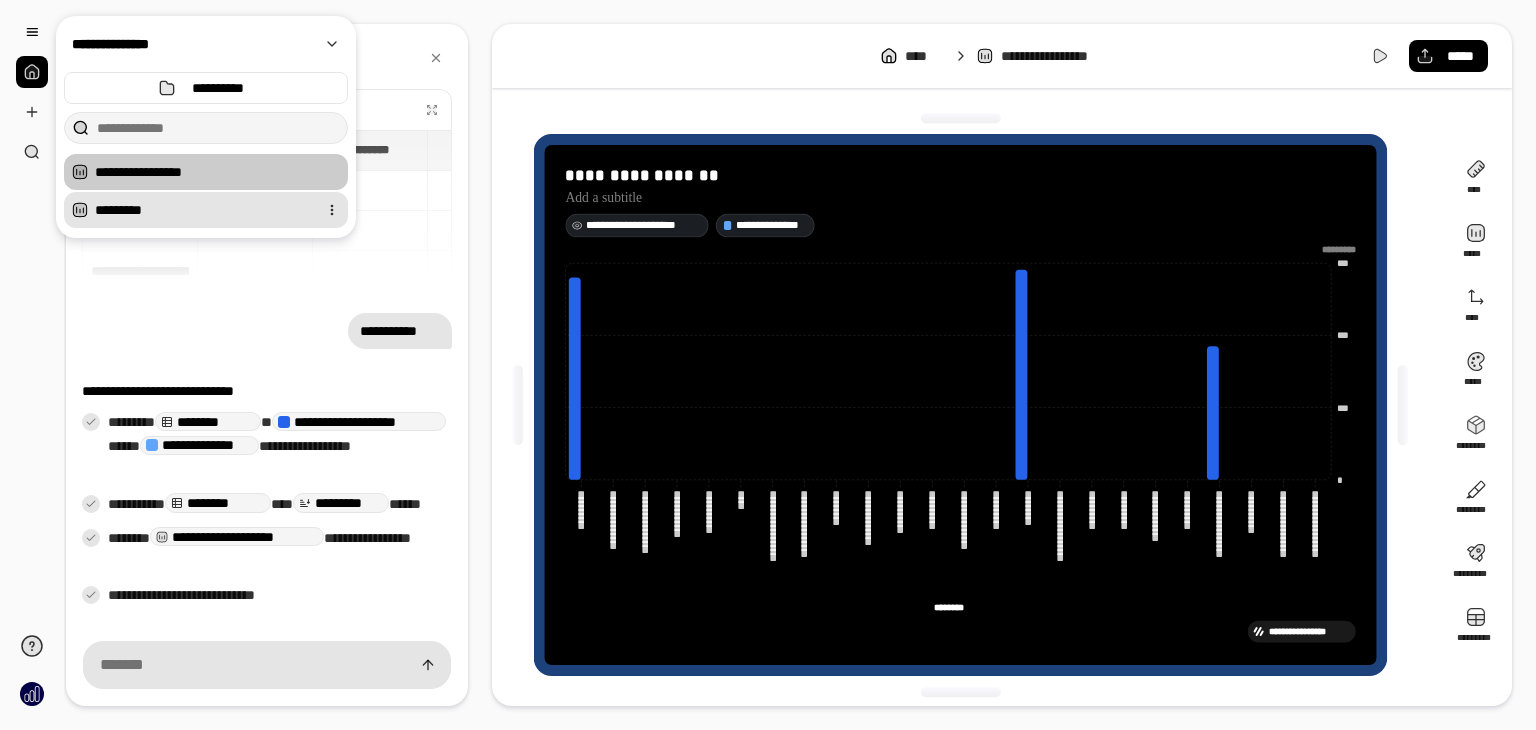 click on "*********" at bounding box center (202, 210) 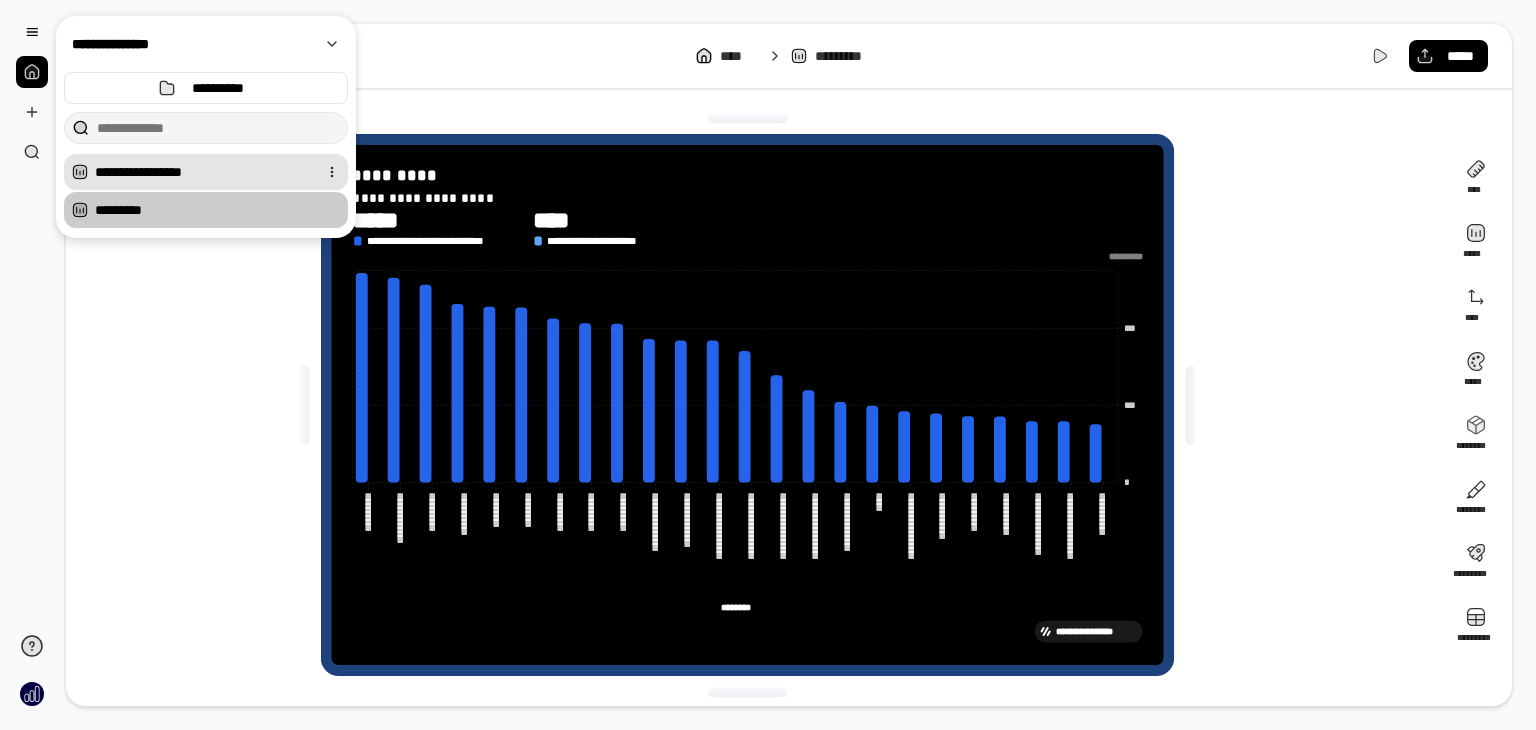 click on "**********" at bounding box center [202, 172] 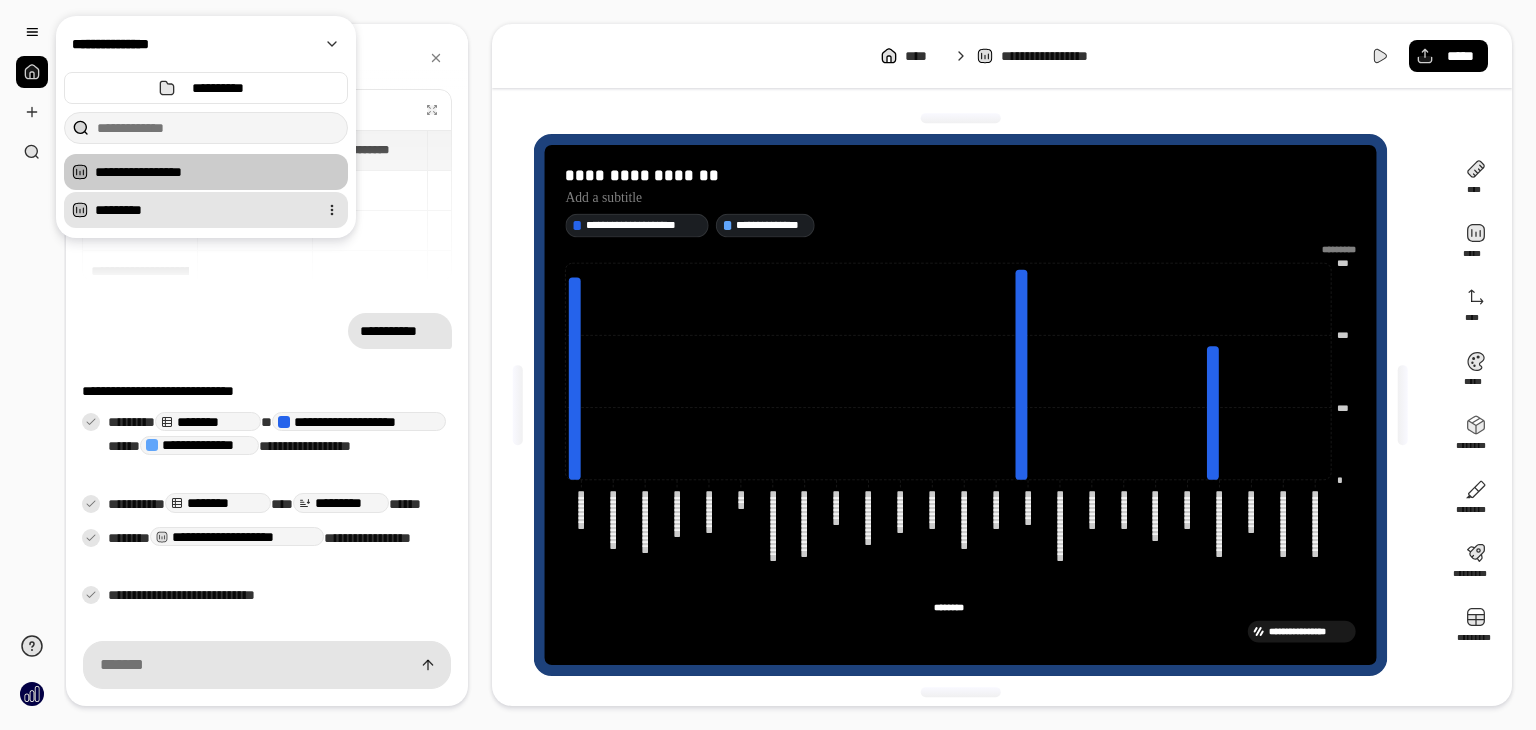 click on "*********" at bounding box center (202, 210) 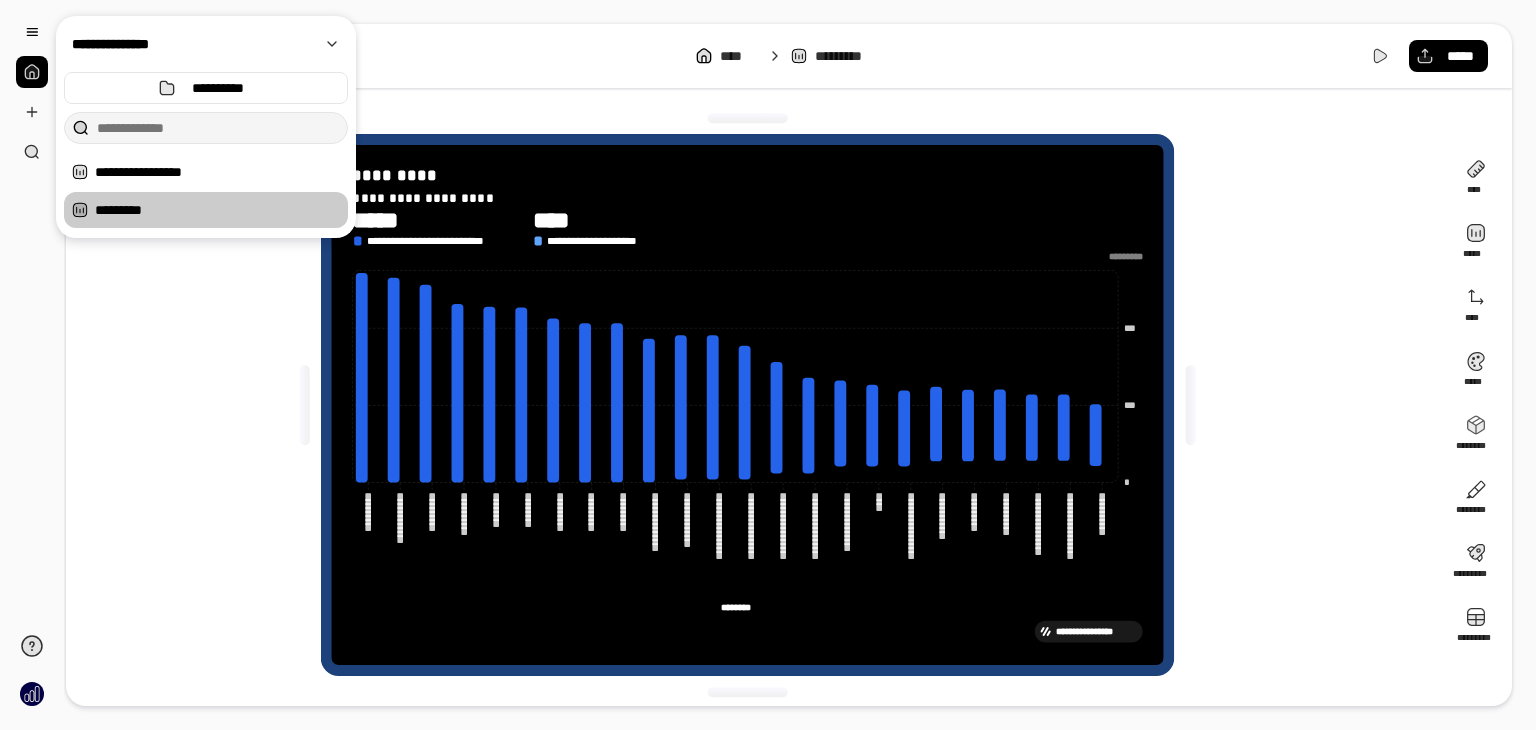 click on "**********" at bounding box center [800, 365] 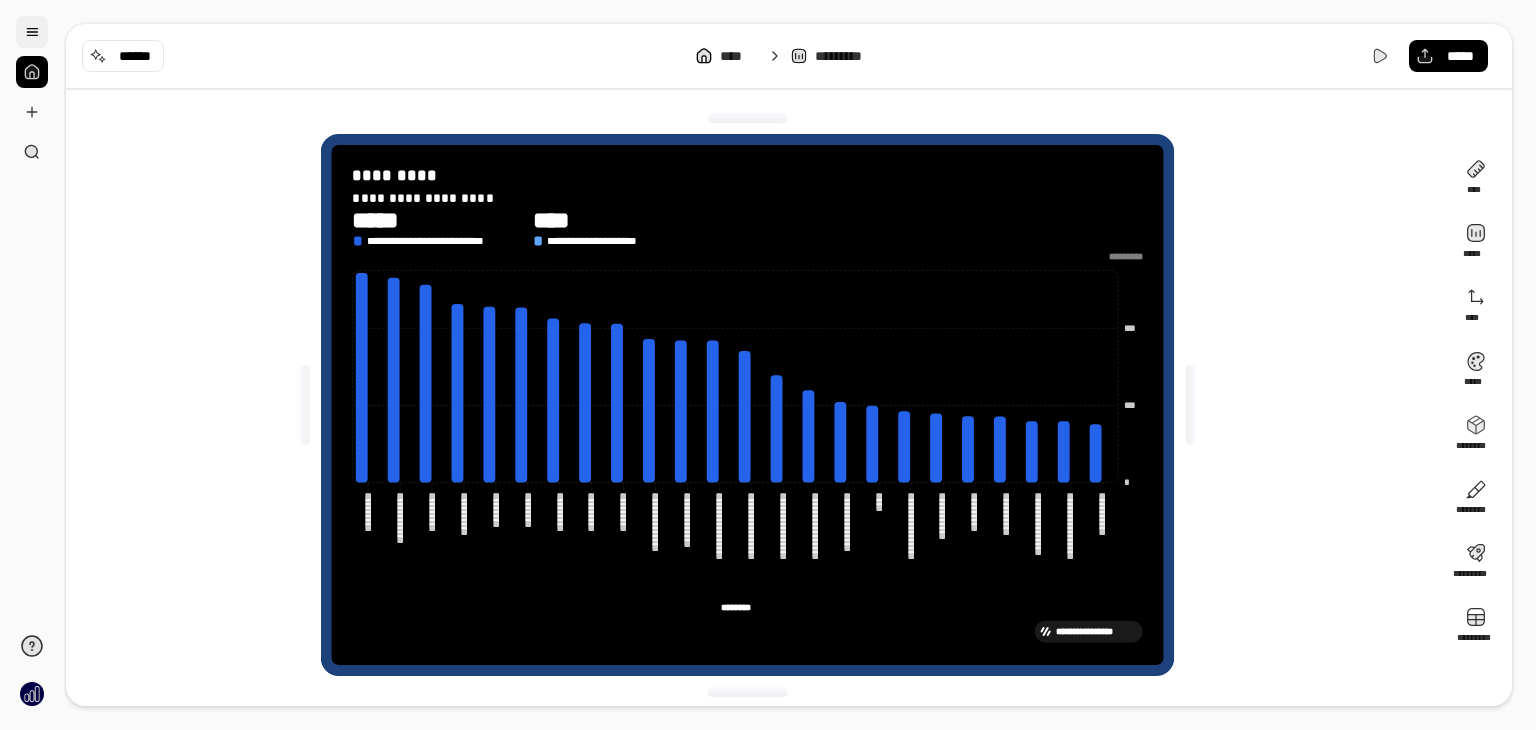 click at bounding box center (32, 32) 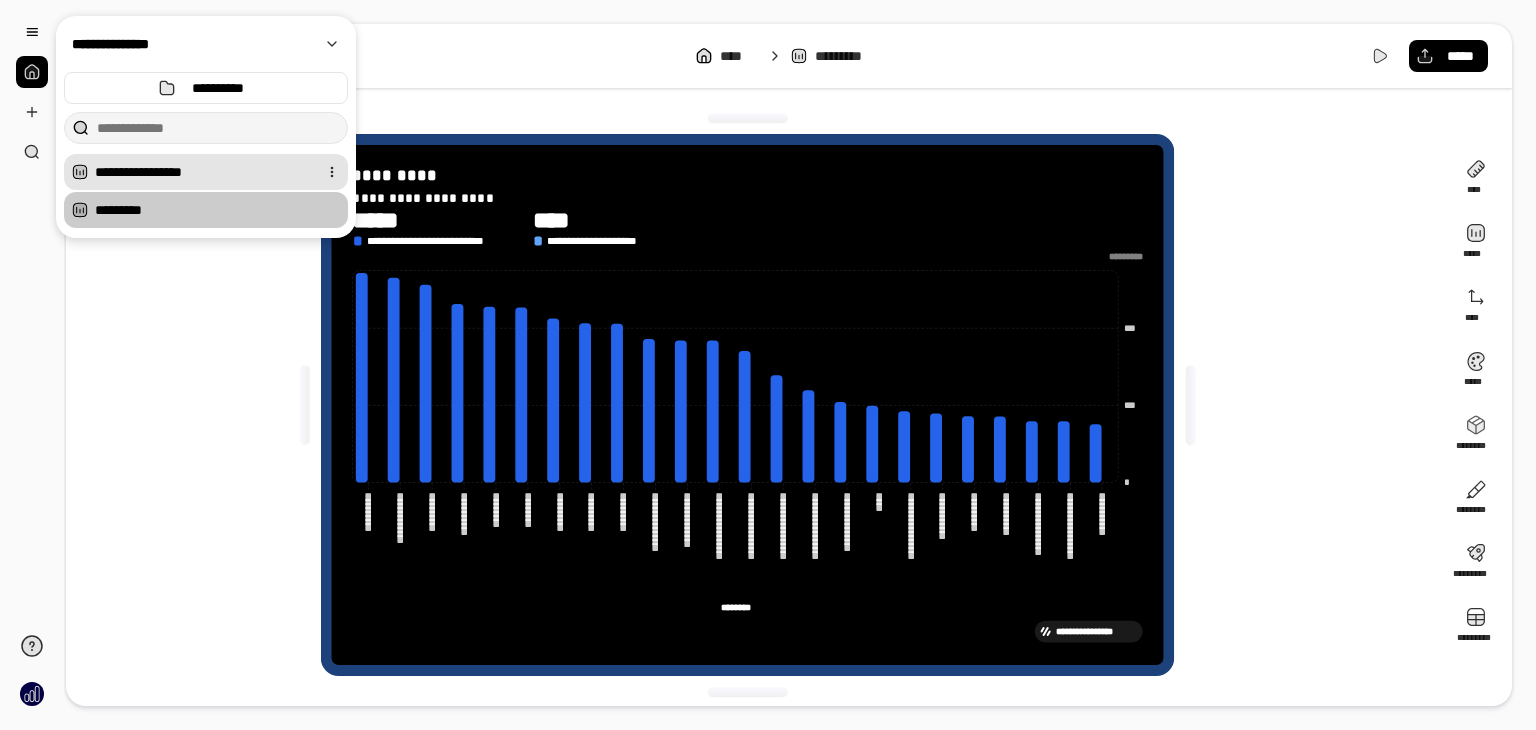 click on "**********" at bounding box center [202, 172] 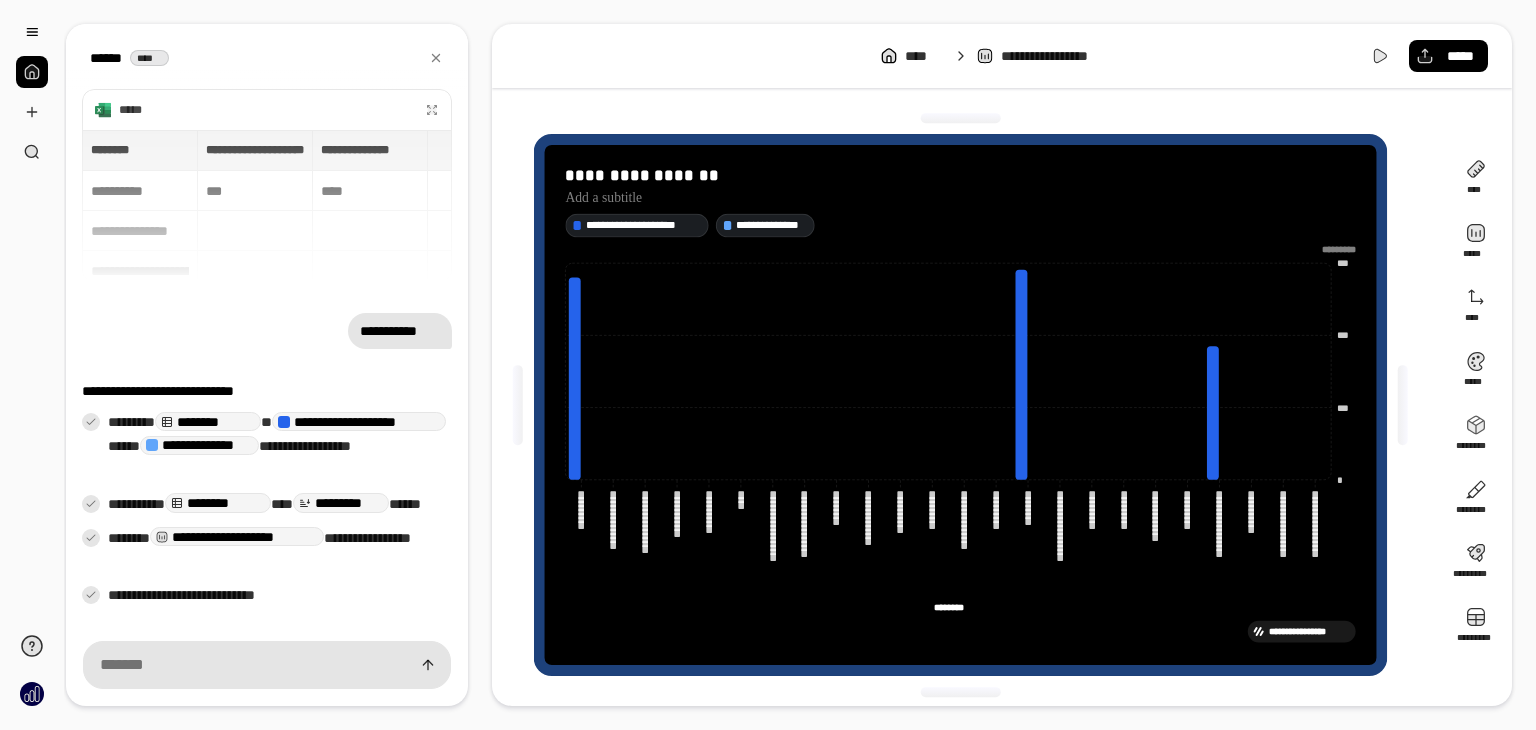 click on "**********" at bounding box center [800, 365] 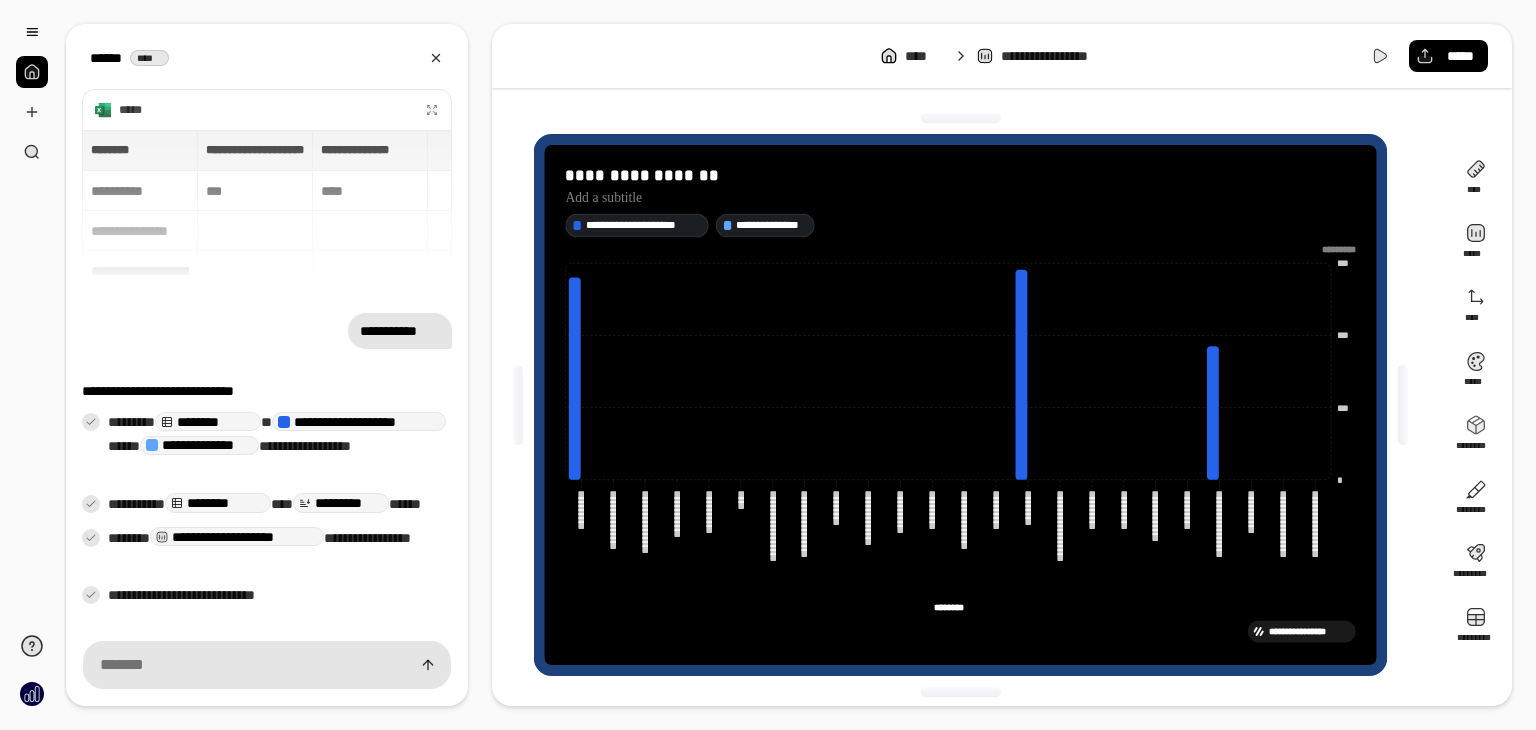 click 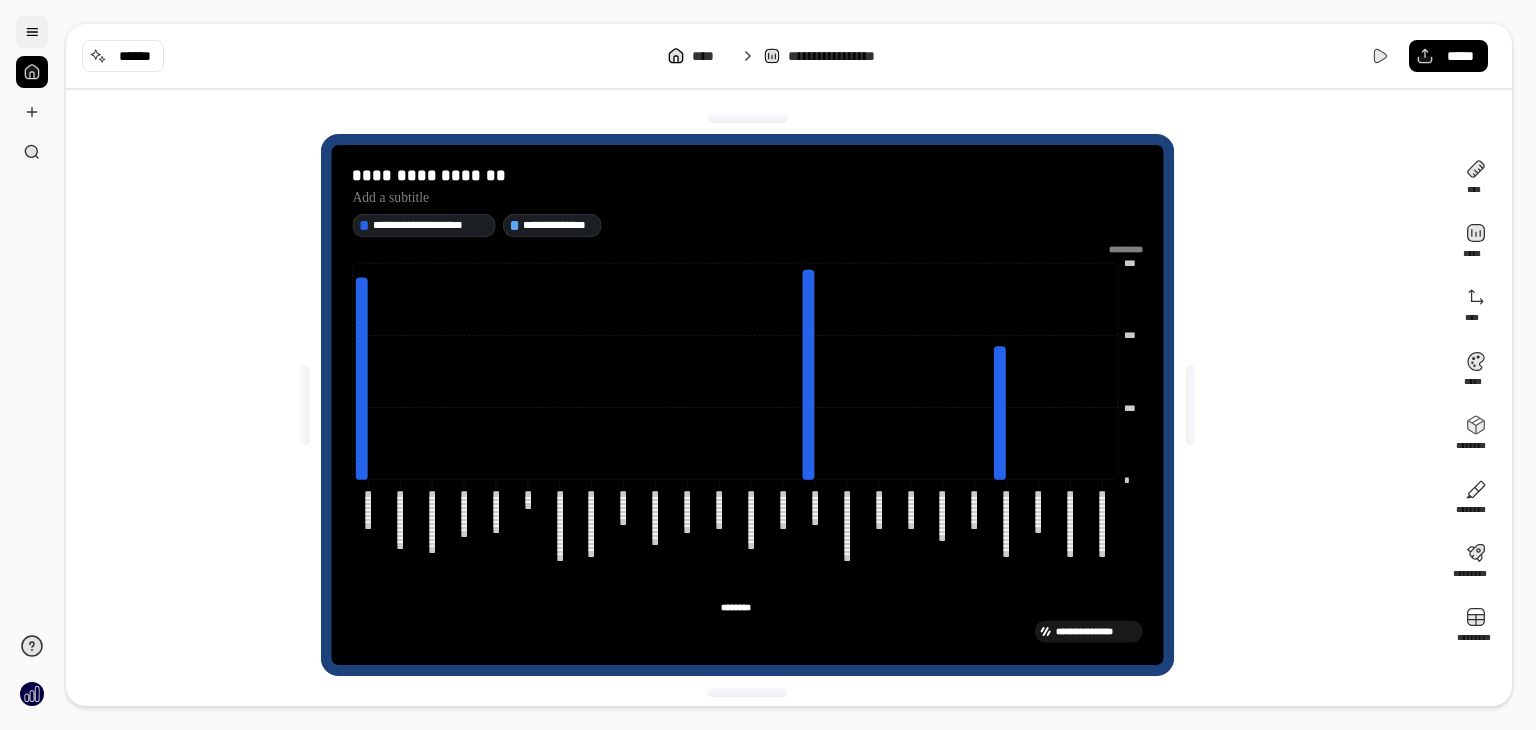 click at bounding box center (32, 32) 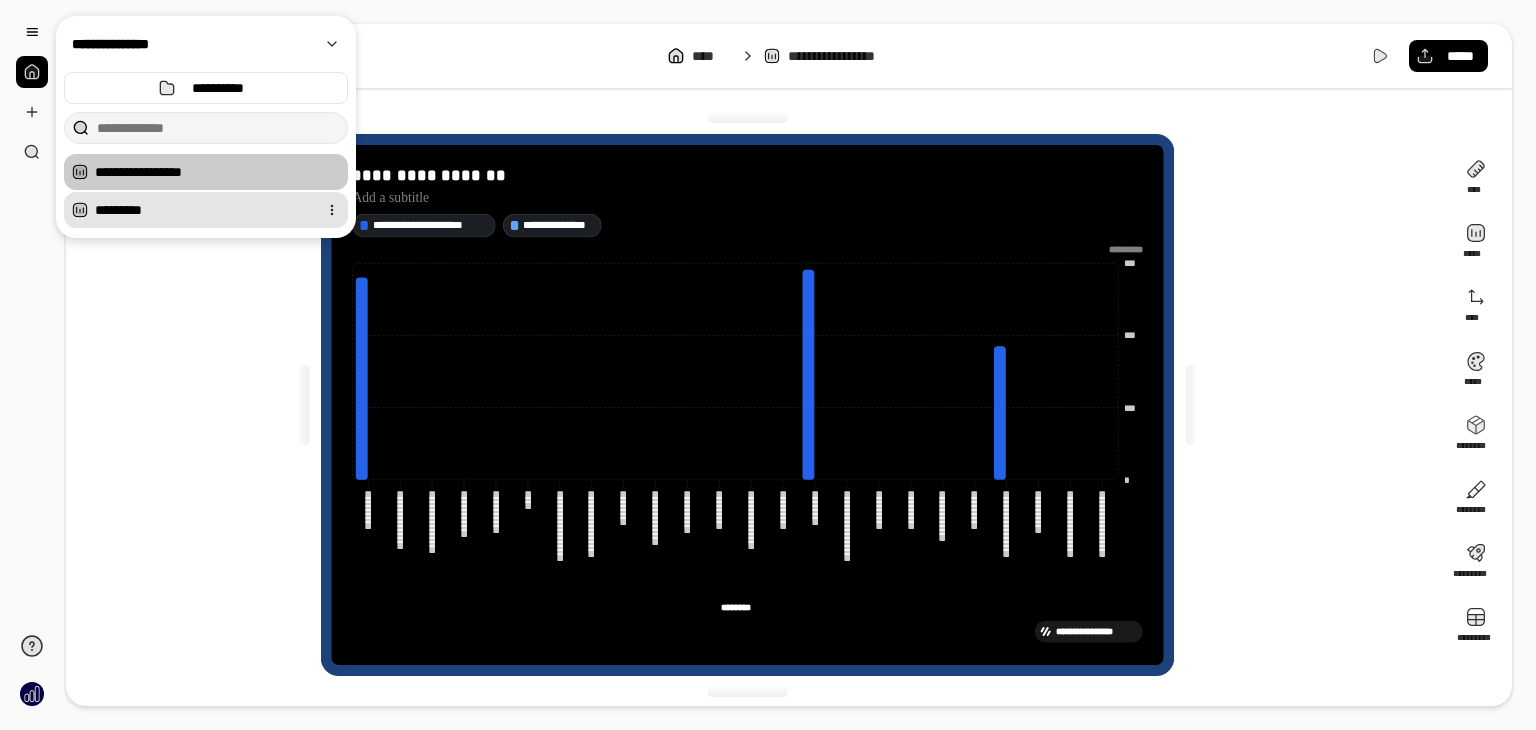 click on "*********" at bounding box center (202, 210) 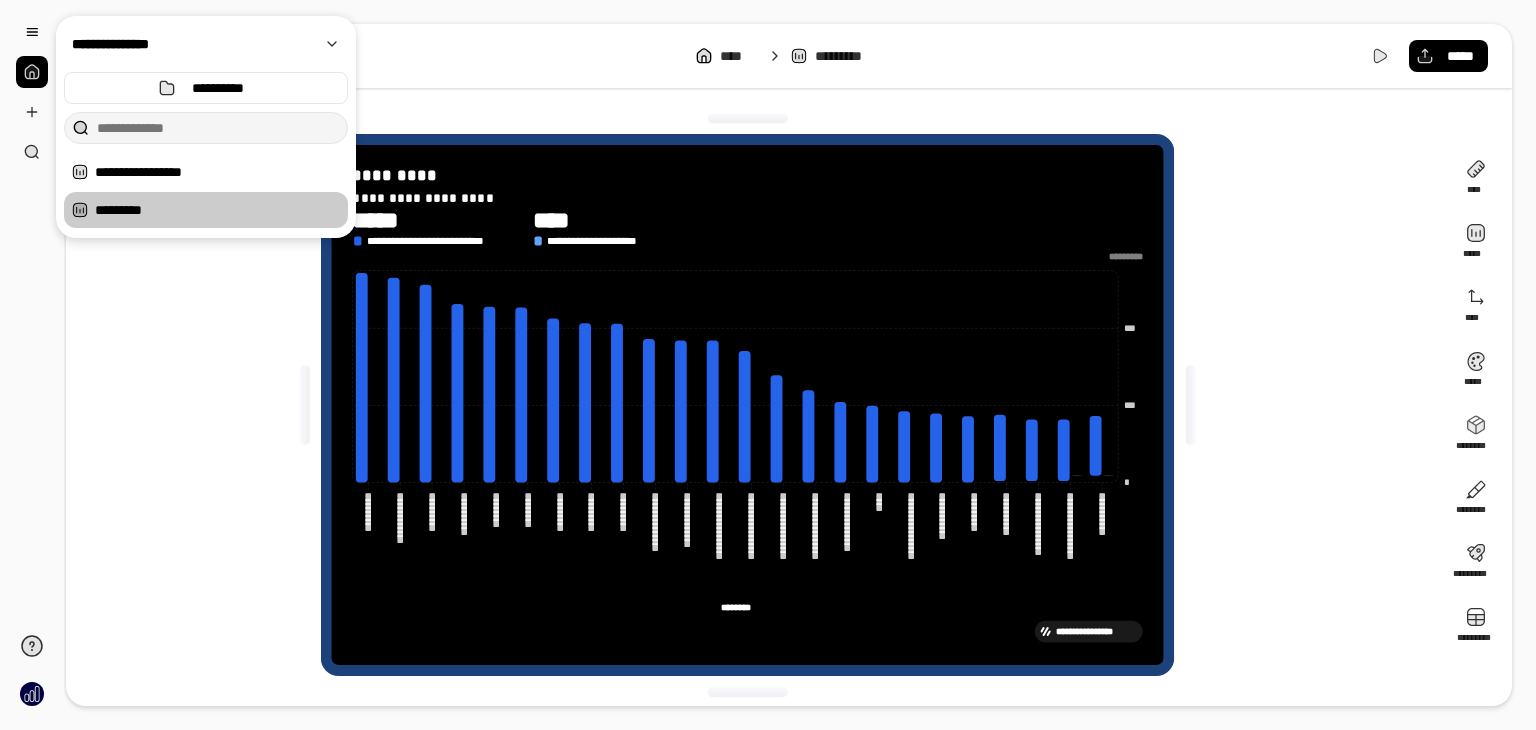 click on "**** ********* *****" at bounding box center [789, 56] 